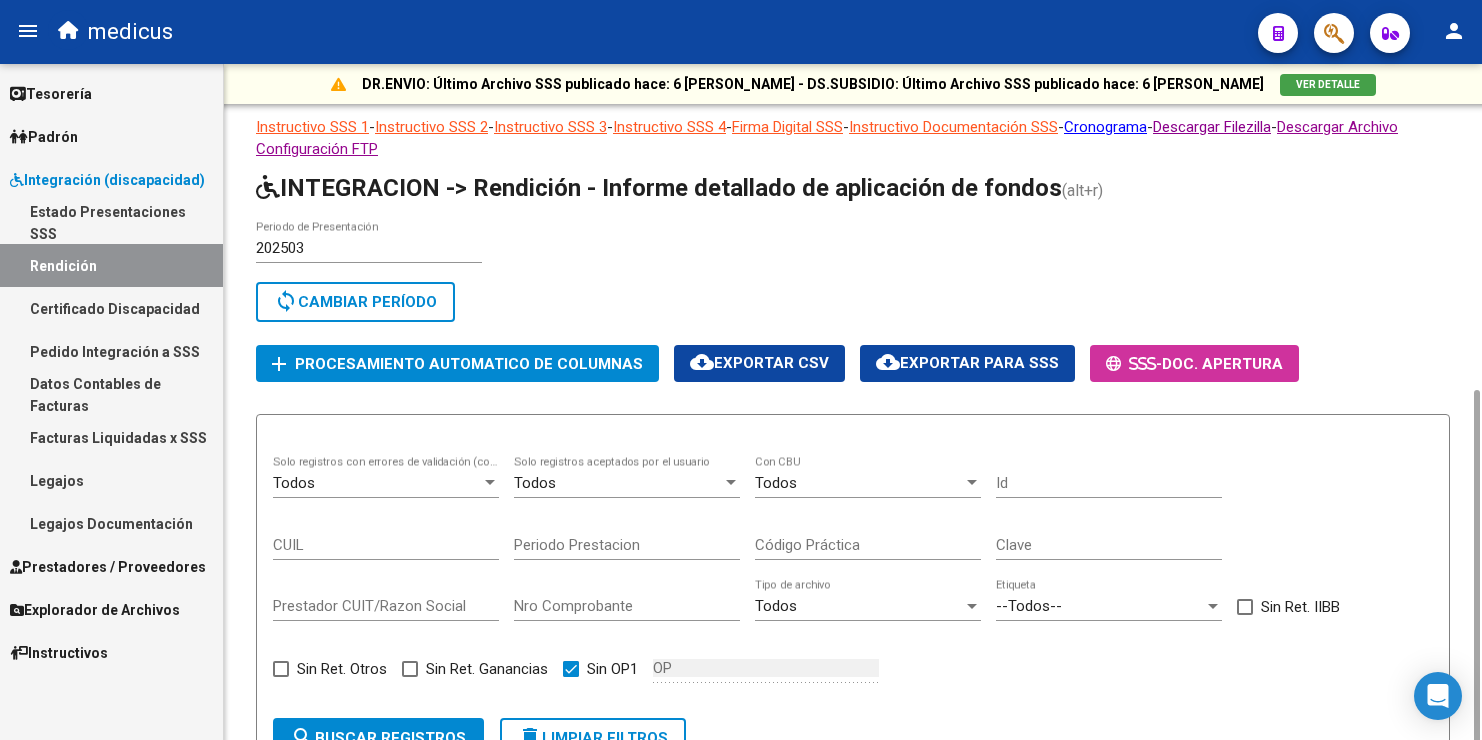 scroll, scrollTop: 0, scrollLeft: 0, axis: both 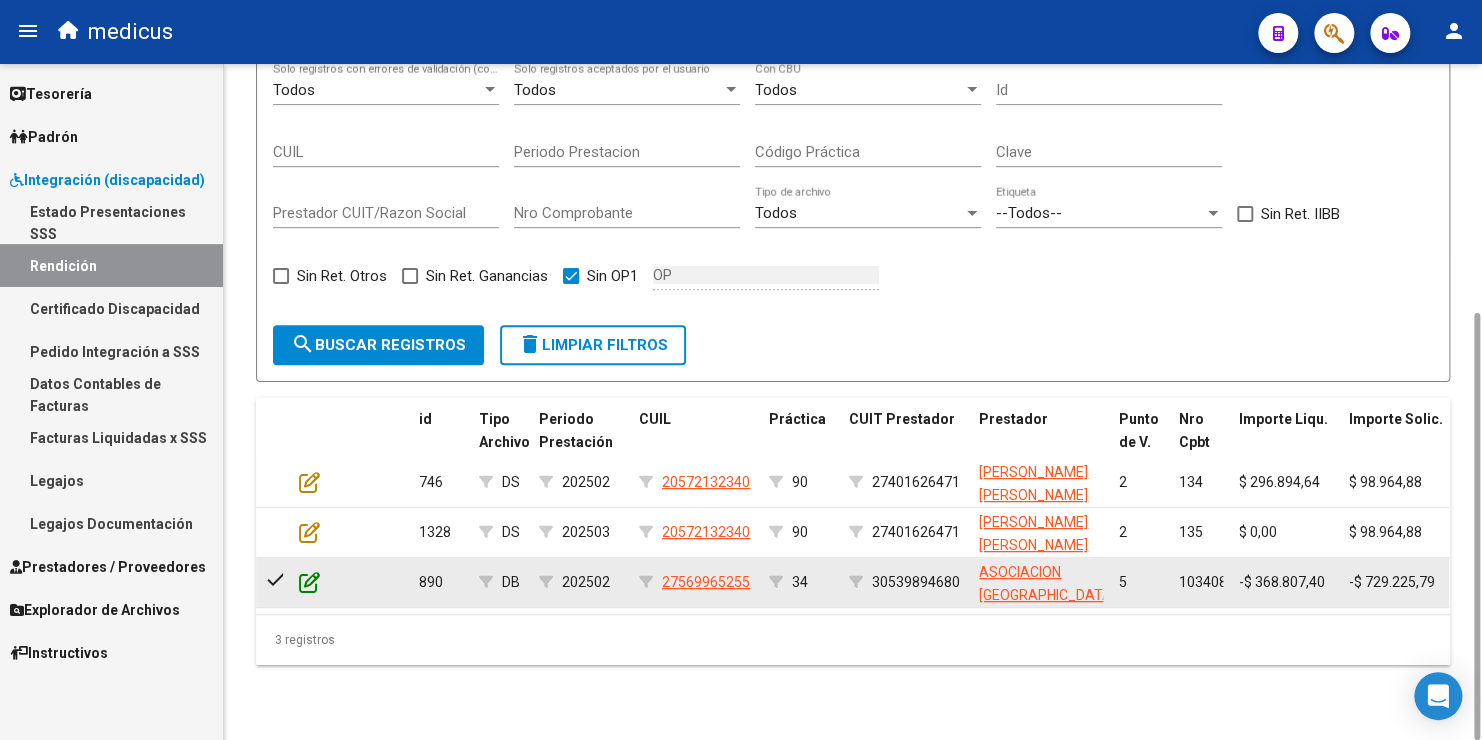 click 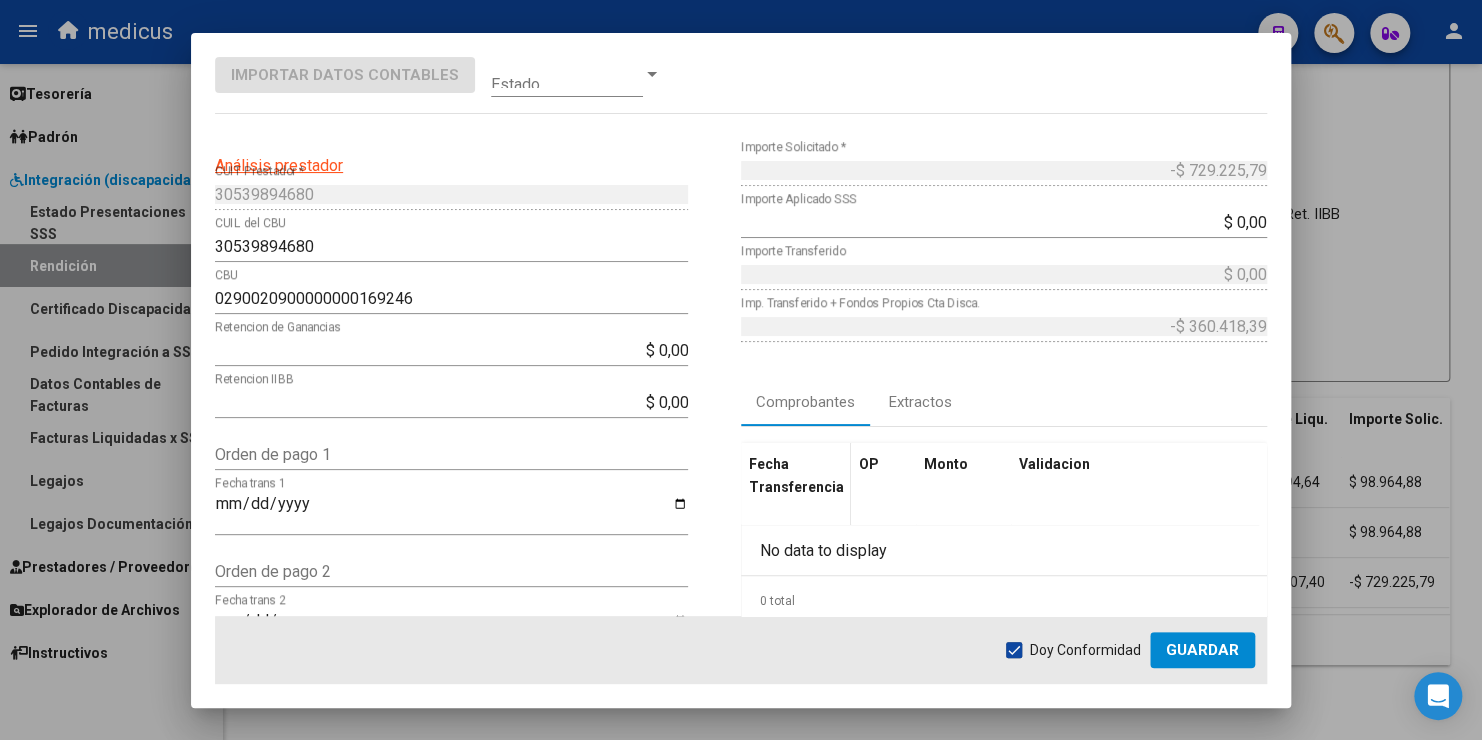 scroll, scrollTop: 0, scrollLeft: 0, axis: both 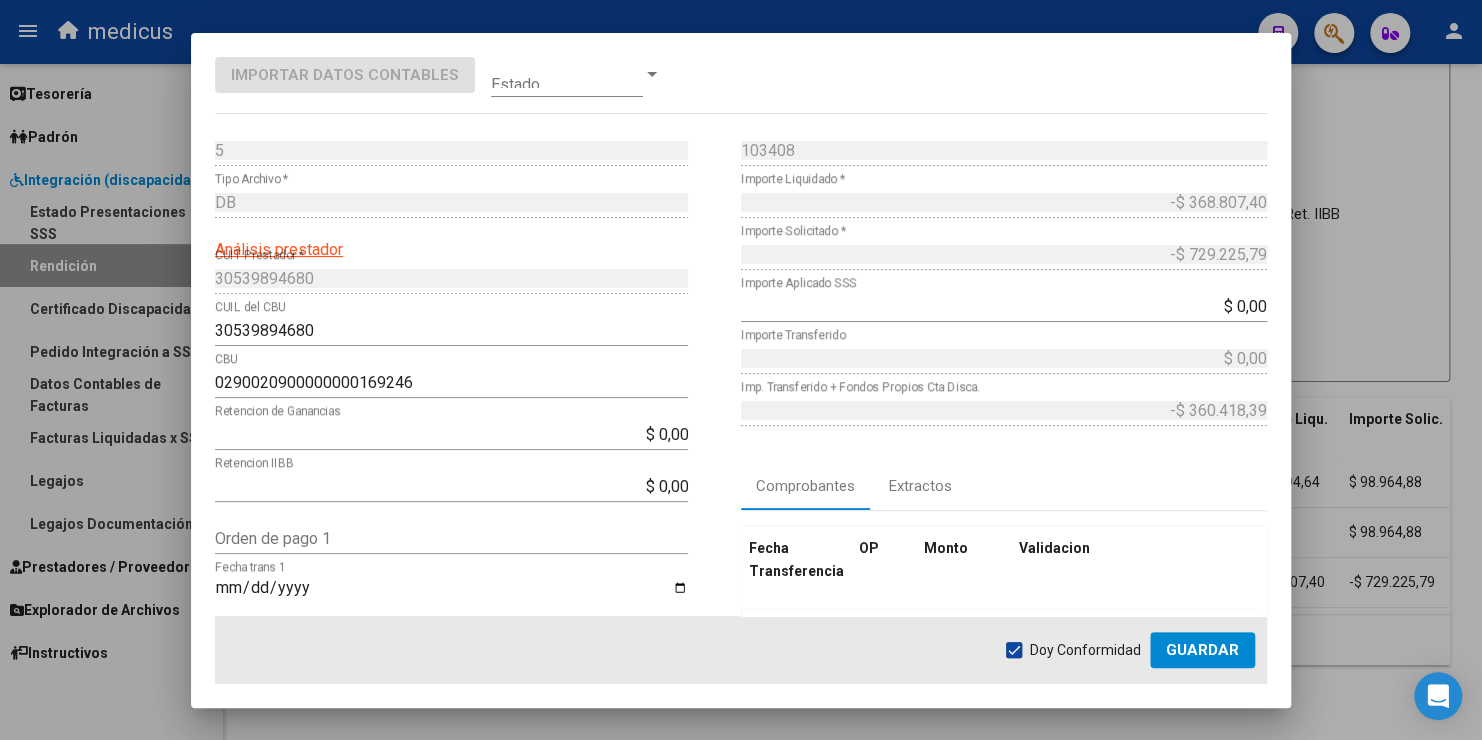 drag, startPoint x: 1234, startPoint y: 57, endPoint x: 1180, endPoint y: 131, distance: 91.60786 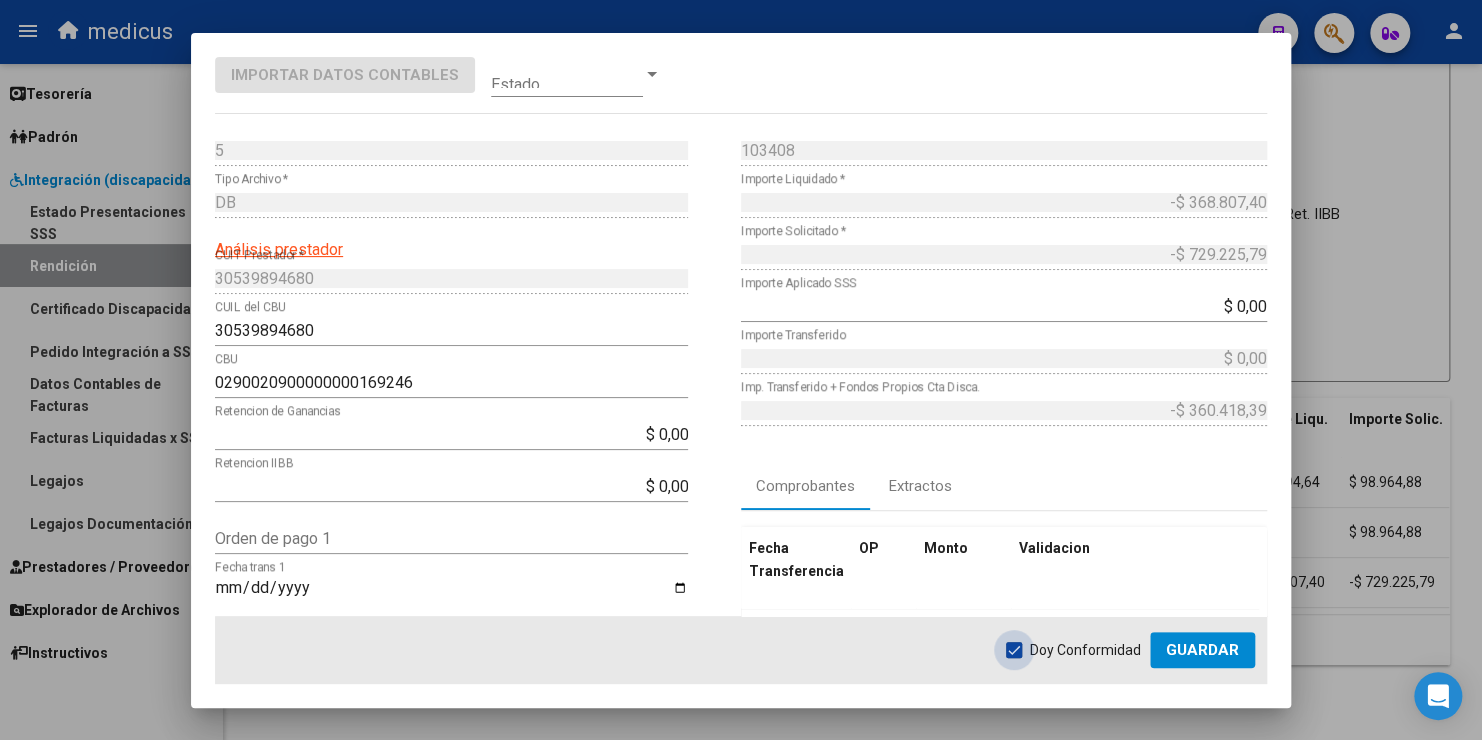 click on "Doy Conformidad" at bounding box center (1085, 650) 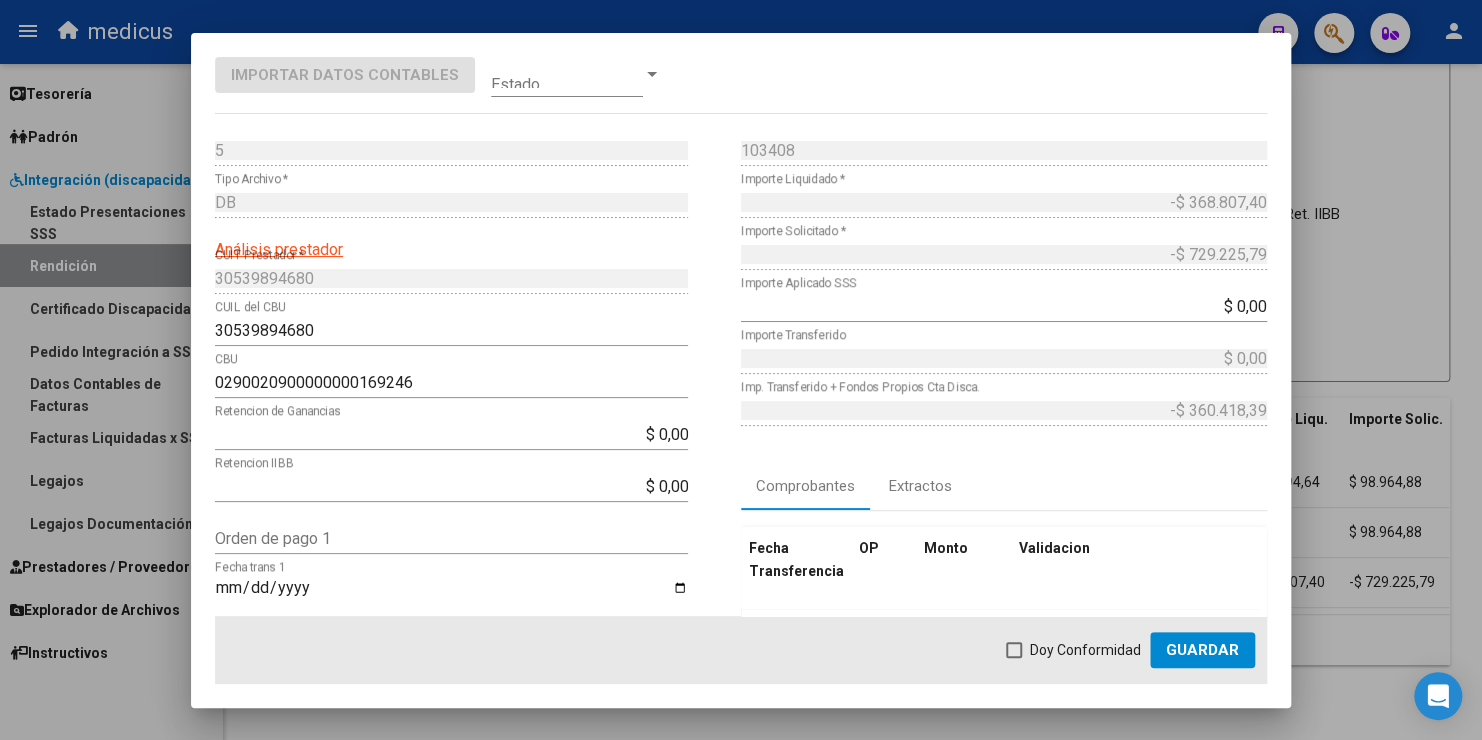 click on "Guardar" 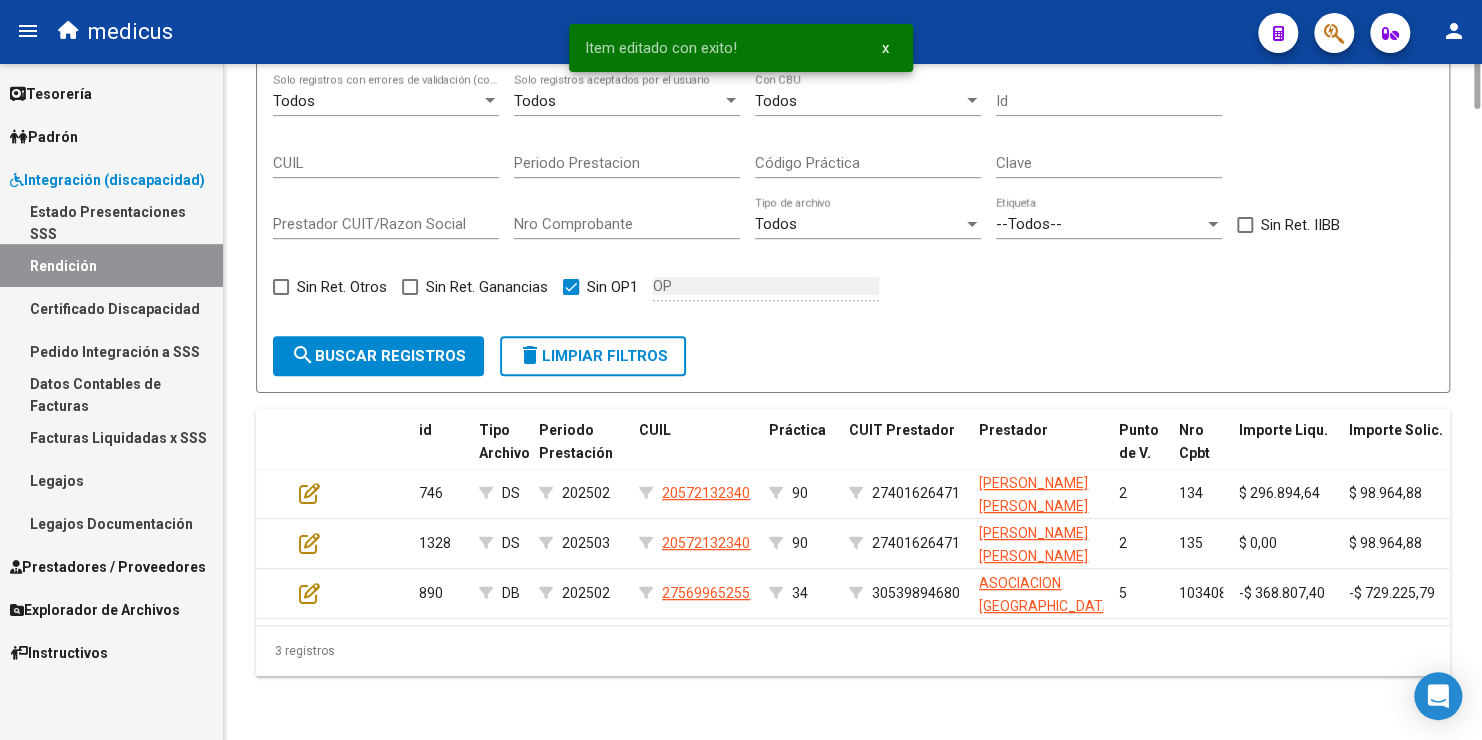scroll, scrollTop: 0, scrollLeft: 0, axis: both 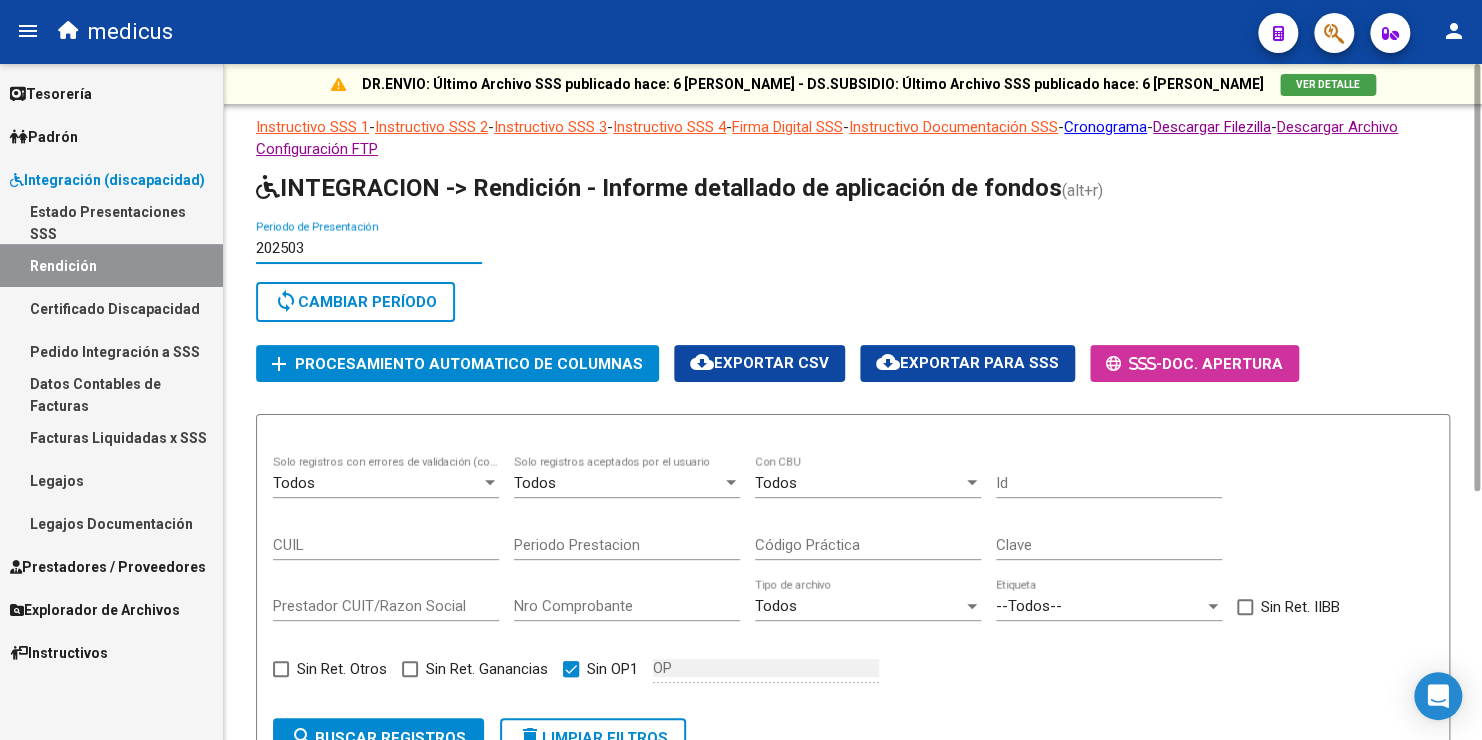 click on "202503" at bounding box center (369, 248) 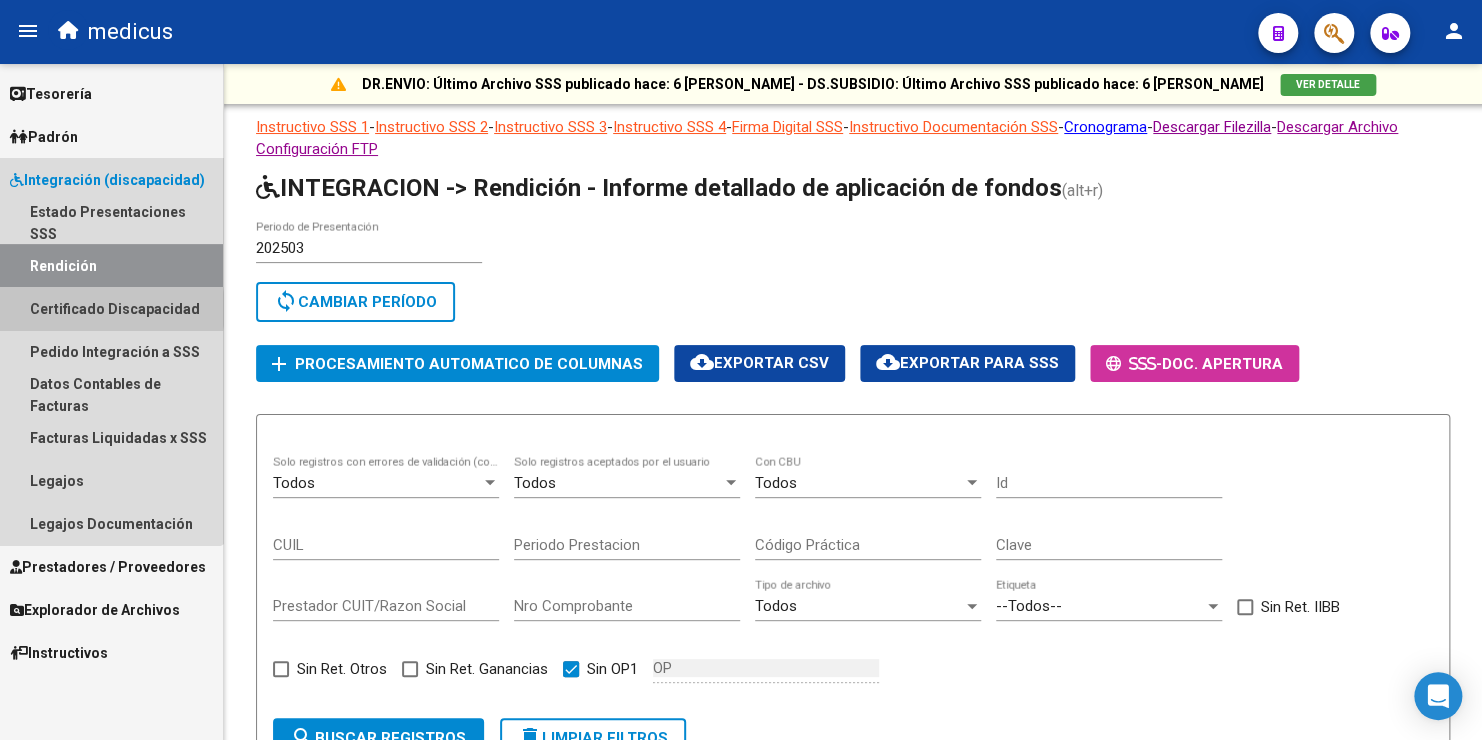 drag, startPoint x: 85, startPoint y: 309, endPoint x: 89, endPoint y: 292, distance: 17.464249 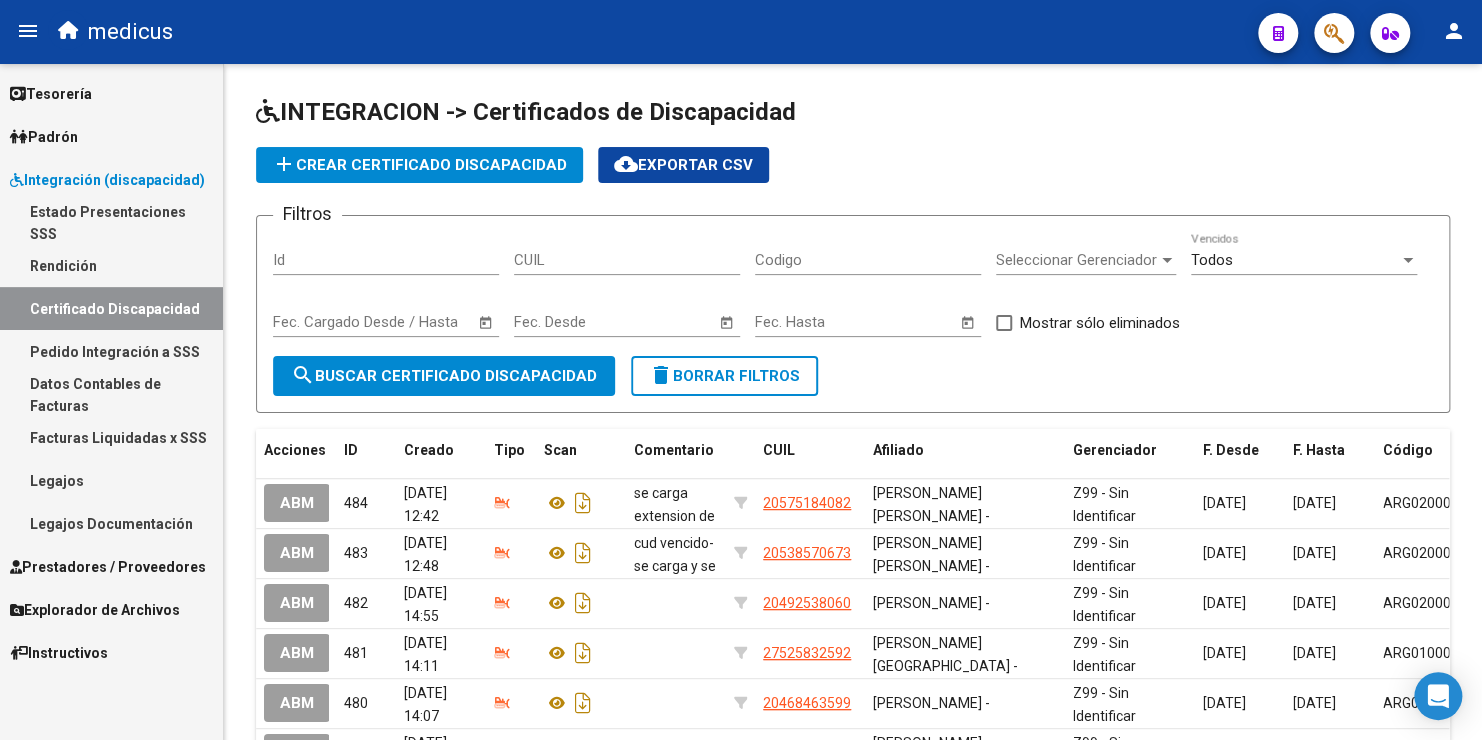 click on "Rendición" at bounding box center (111, 265) 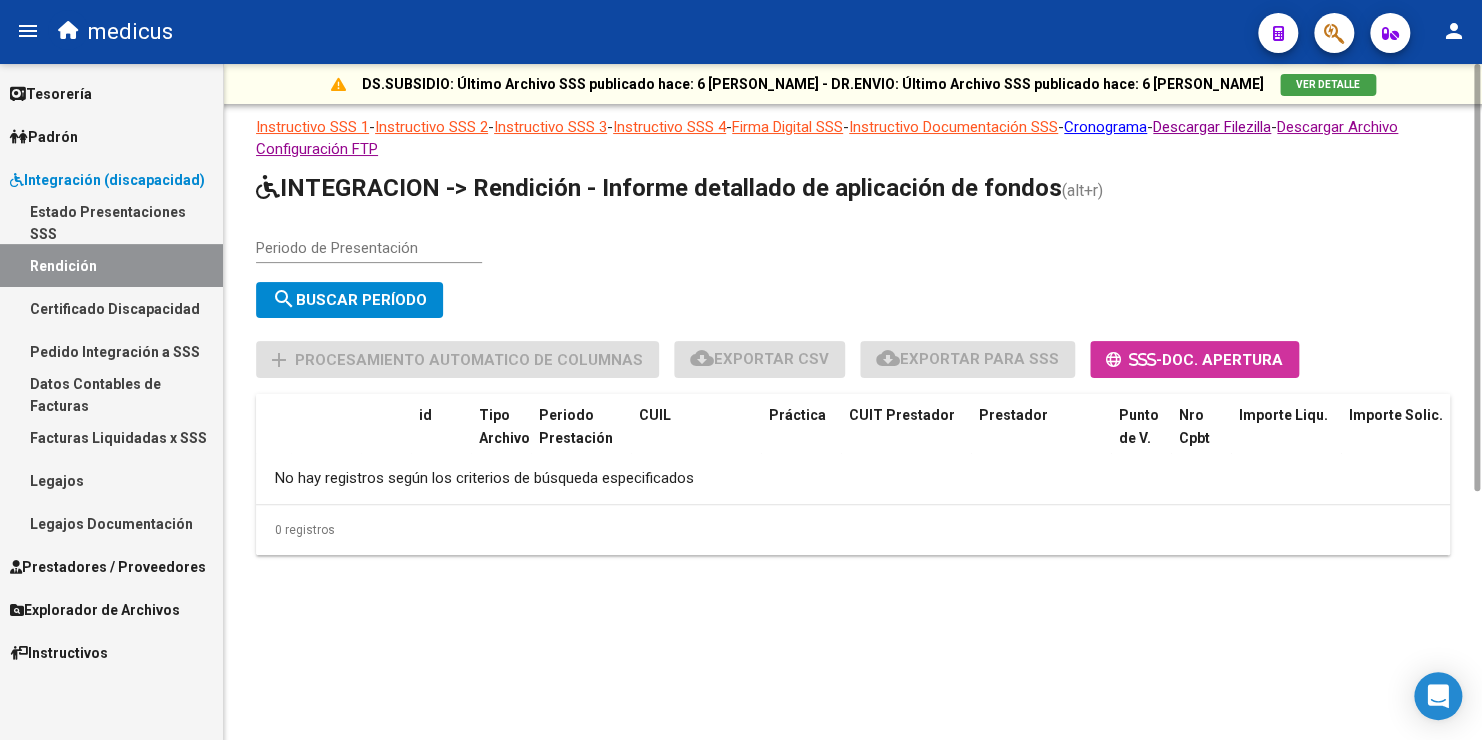click on "Periodo de Presentación" 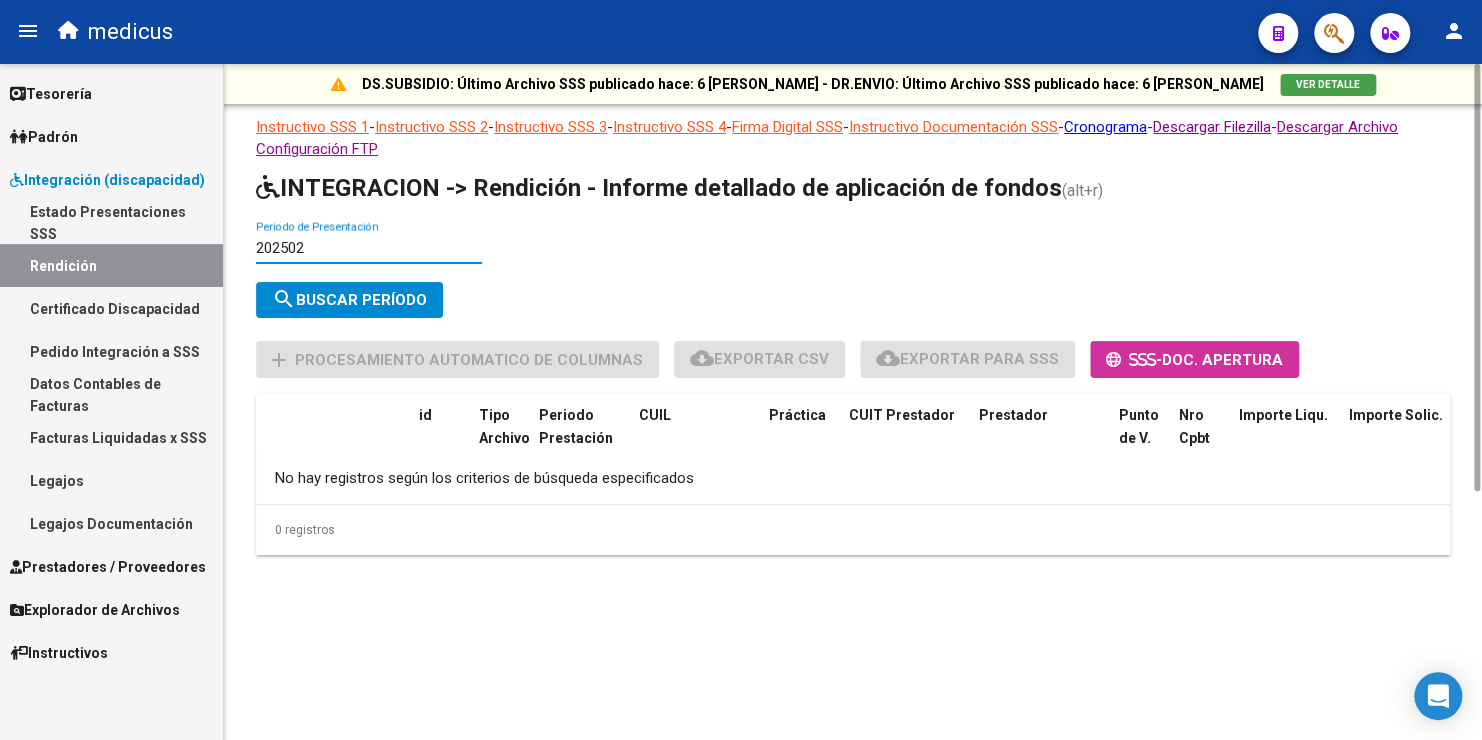 type on "202502" 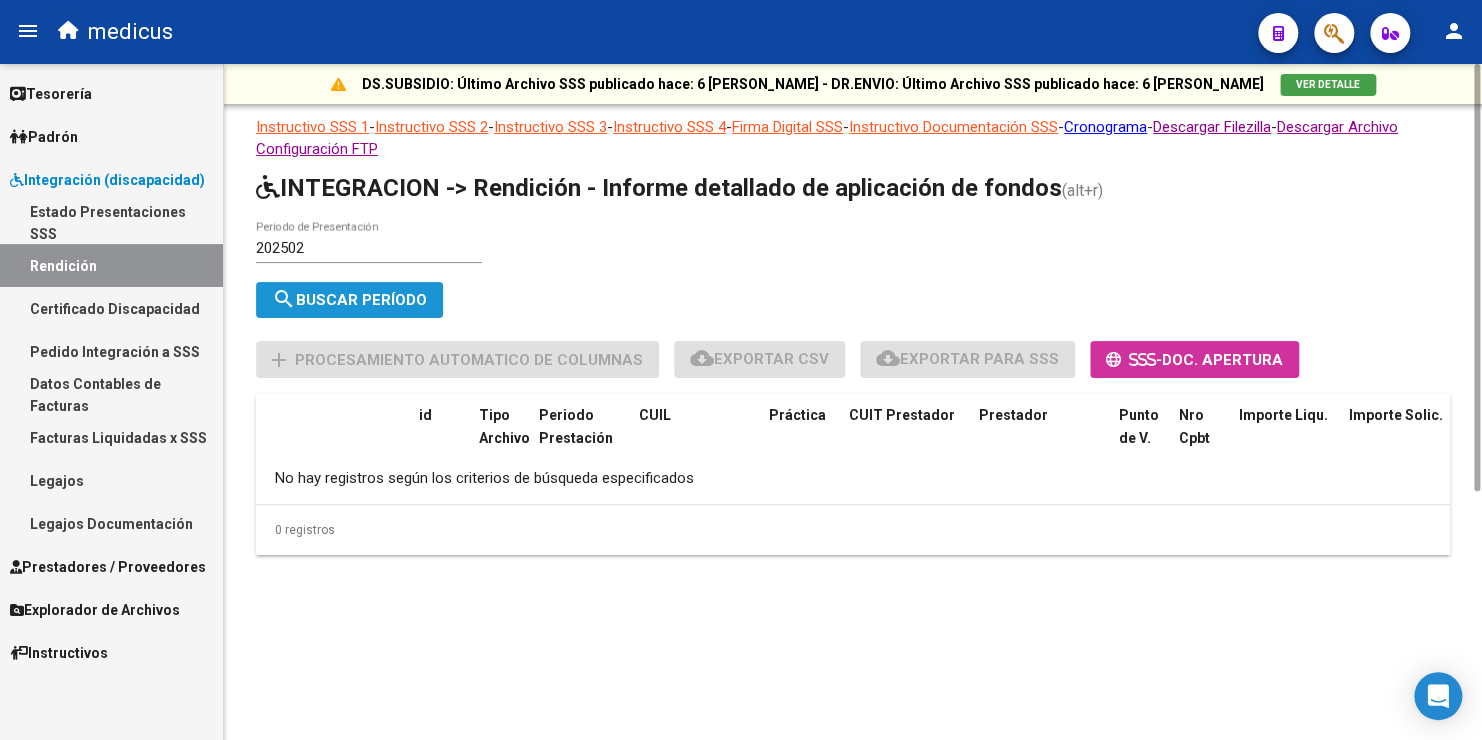 click on "search  Buscar Período" 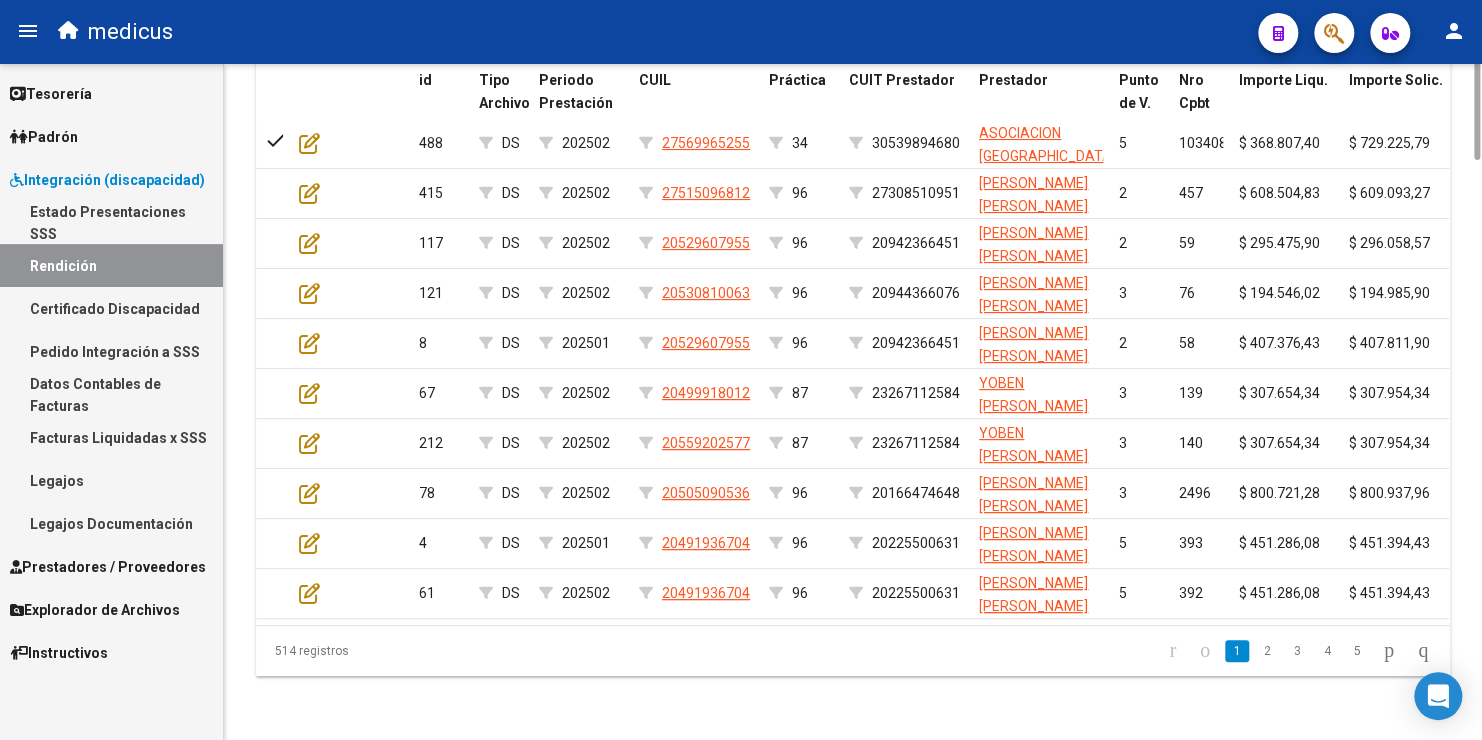 scroll, scrollTop: 143, scrollLeft: 0, axis: vertical 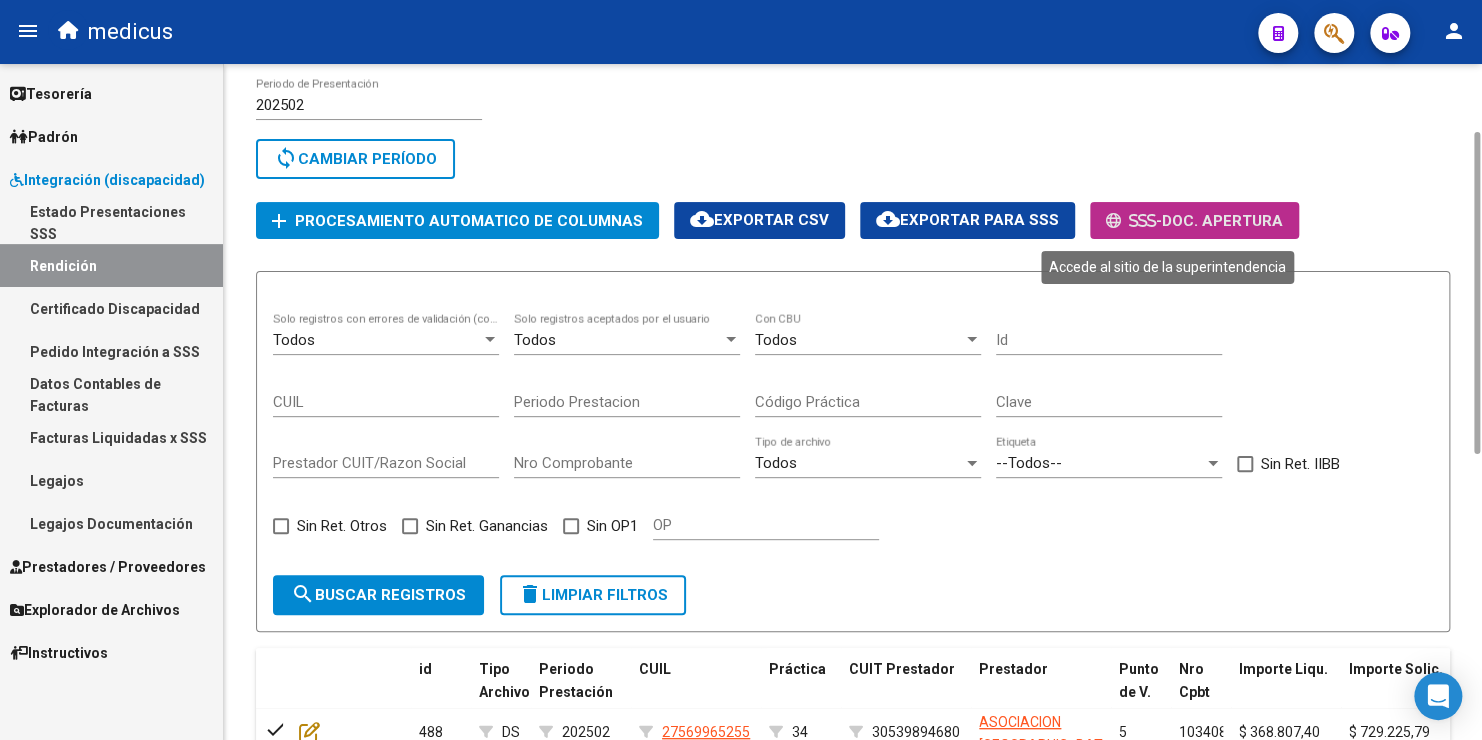 click on "Doc. Apertura" 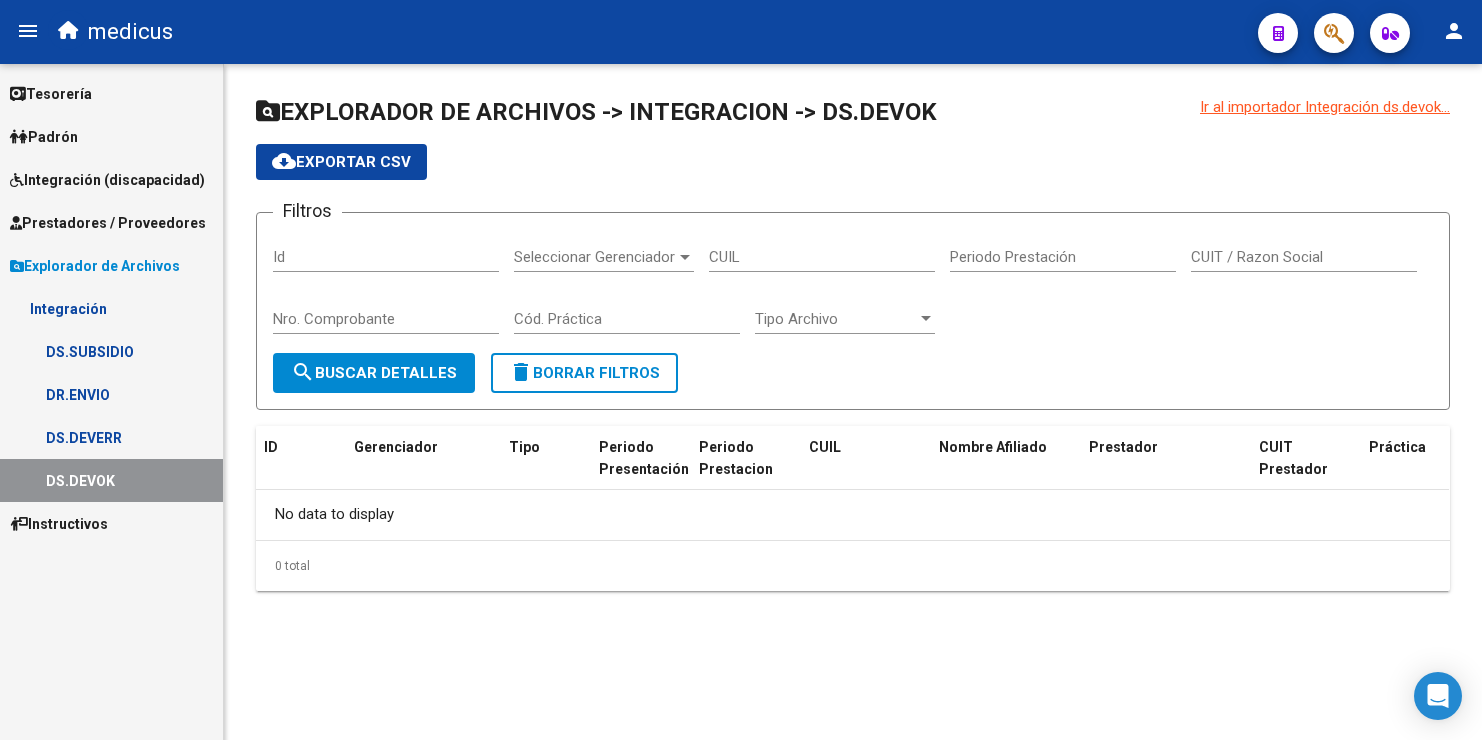 scroll, scrollTop: 0, scrollLeft: 0, axis: both 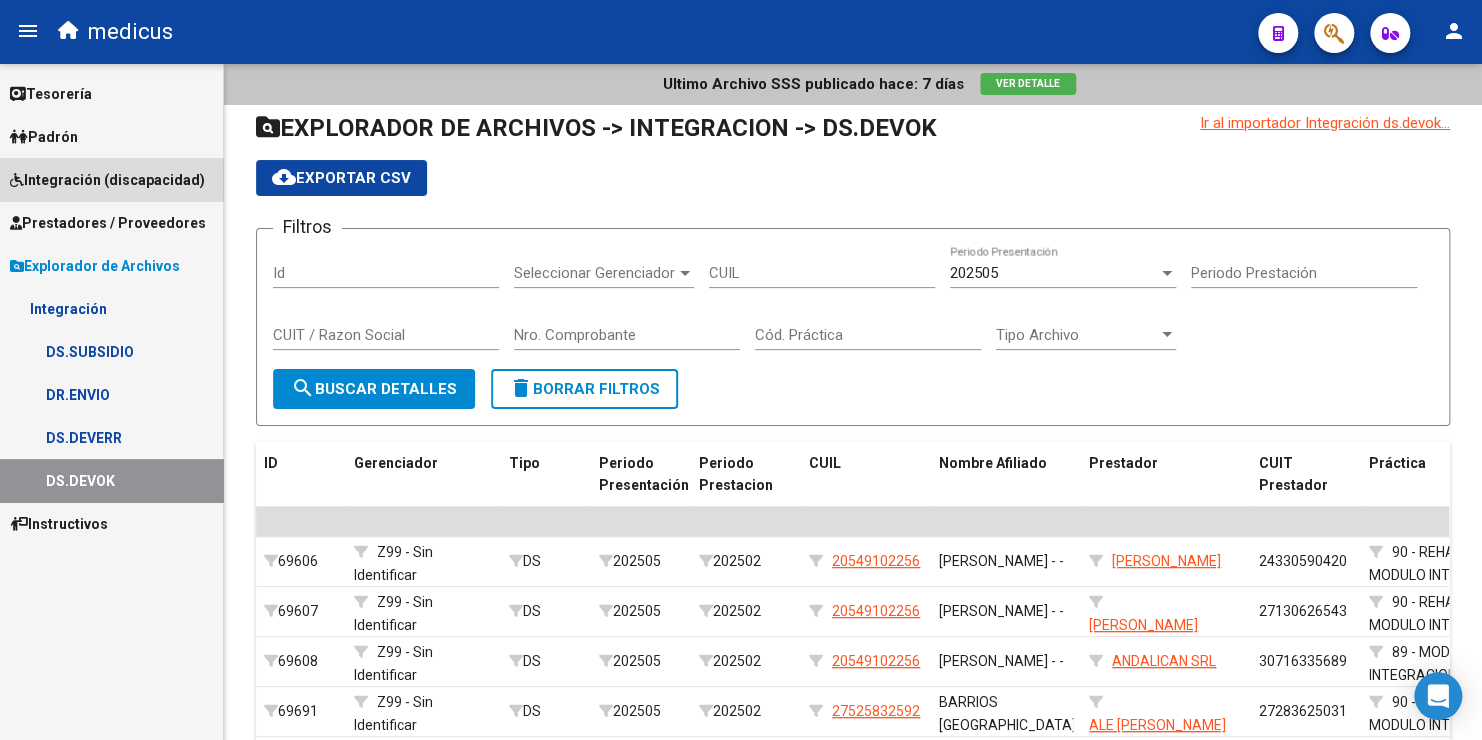 click on "Integración (discapacidad)" at bounding box center [107, 180] 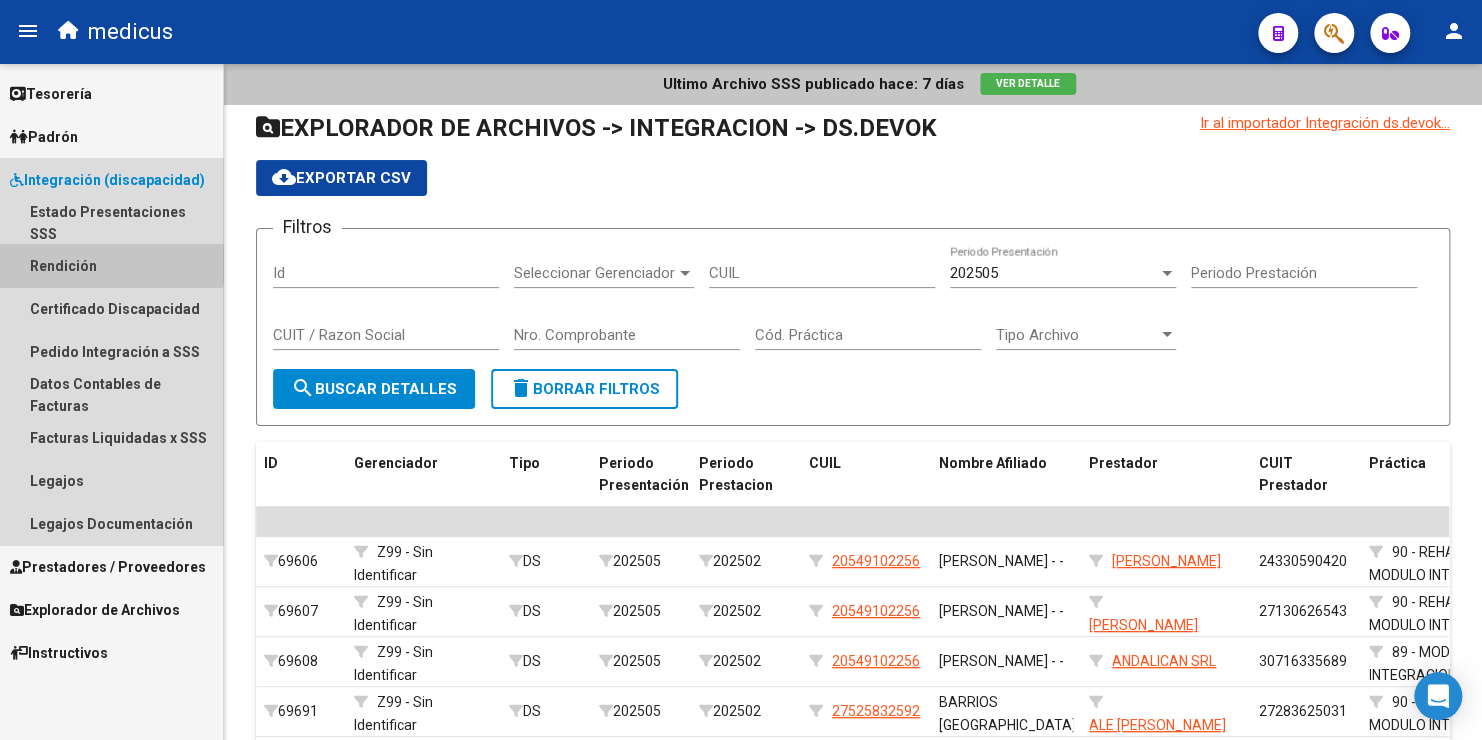 click on "Rendición" at bounding box center (111, 265) 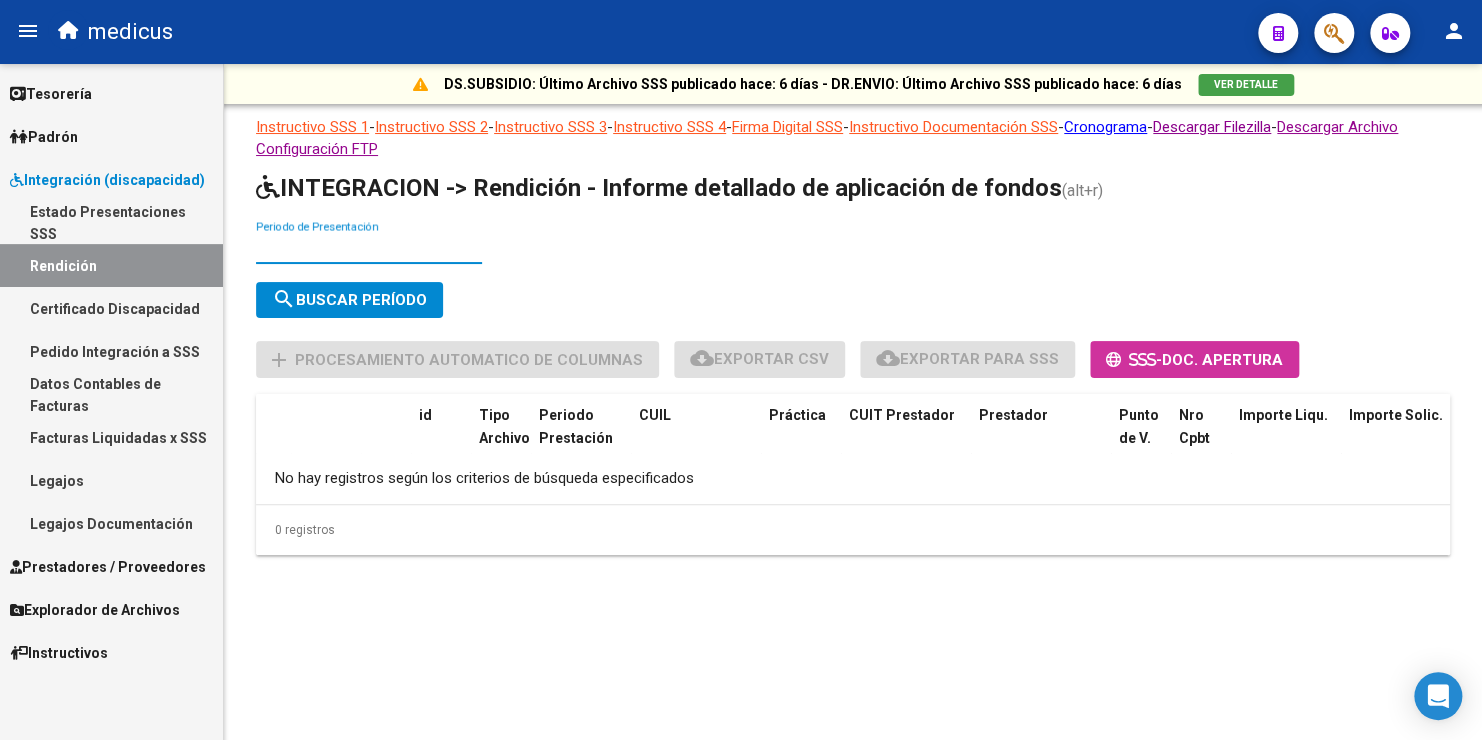 click on "Periodo de Presentación" at bounding box center (369, 248) 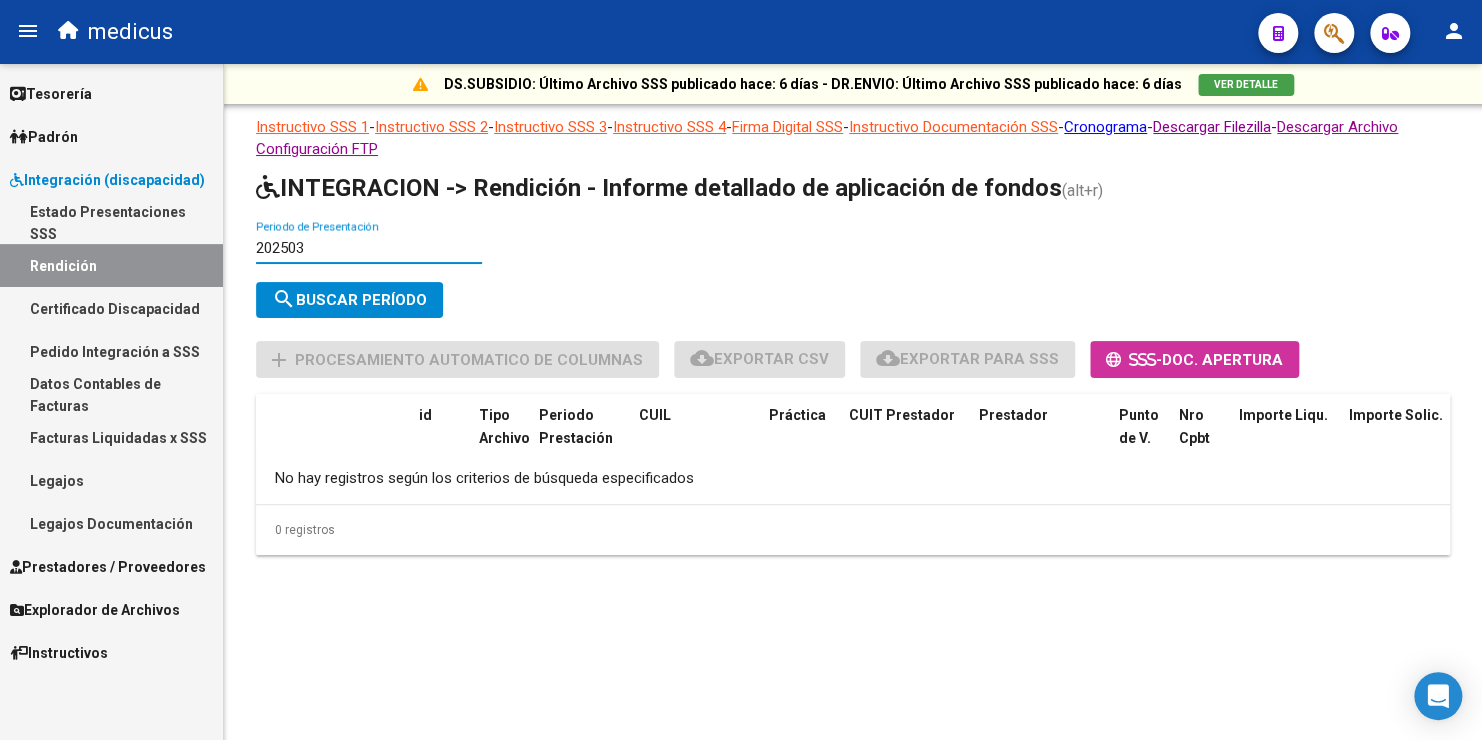 type on "202503" 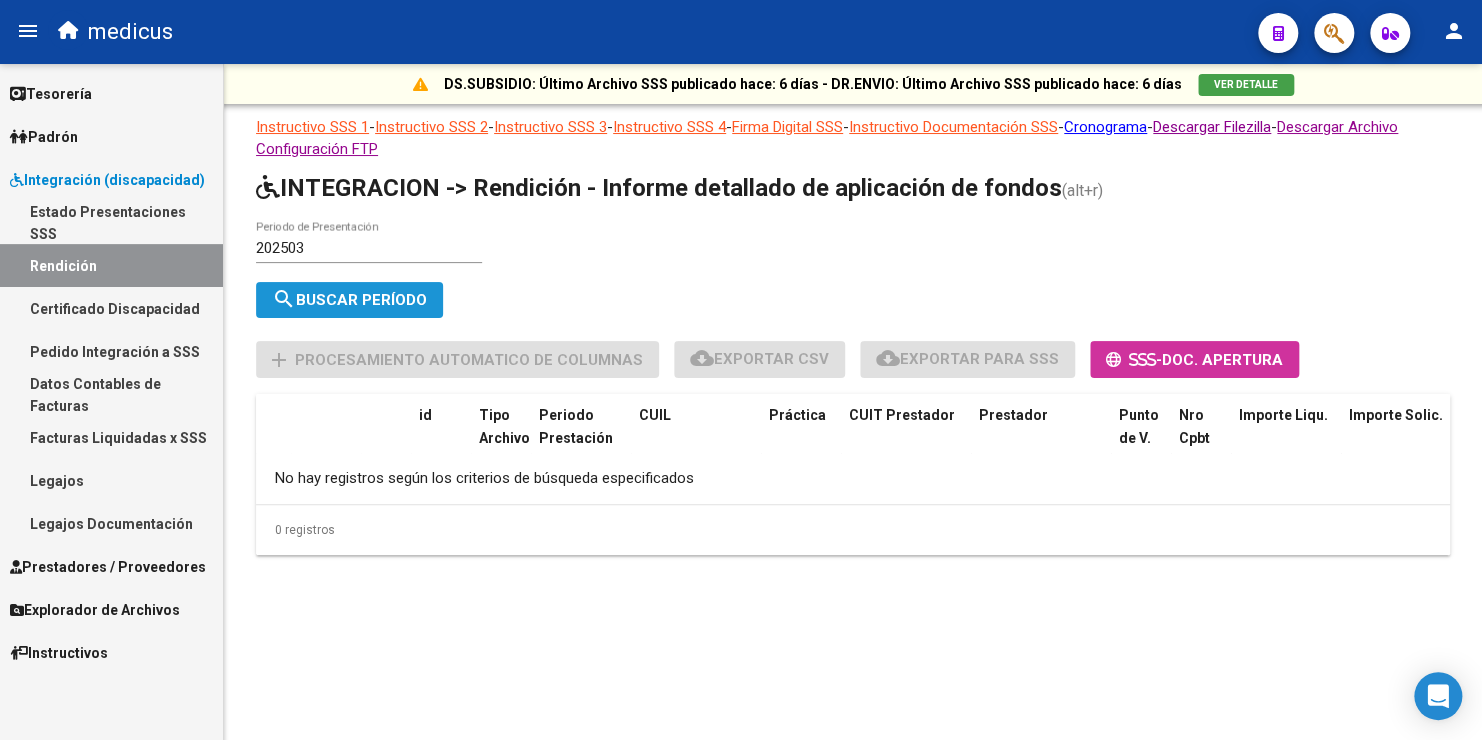 click on "search  Buscar Período" 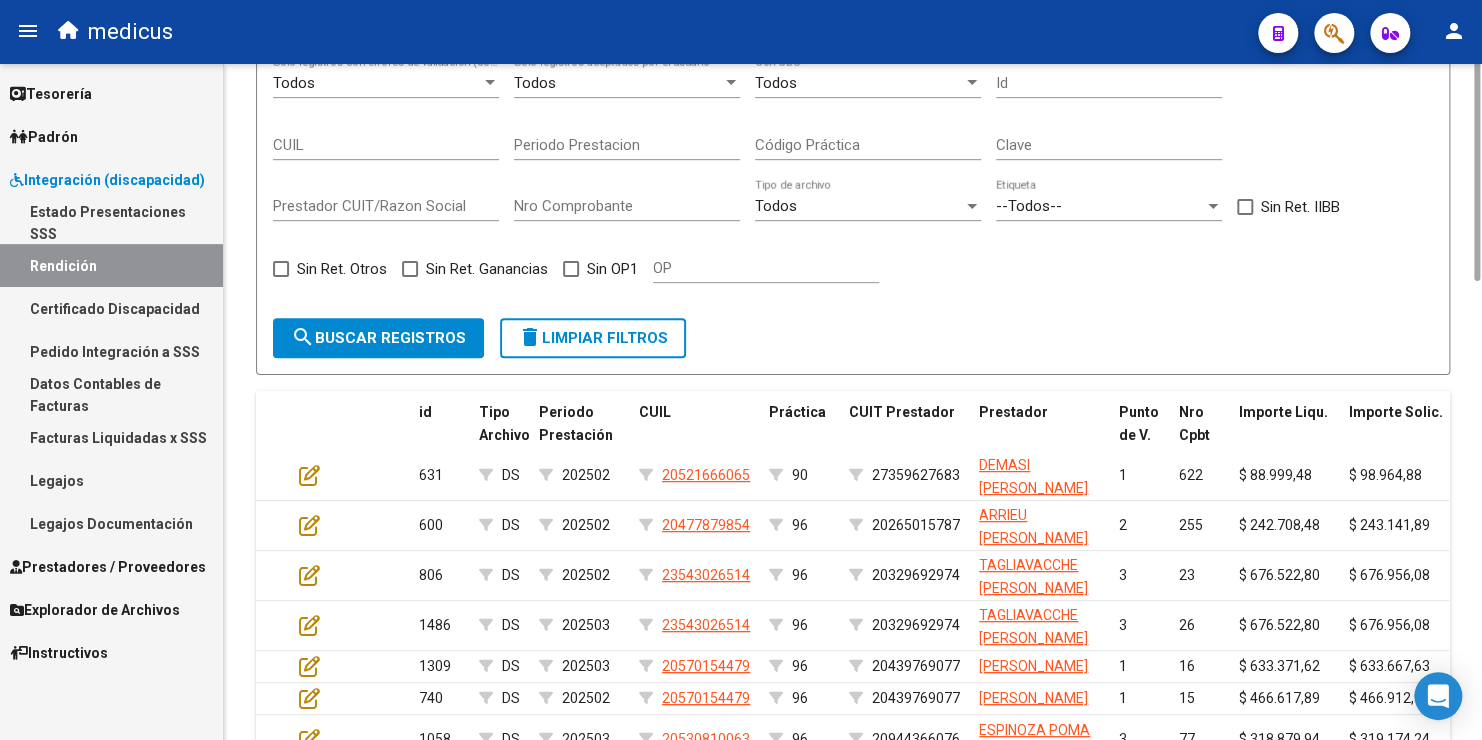 scroll, scrollTop: 200, scrollLeft: 0, axis: vertical 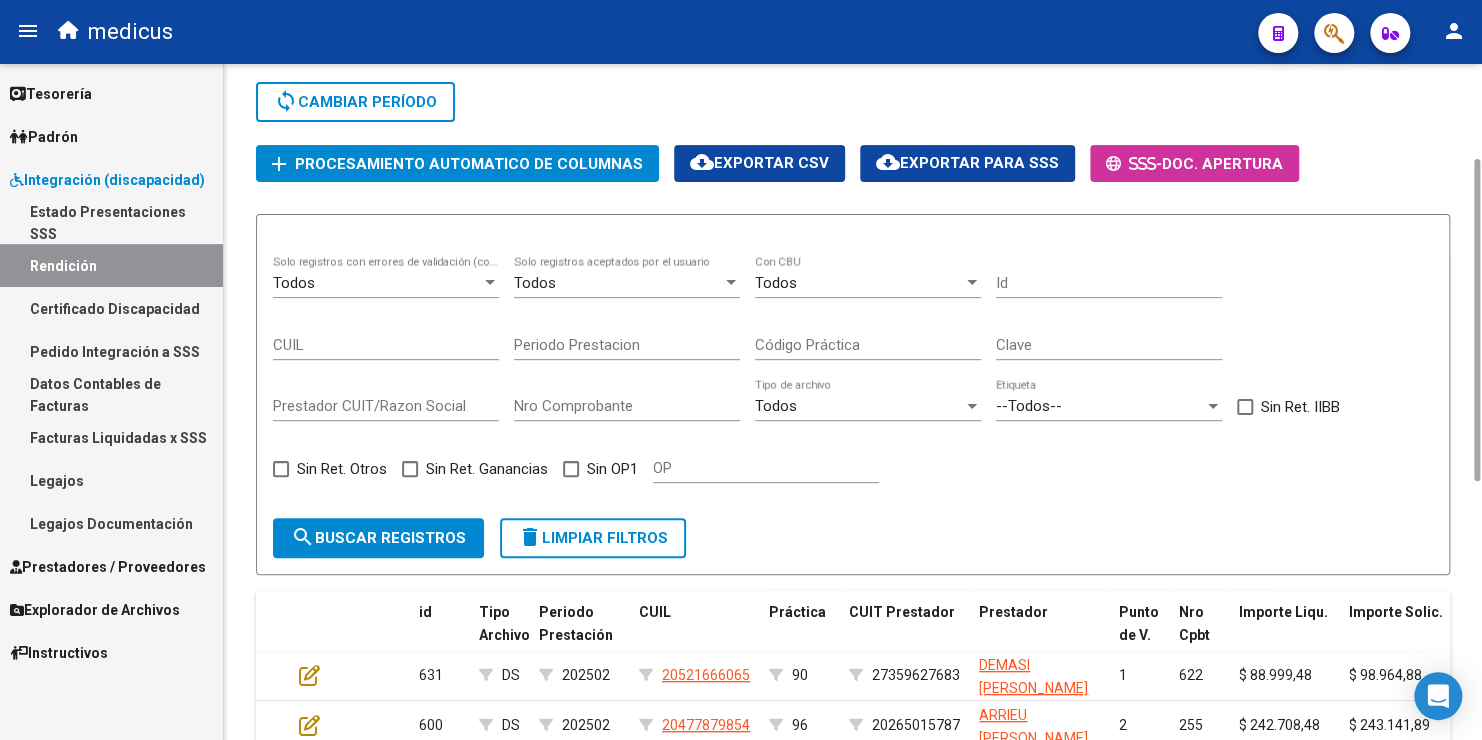 click on "Todos" at bounding box center [859, 283] 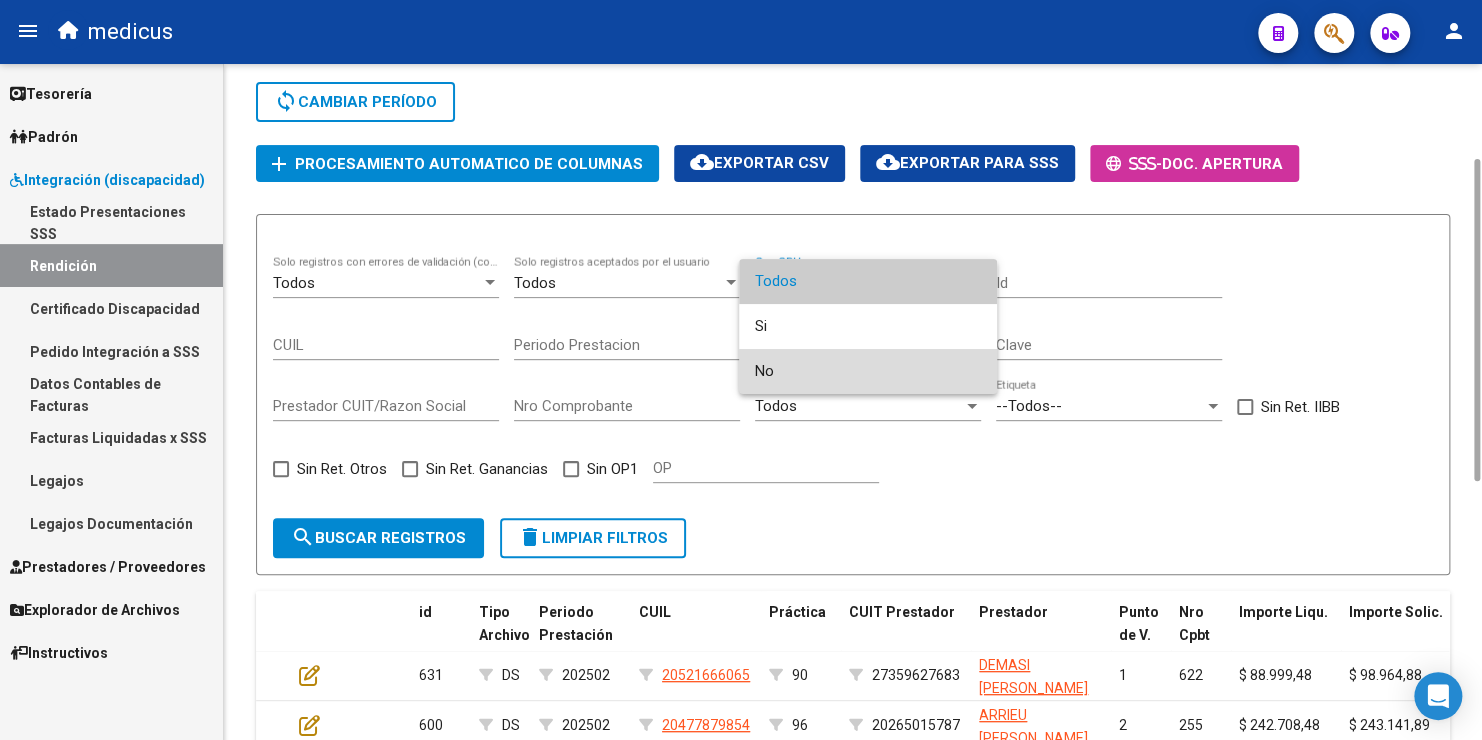 click on "No" at bounding box center (868, 371) 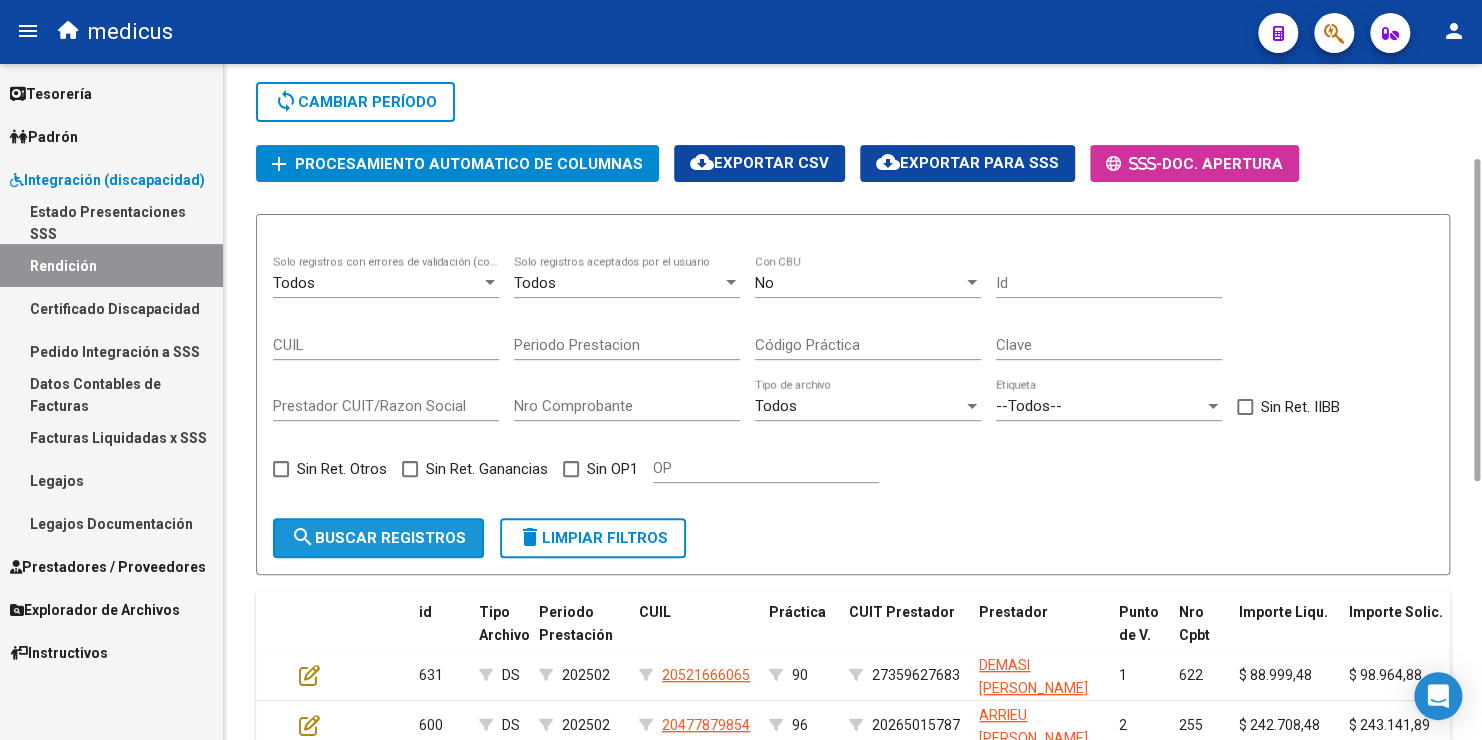 click on "search  Buscar registros" 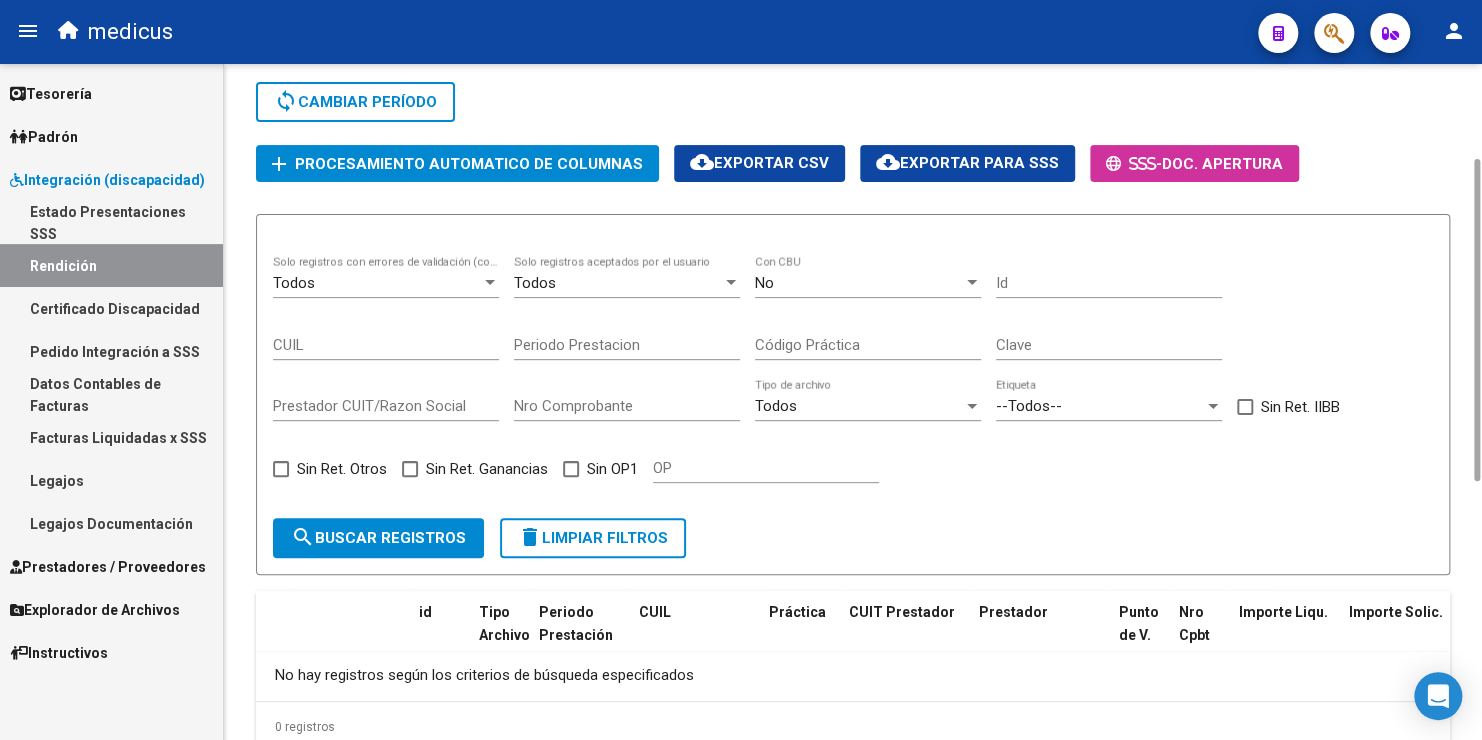 click on "No" at bounding box center [859, 283] 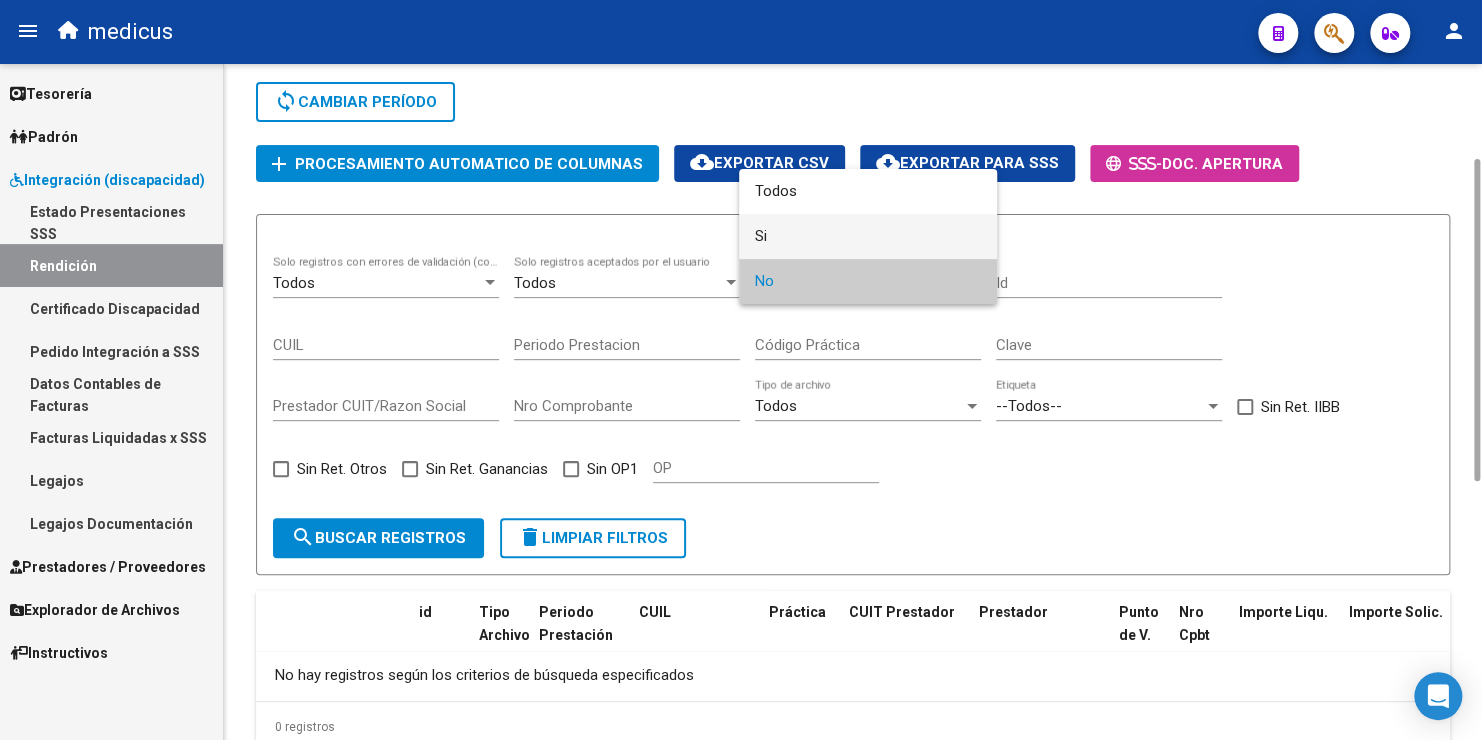 click on "Si" at bounding box center (868, 236) 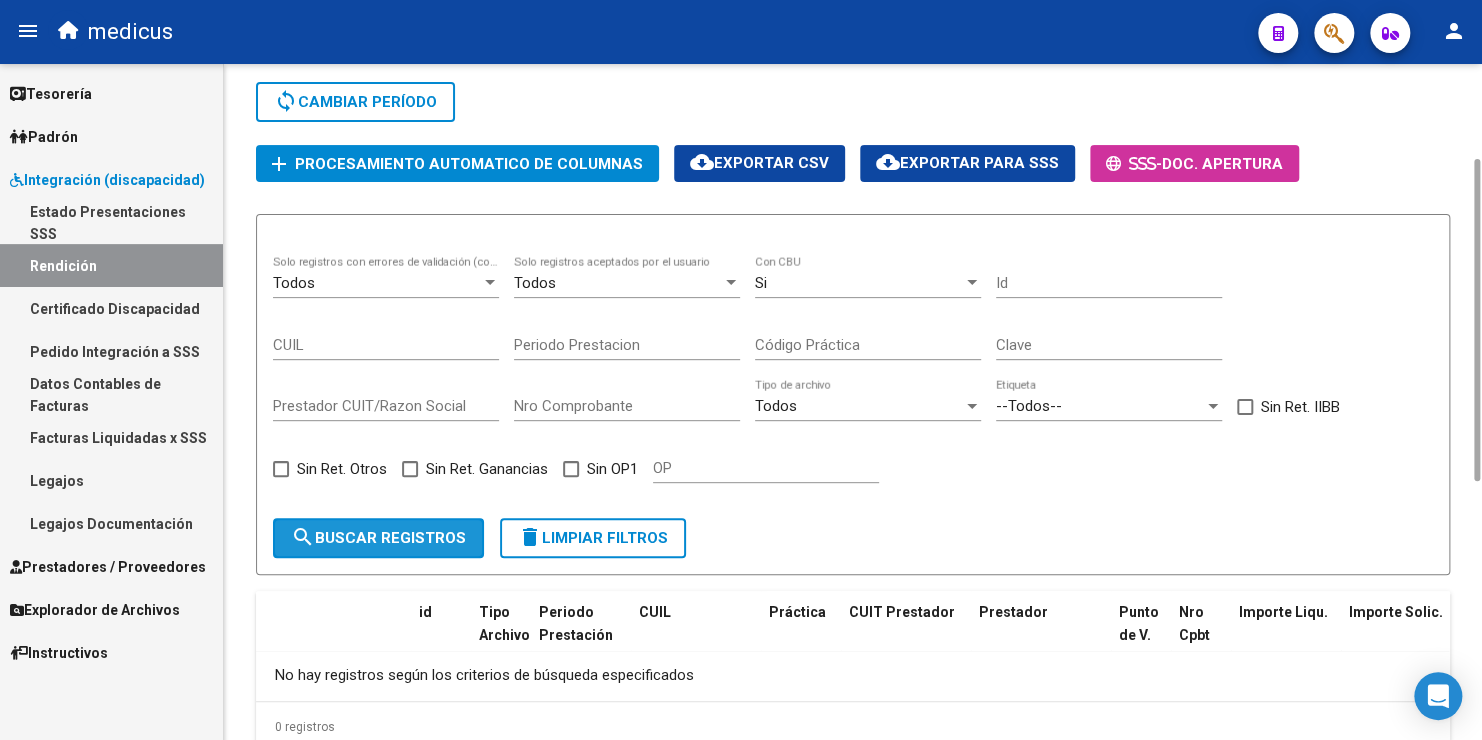 click on "search  Buscar registros" 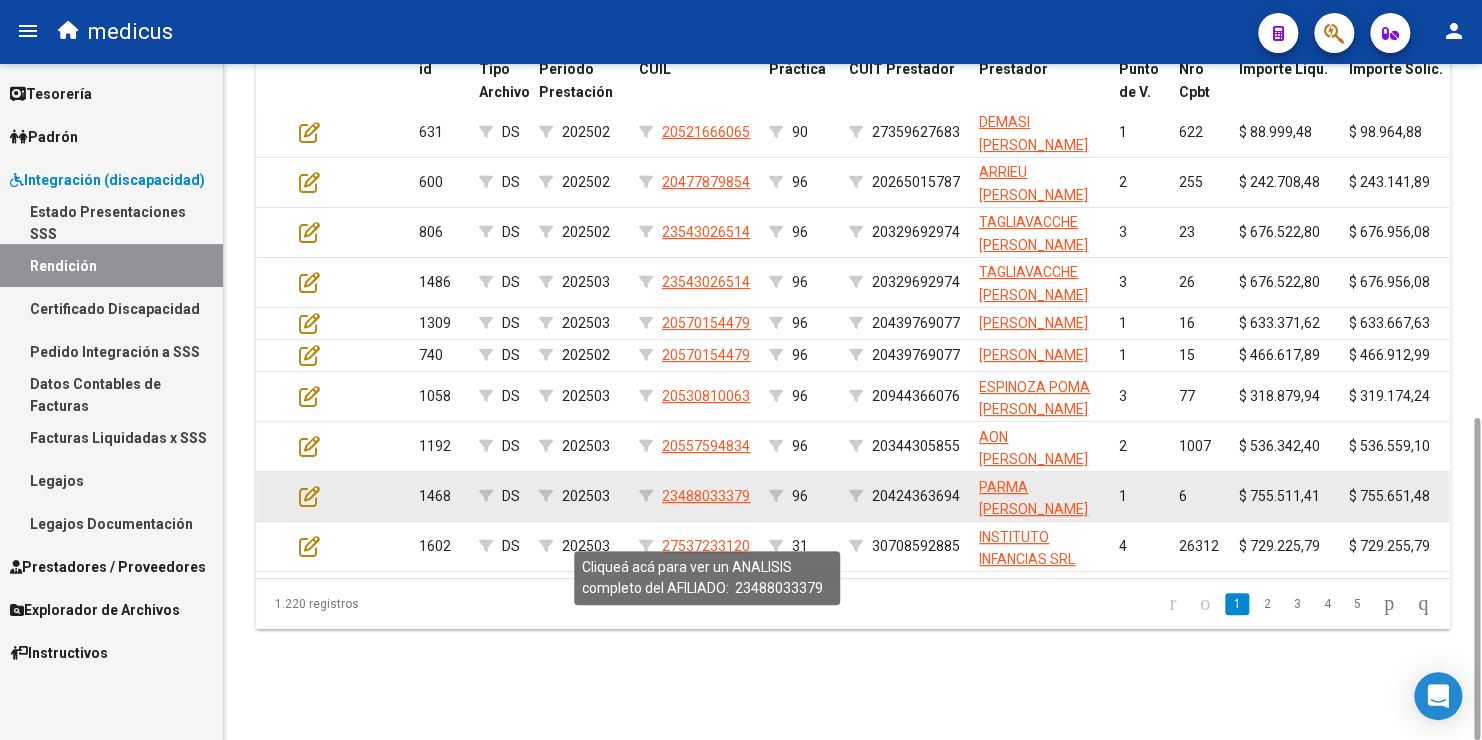 scroll, scrollTop: 343, scrollLeft: 0, axis: vertical 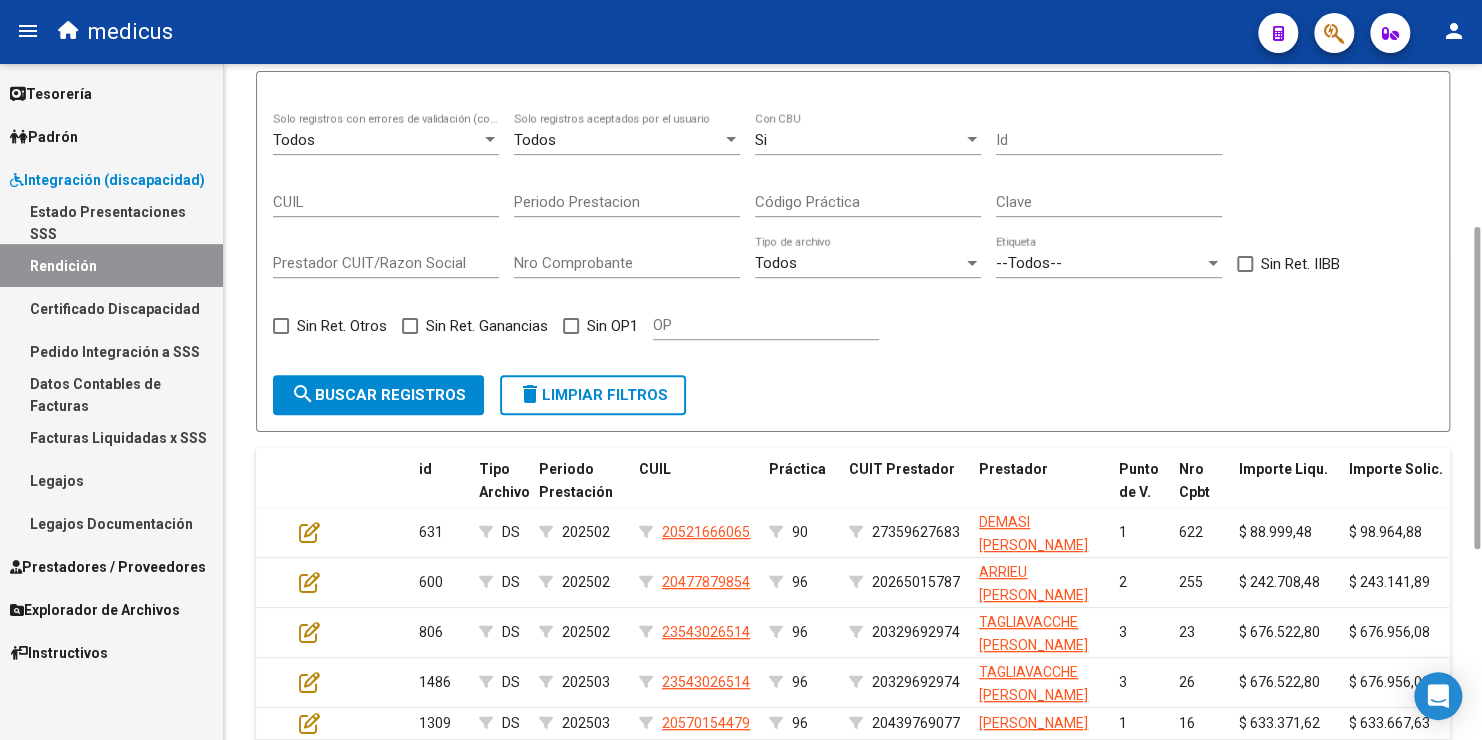 click on "Todos" at bounding box center [859, 263] 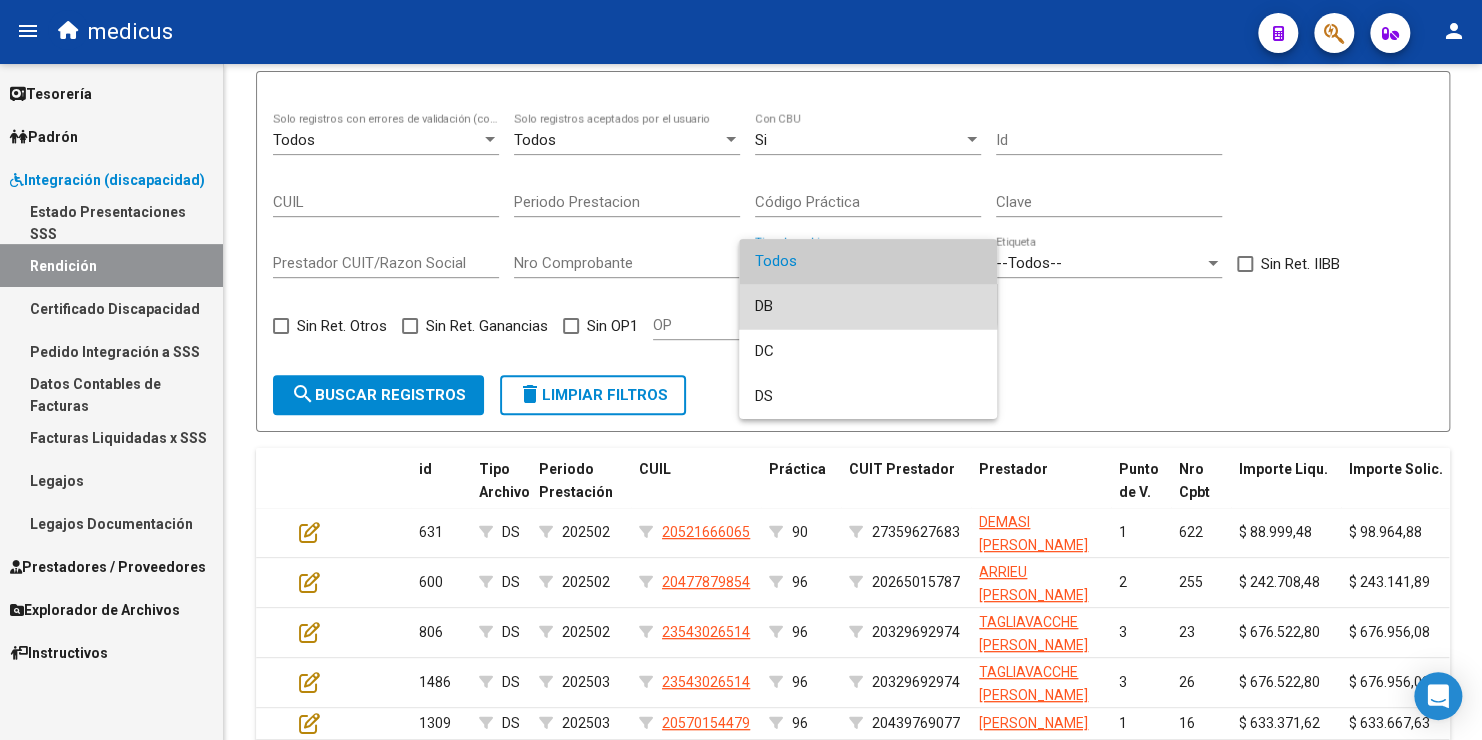 click on "DB" at bounding box center (868, 306) 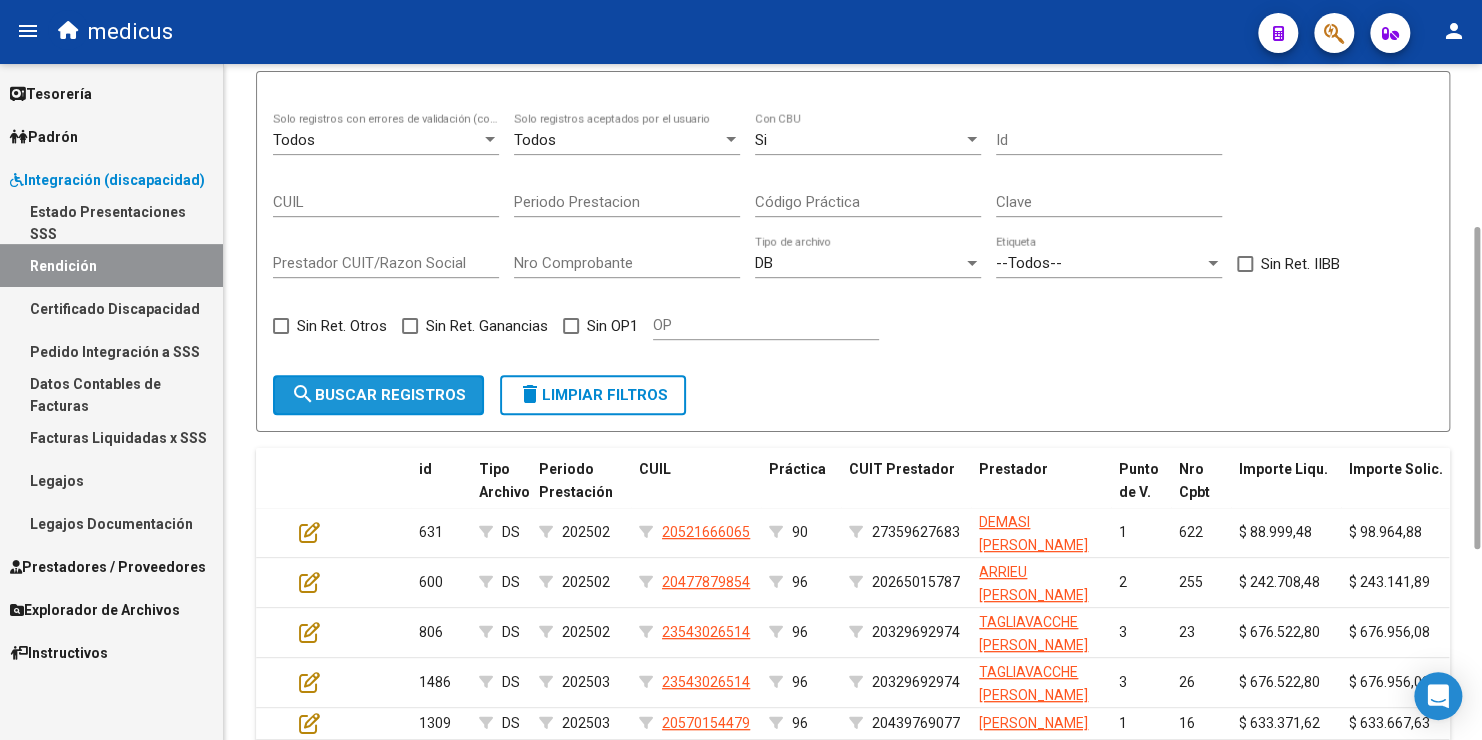 click on "search  Buscar registros" 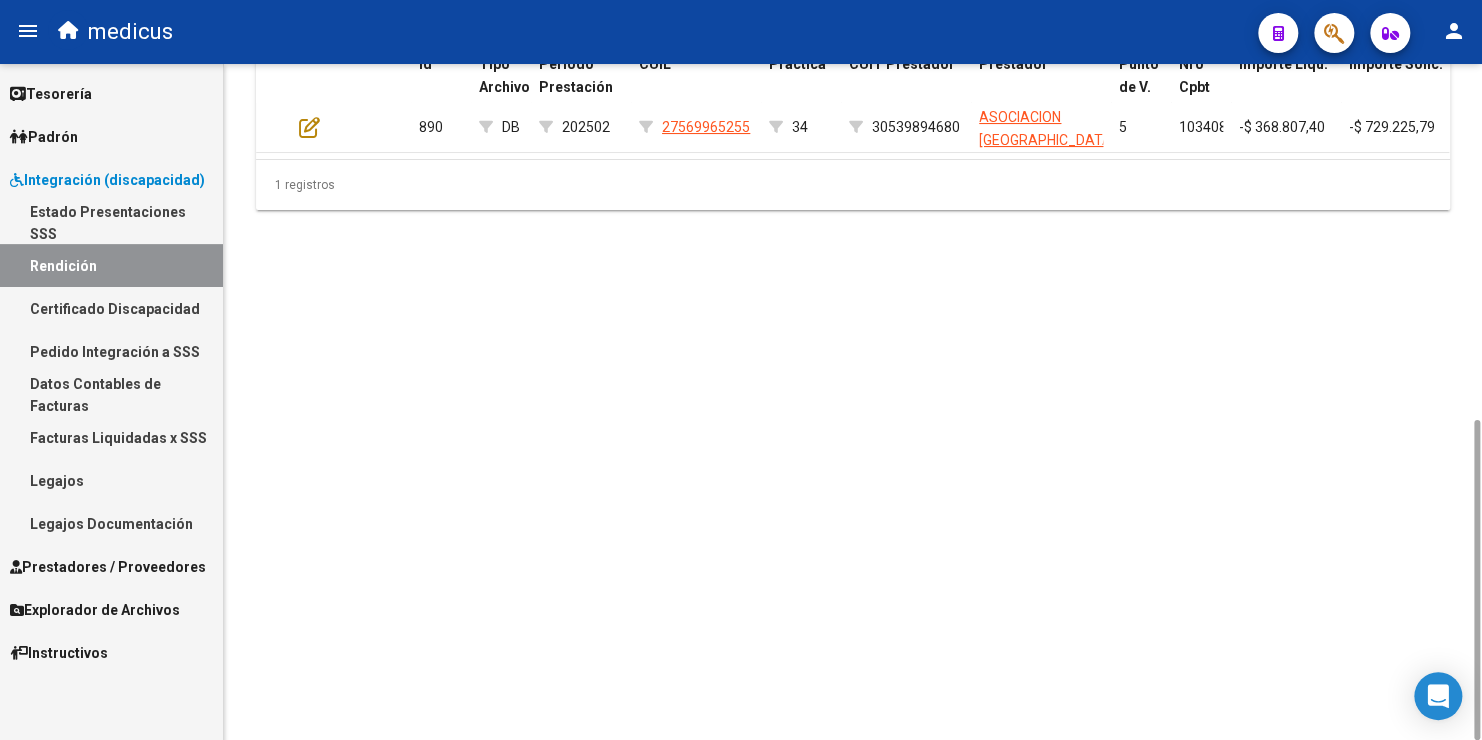 scroll, scrollTop: 348, scrollLeft: 0, axis: vertical 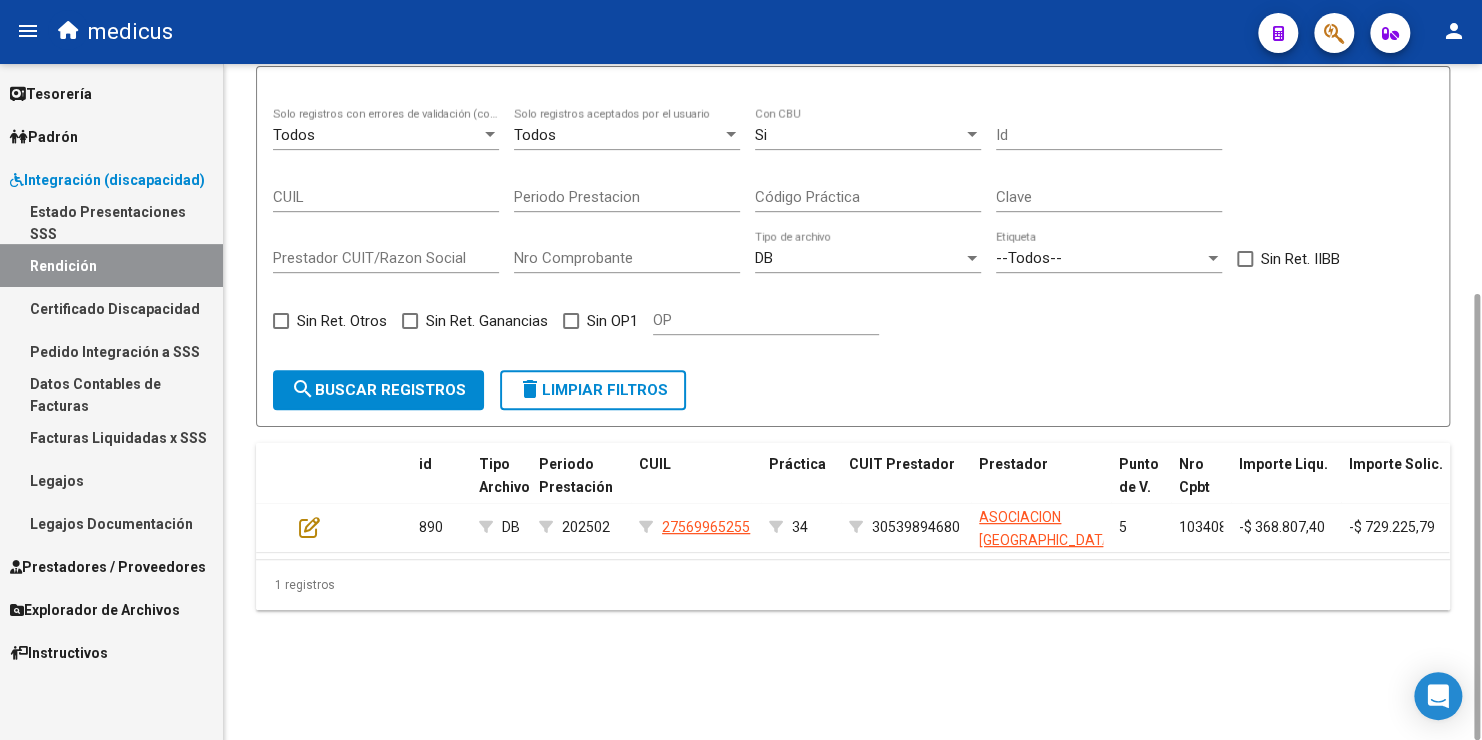 click on "DB  Tipo de archivo" 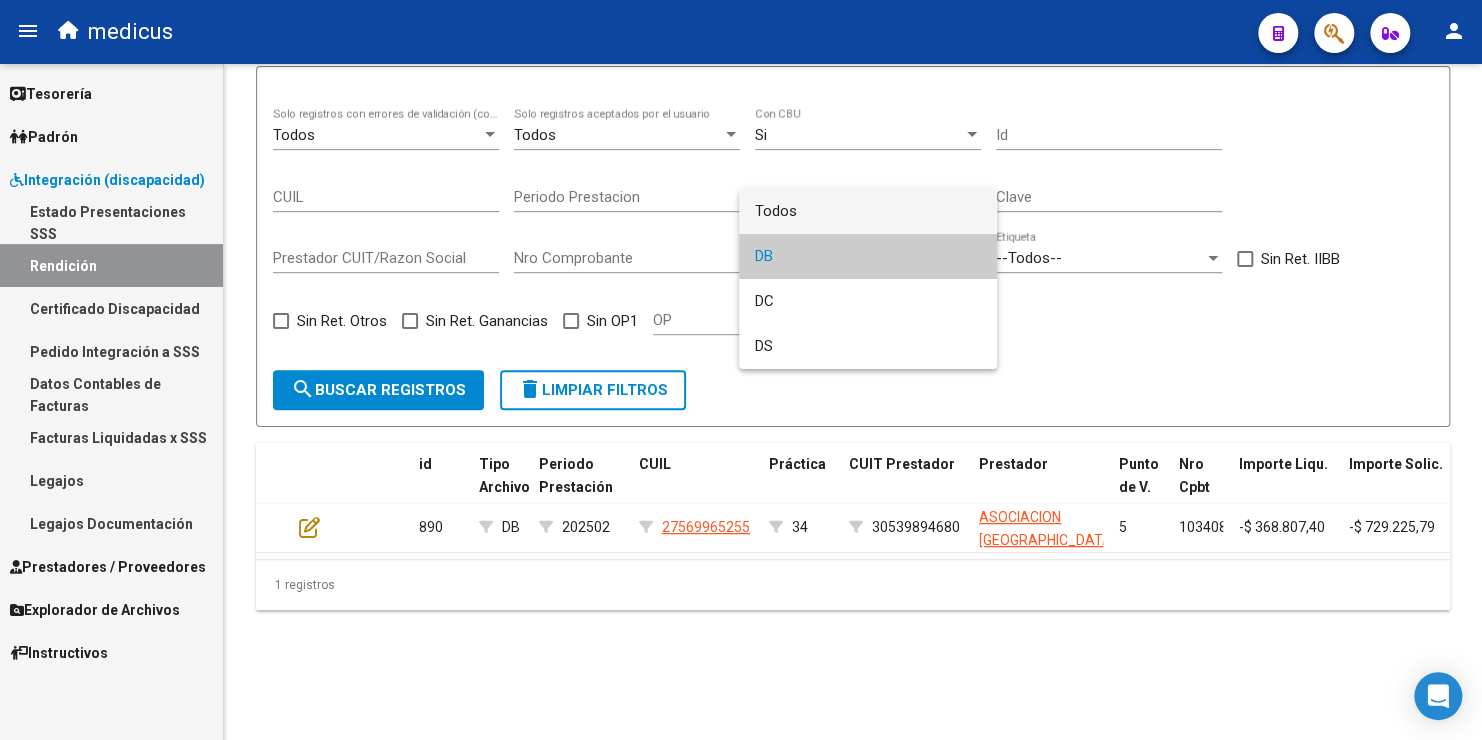 click on "Todos" at bounding box center [868, 211] 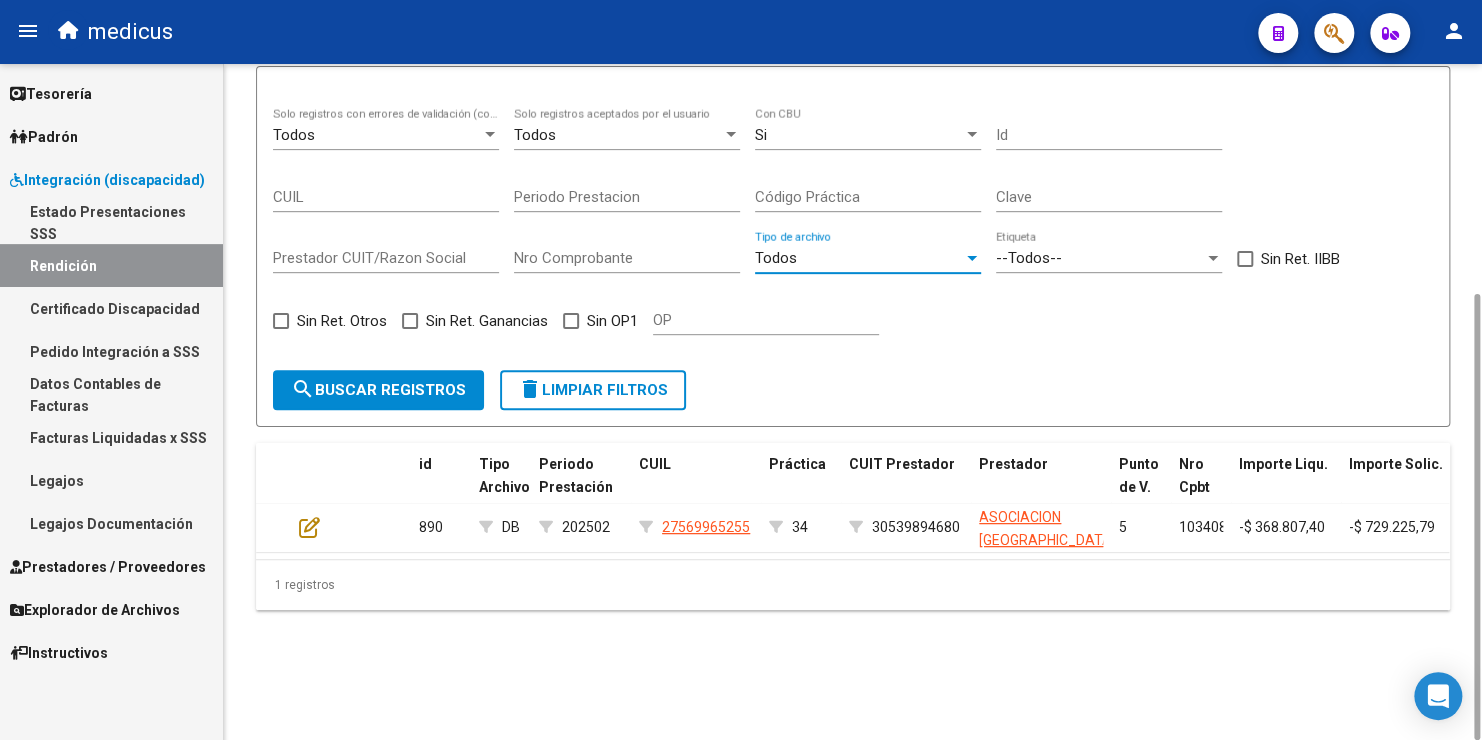 click on "search  Buscar registros" 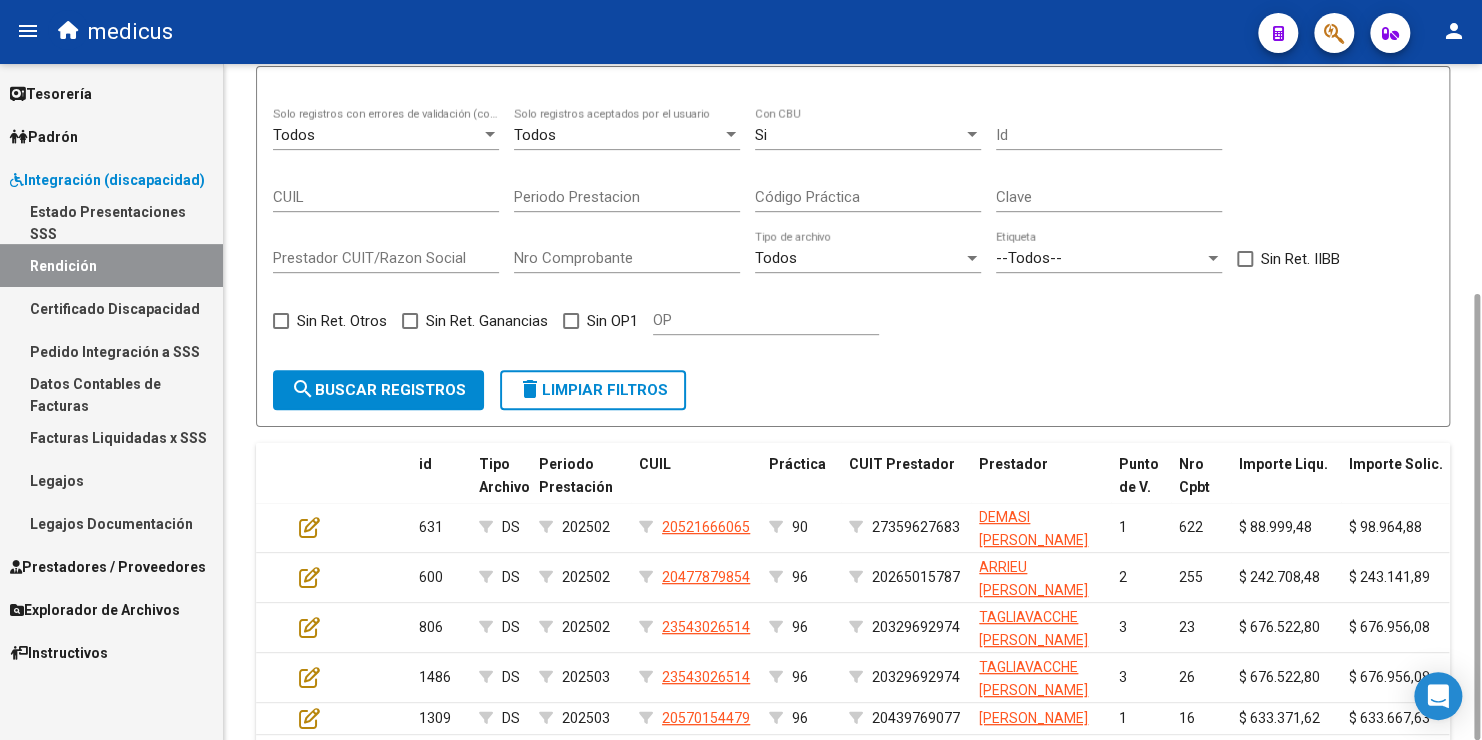 scroll, scrollTop: 148, scrollLeft: 0, axis: vertical 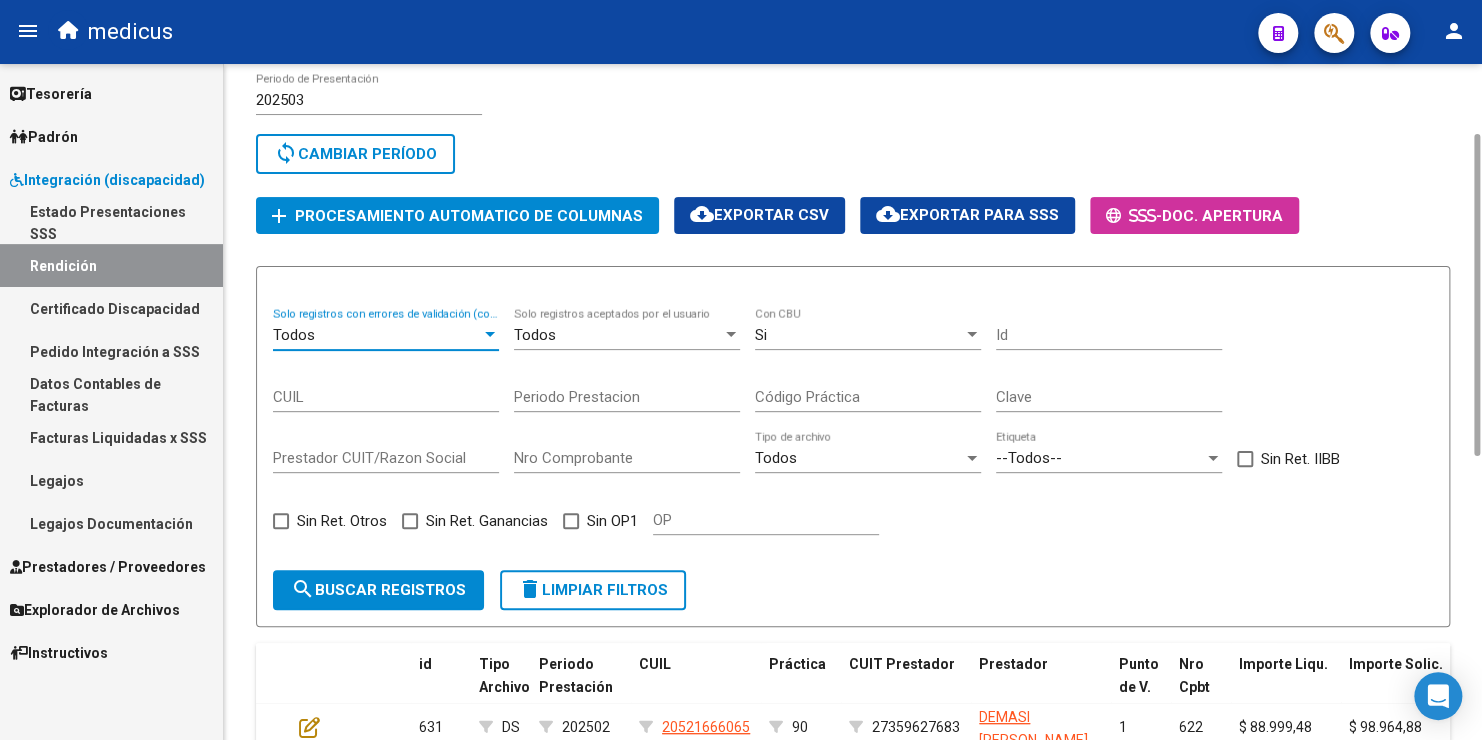 click at bounding box center (490, 334) 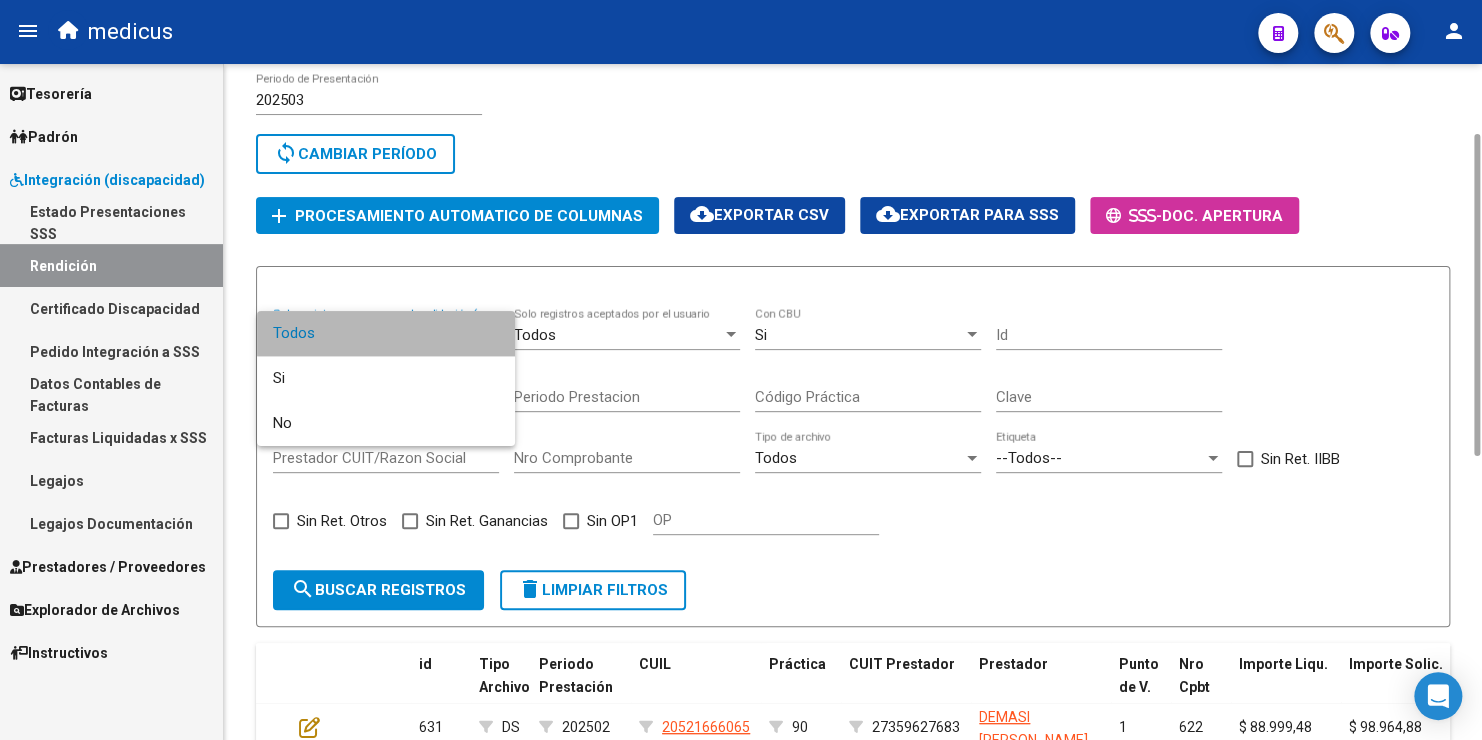 click on "Todos" at bounding box center [386, 333] 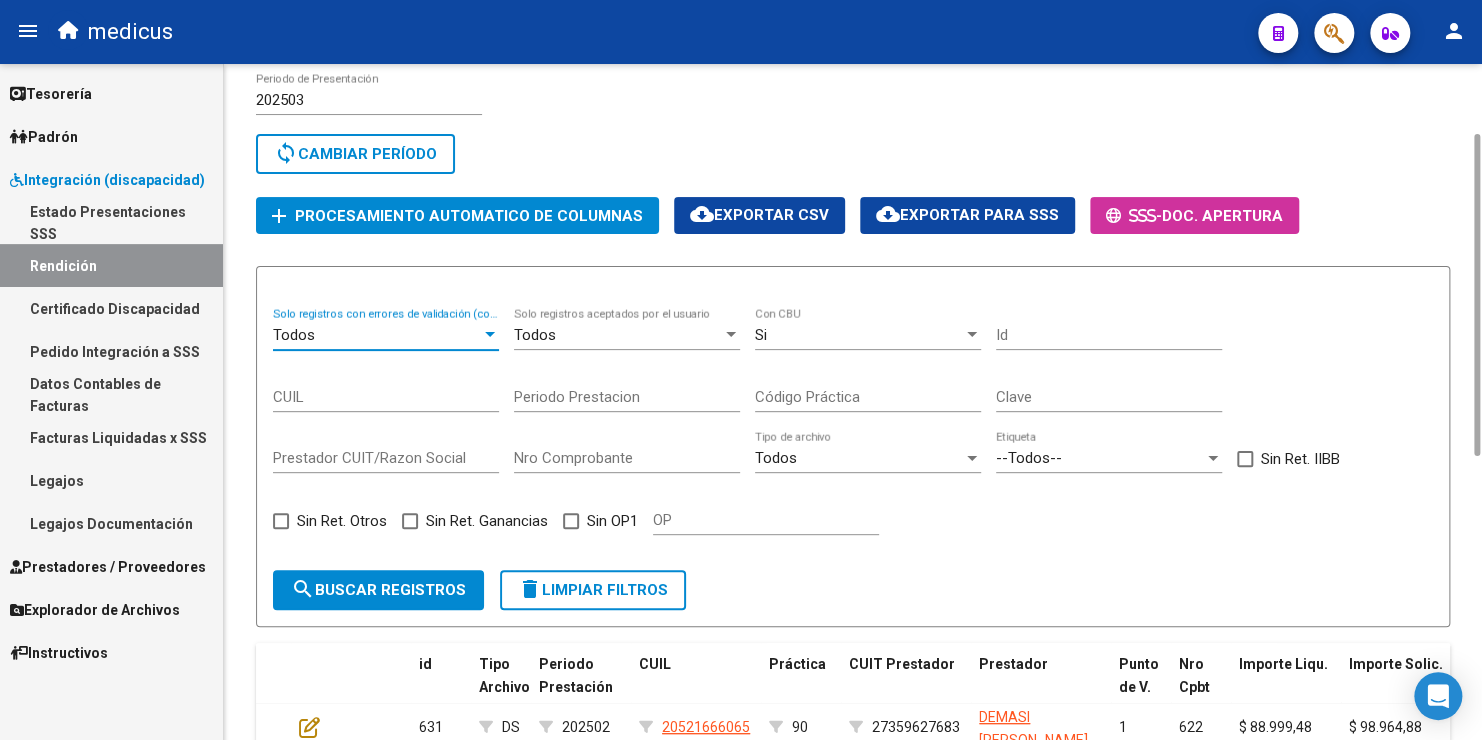 click at bounding box center [490, 334] 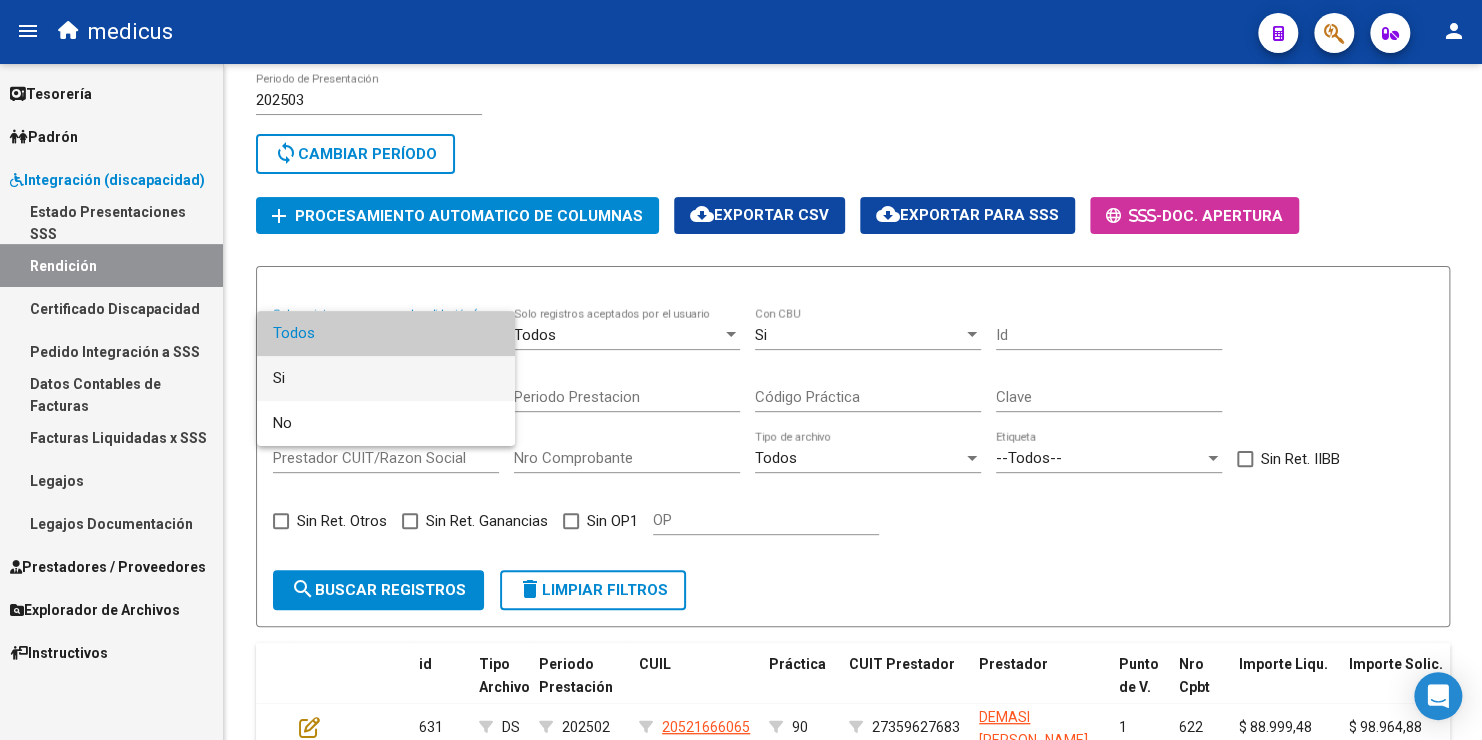 click on "Si" at bounding box center (386, 378) 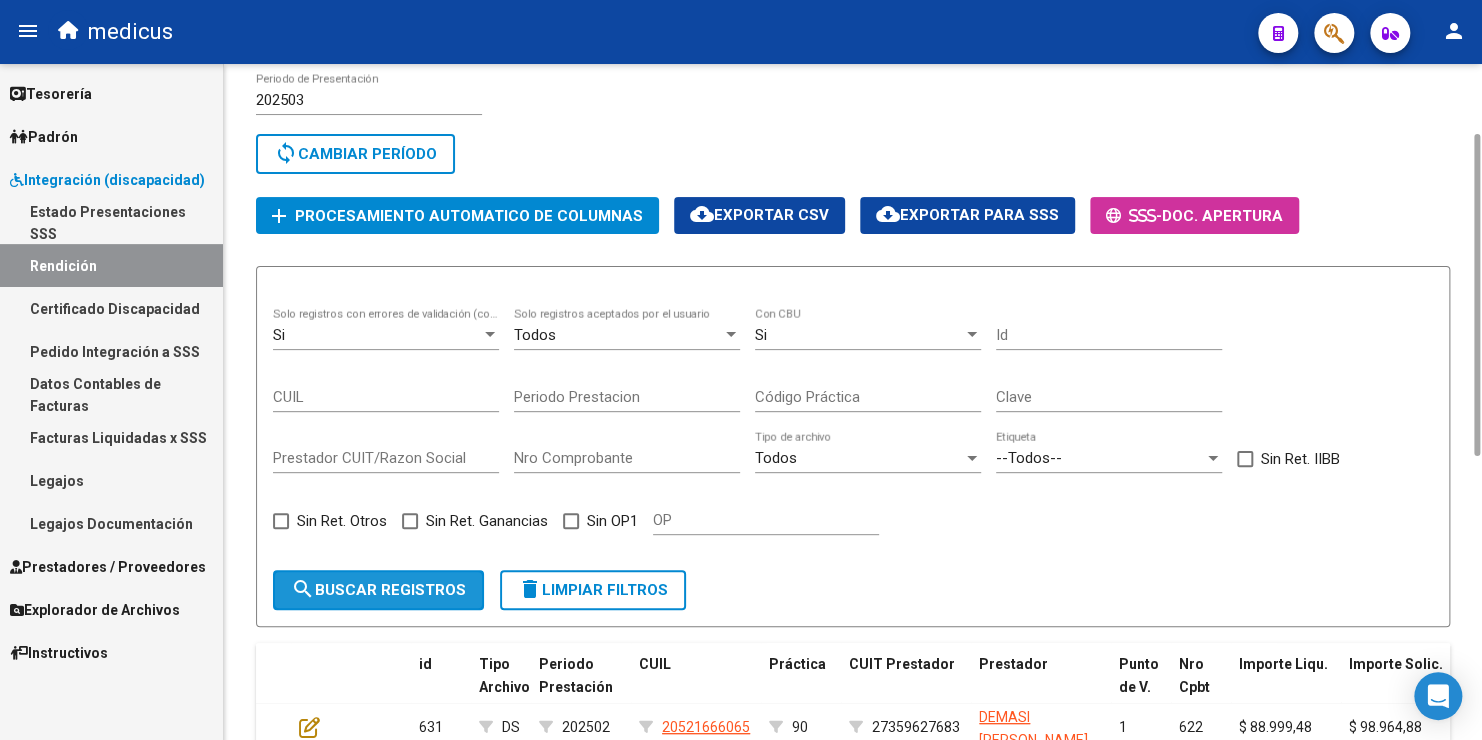 click on "search  Buscar registros" 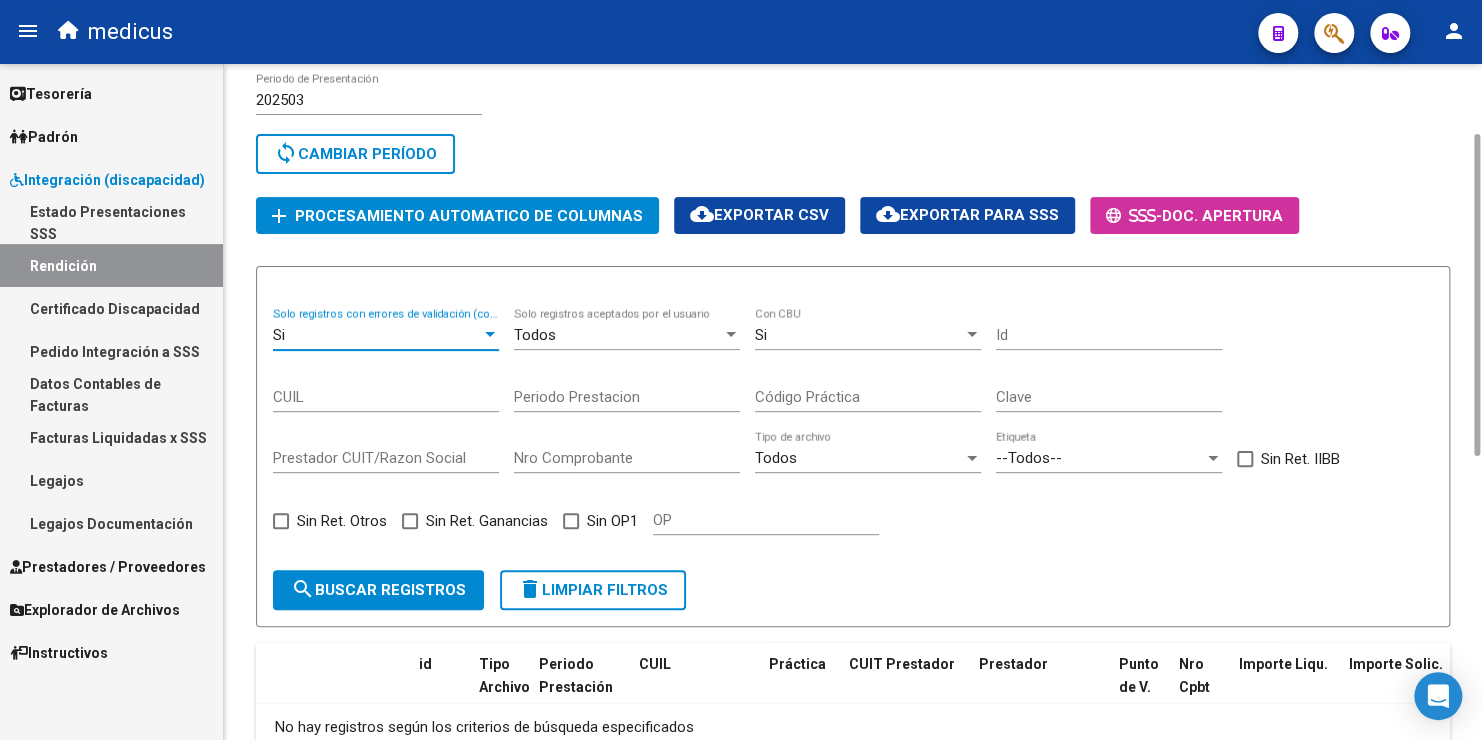 click on "Si" at bounding box center (377, 335) 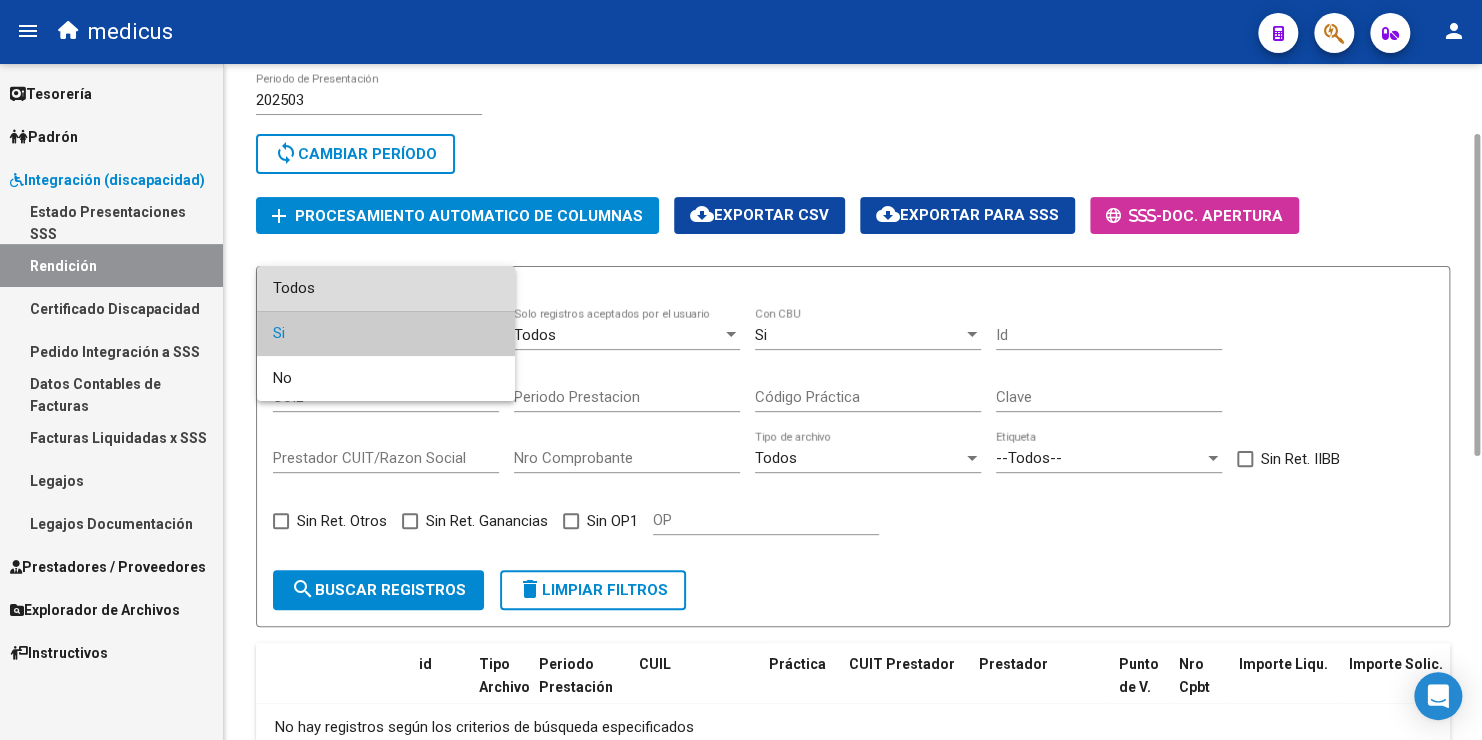drag, startPoint x: 395, startPoint y: 294, endPoint x: 375, endPoint y: 376, distance: 84.40379 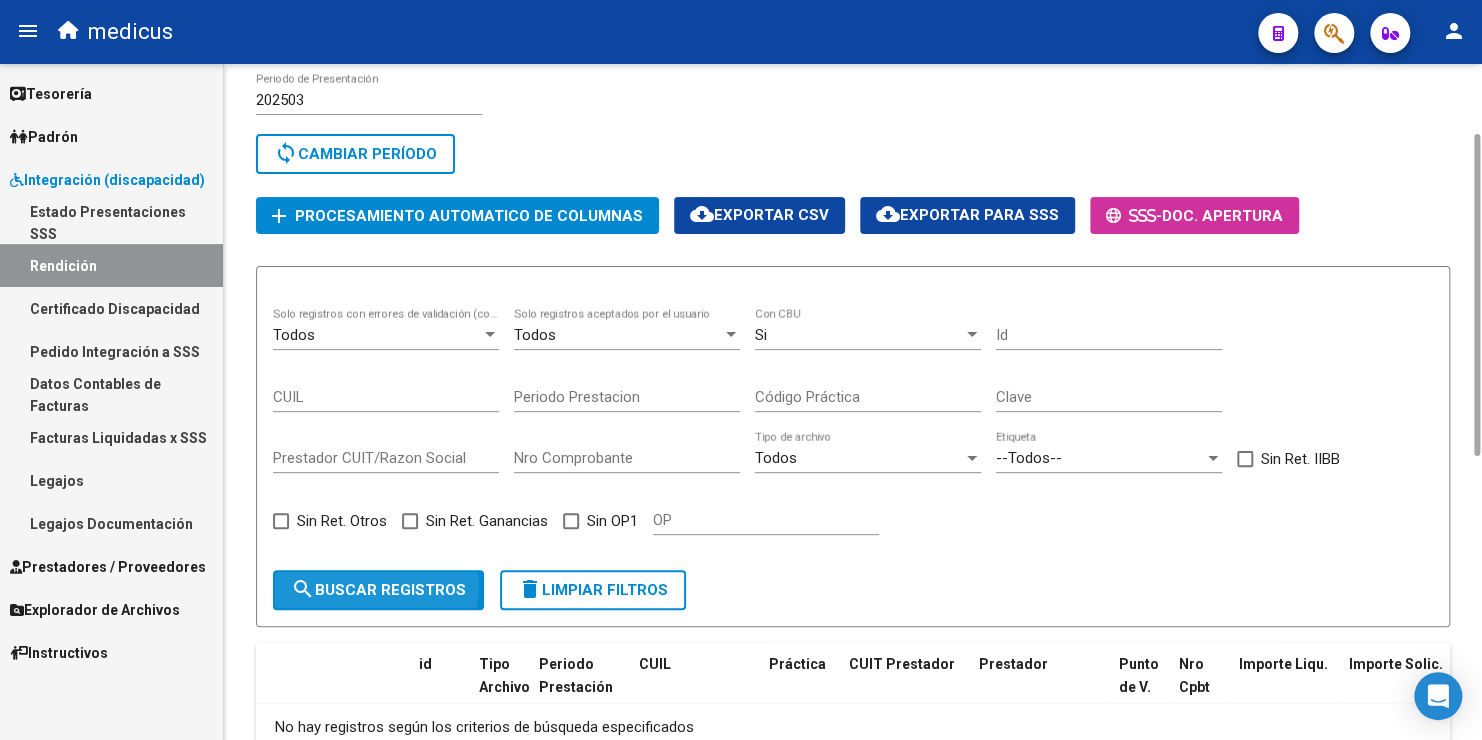 click on "search  Buscar registros" 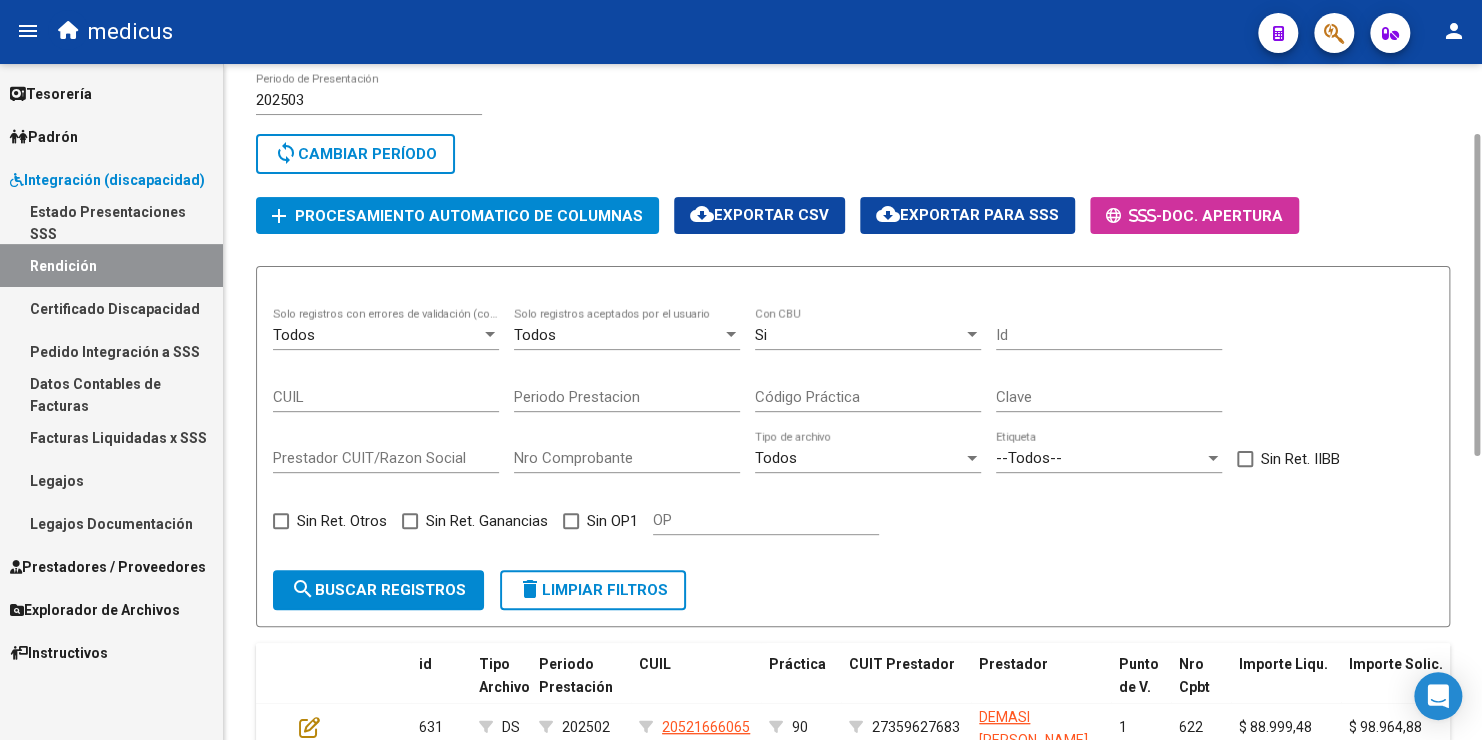 click at bounding box center [731, 334] 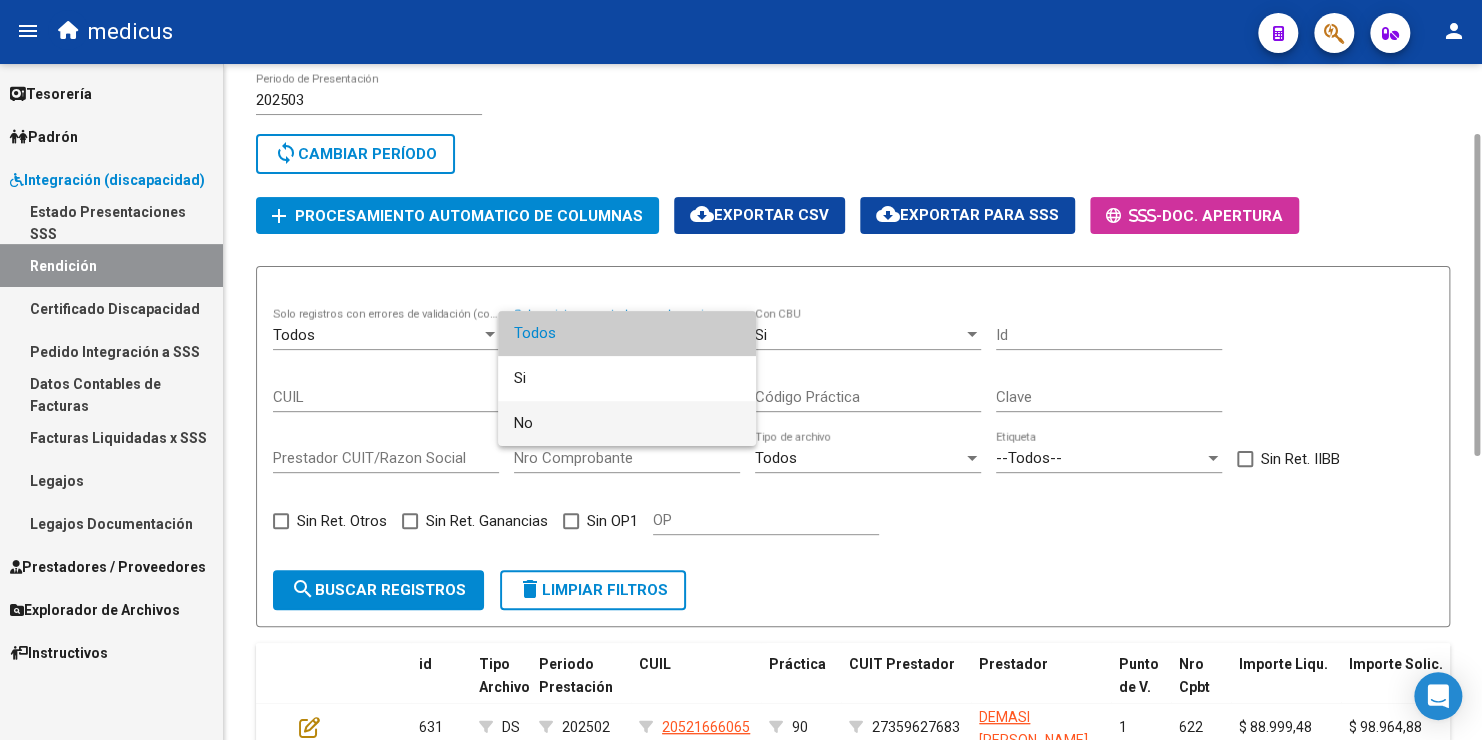click on "No" at bounding box center (627, 423) 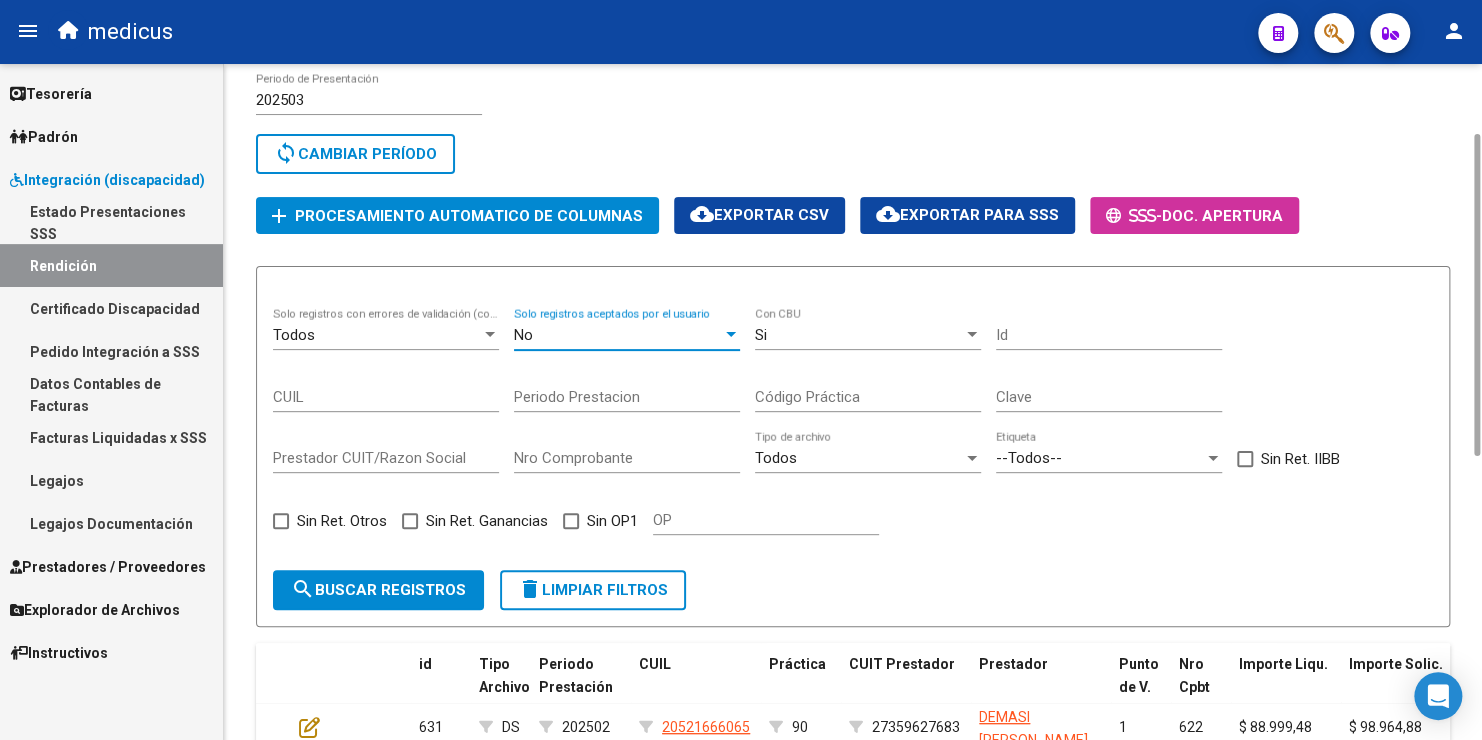 click on "search  Buscar registros" 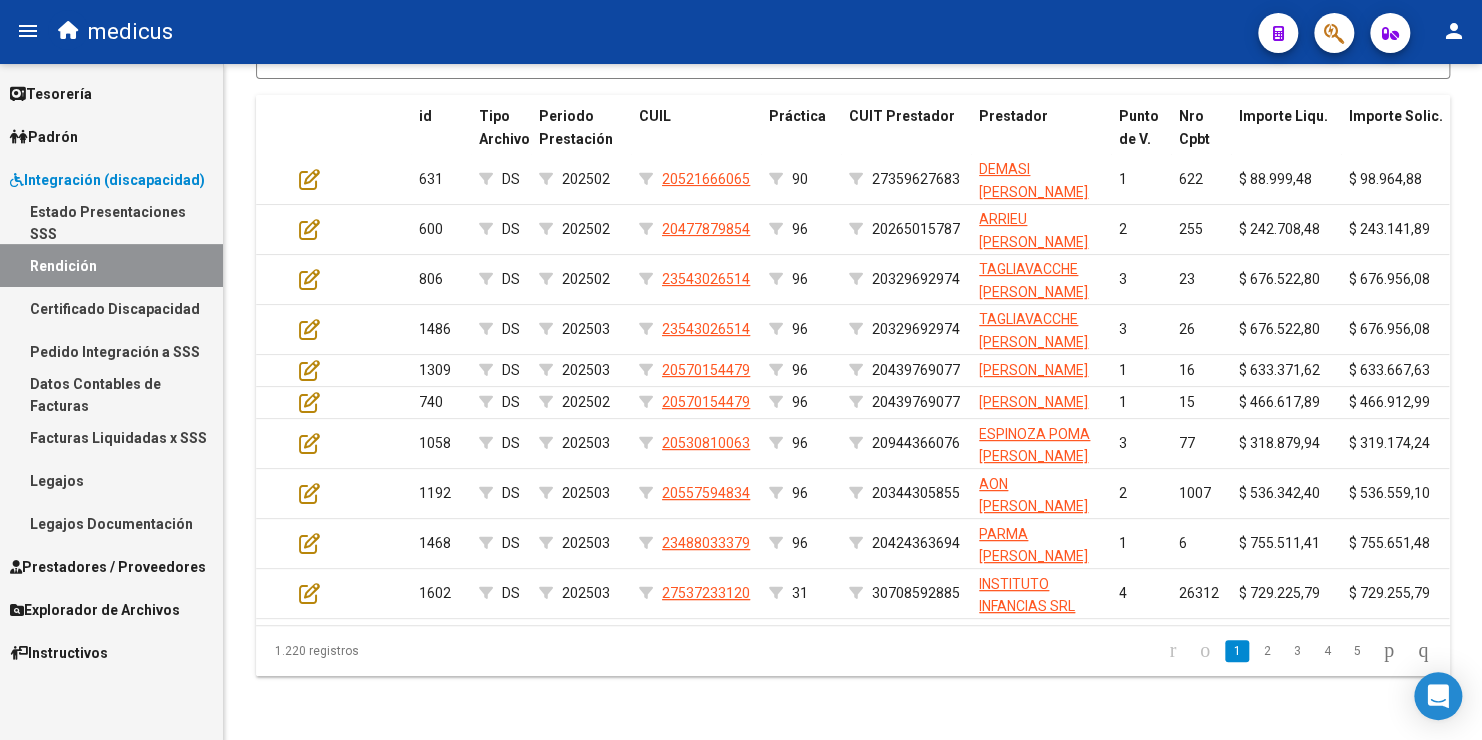 scroll, scrollTop: 0, scrollLeft: 0, axis: both 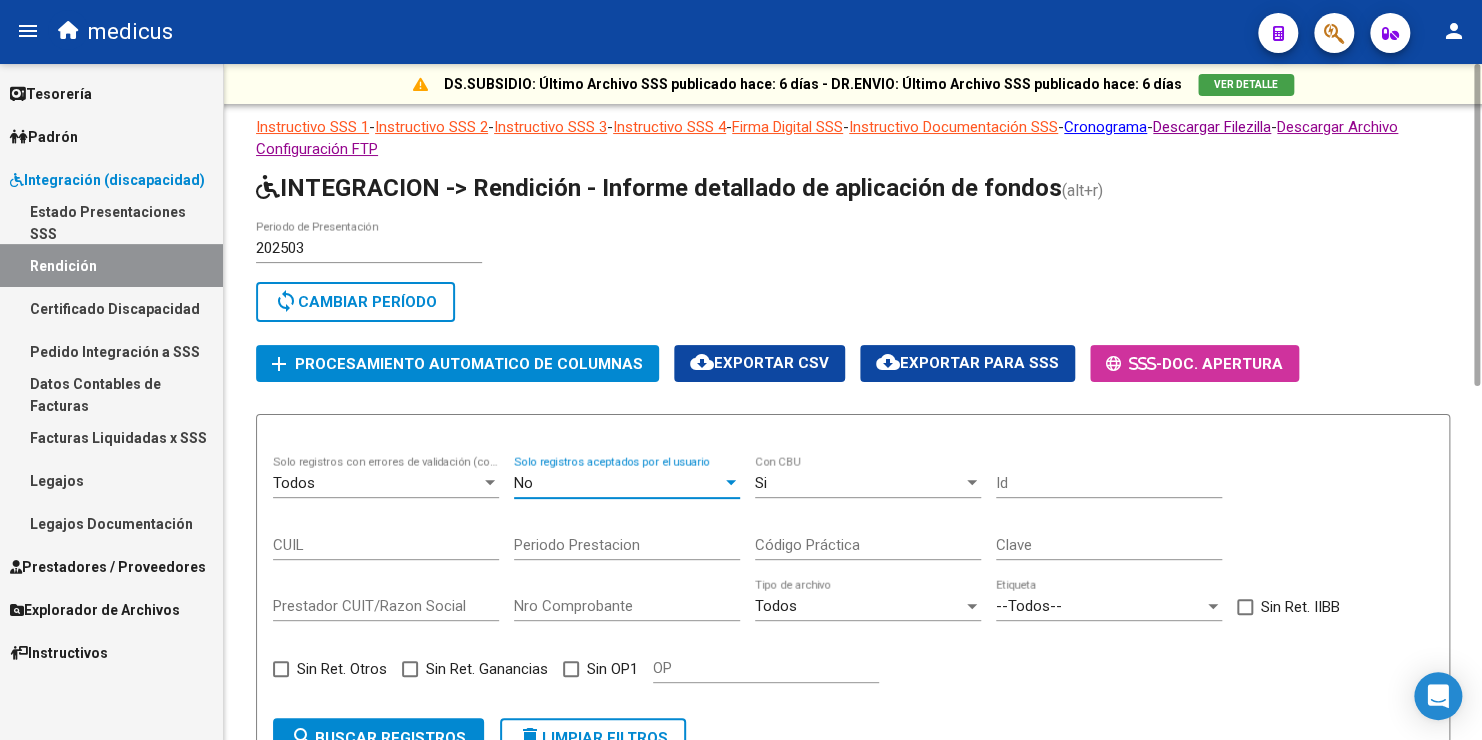 click on "No" at bounding box center (618, 483) 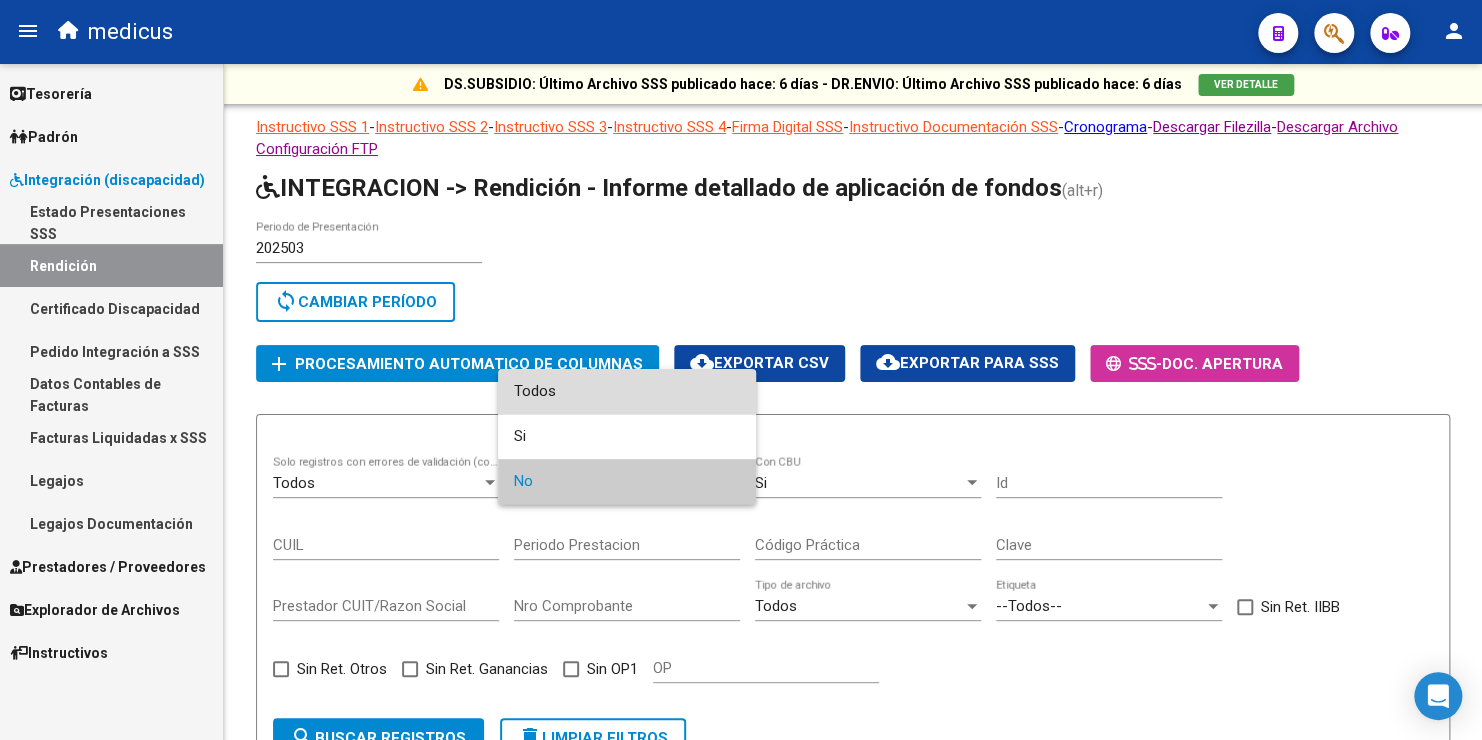 click on "Todos" at bounding box center (627, 391) 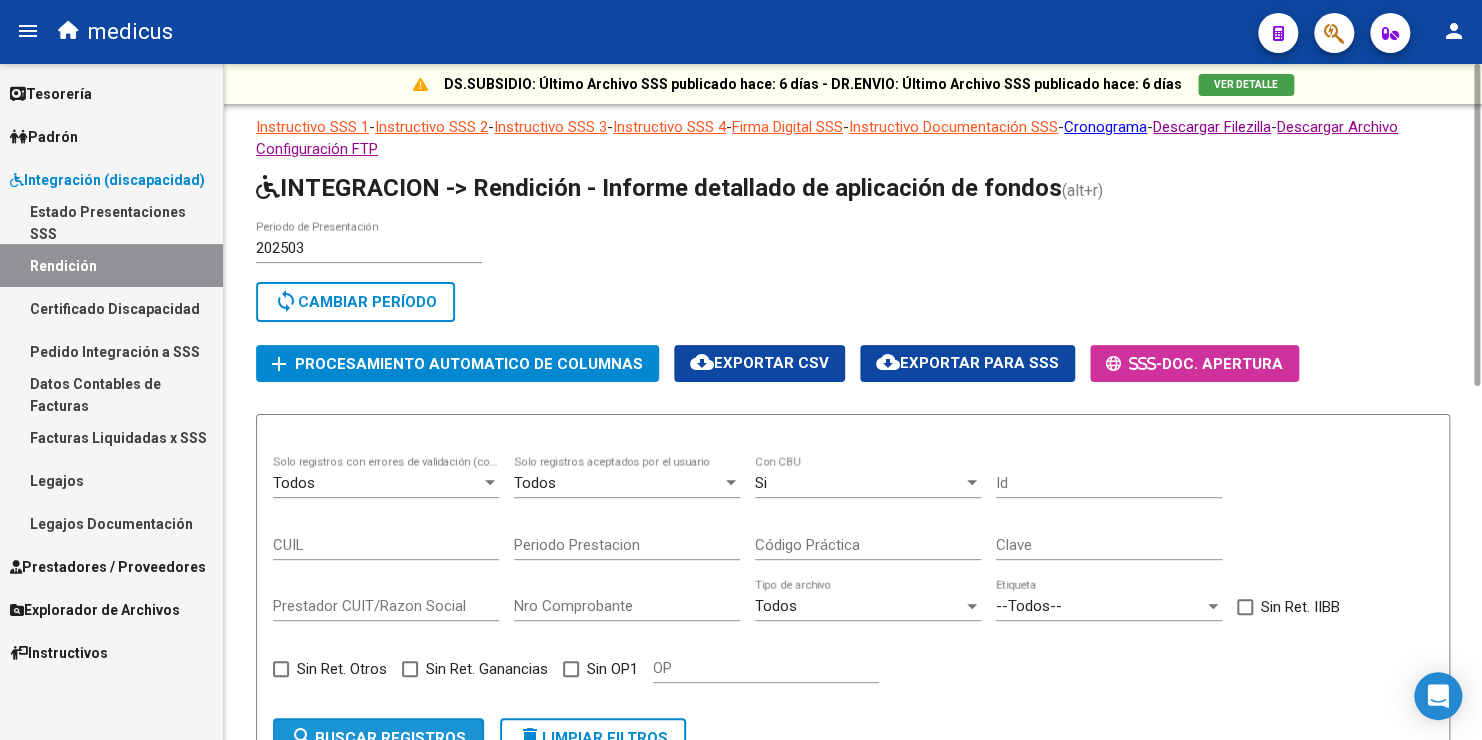 click on "search  Buscar registros" 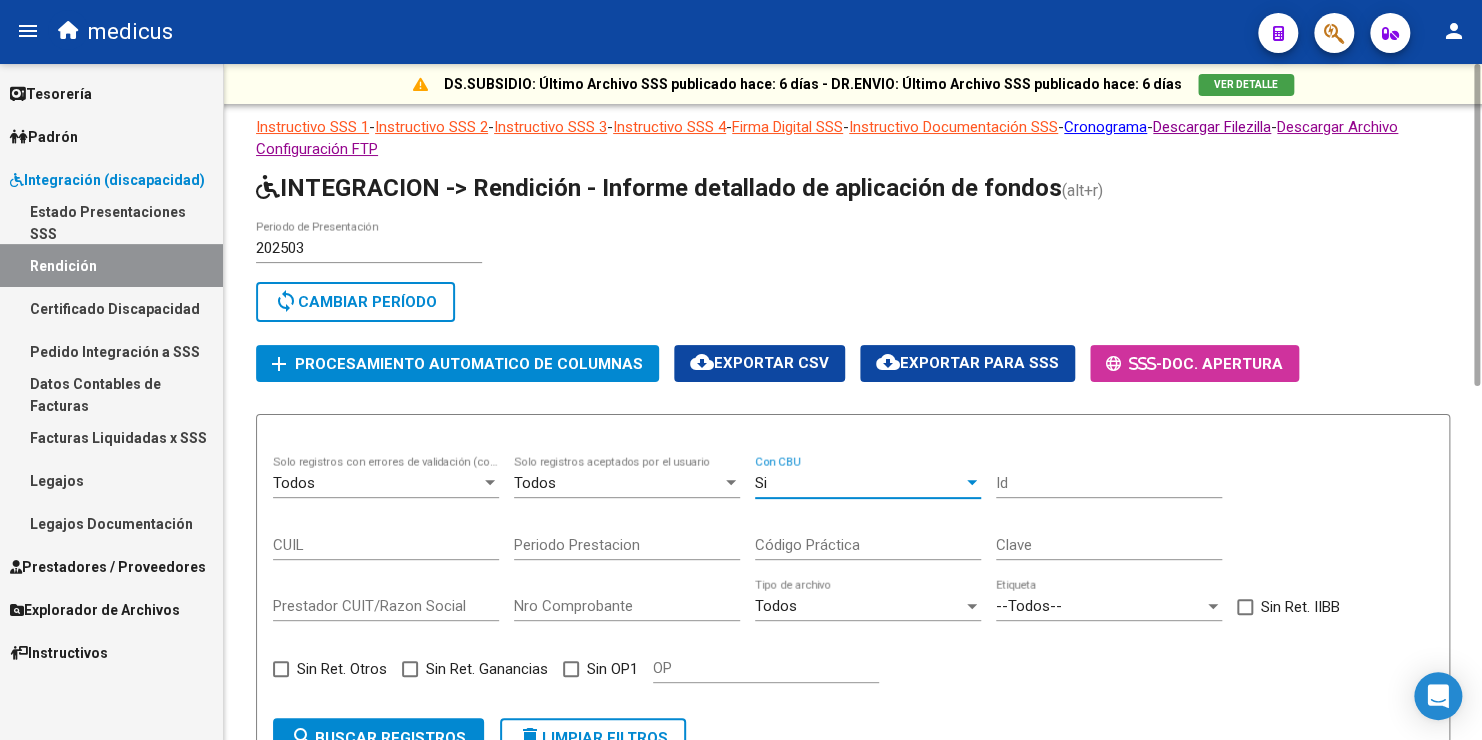 click on "Si" at bounding box center [859, 483] 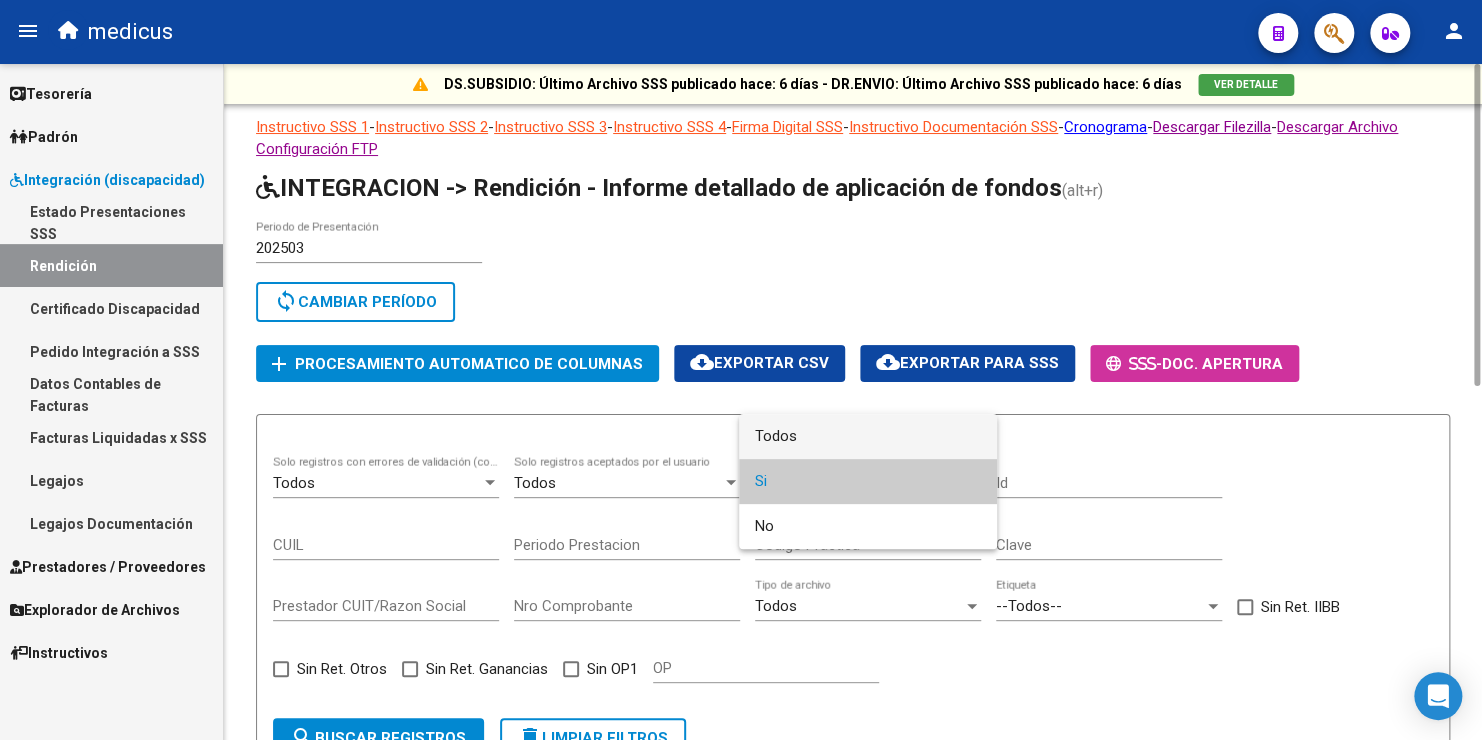 click on "Todos" at bounding box center [868, 436] 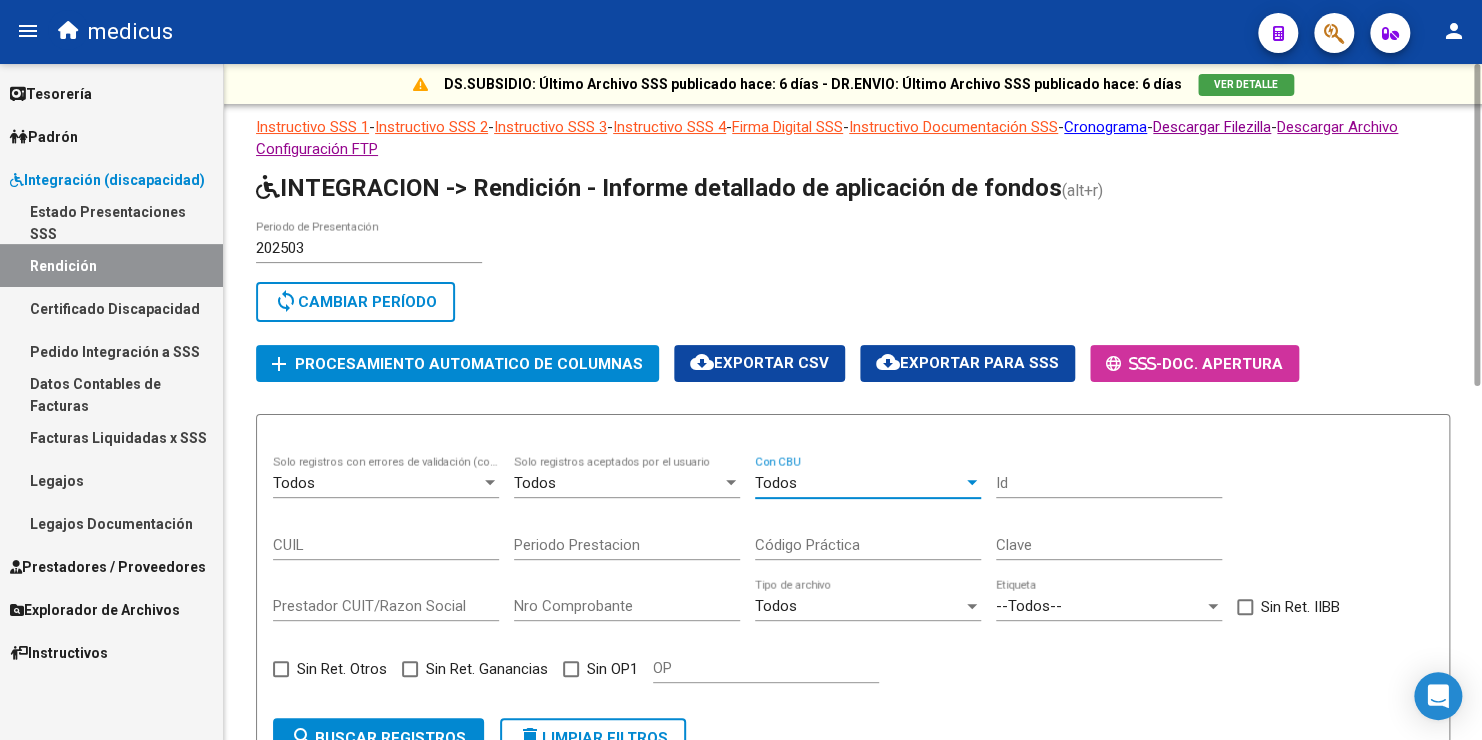 click on "search  Buscar registros" 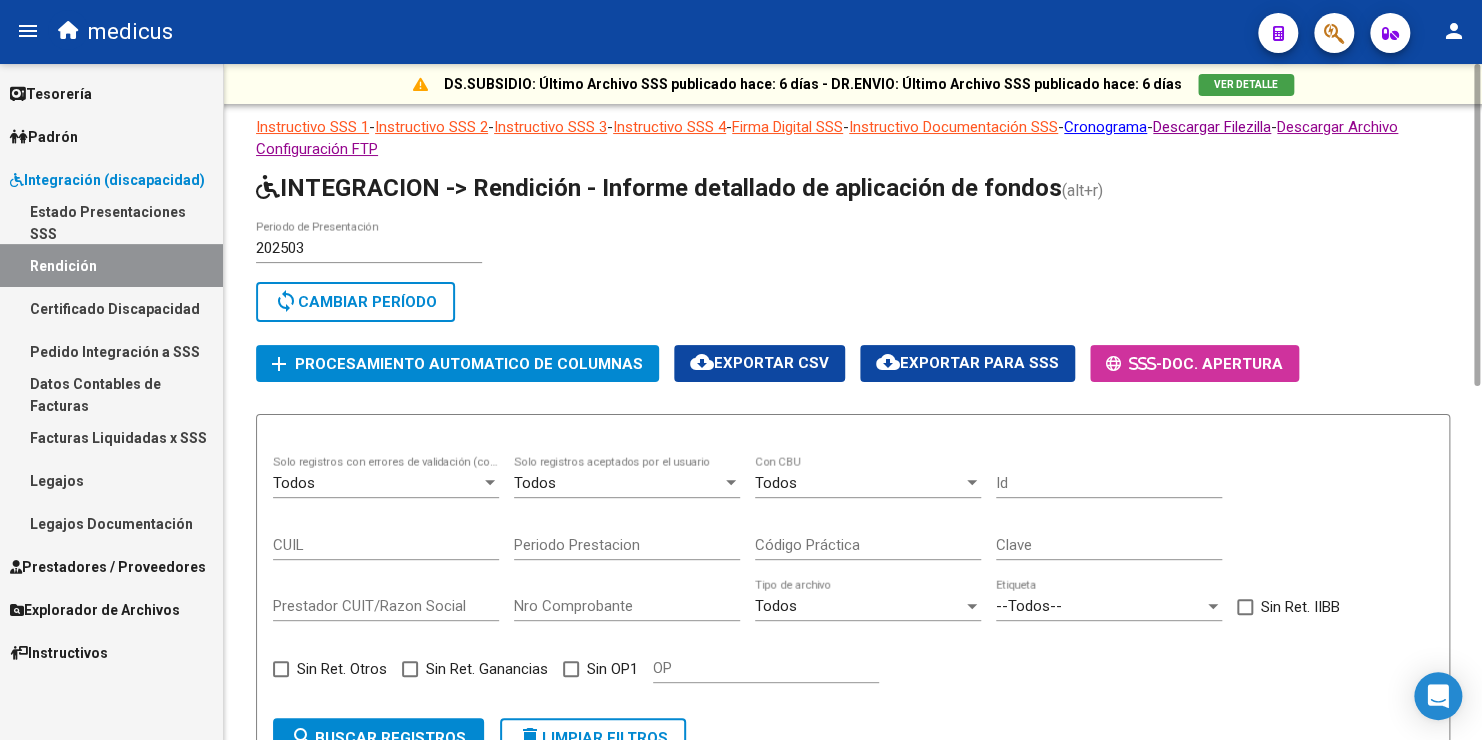scroll, scrollTop: 200, scrollLeft: 0, axis: vertical 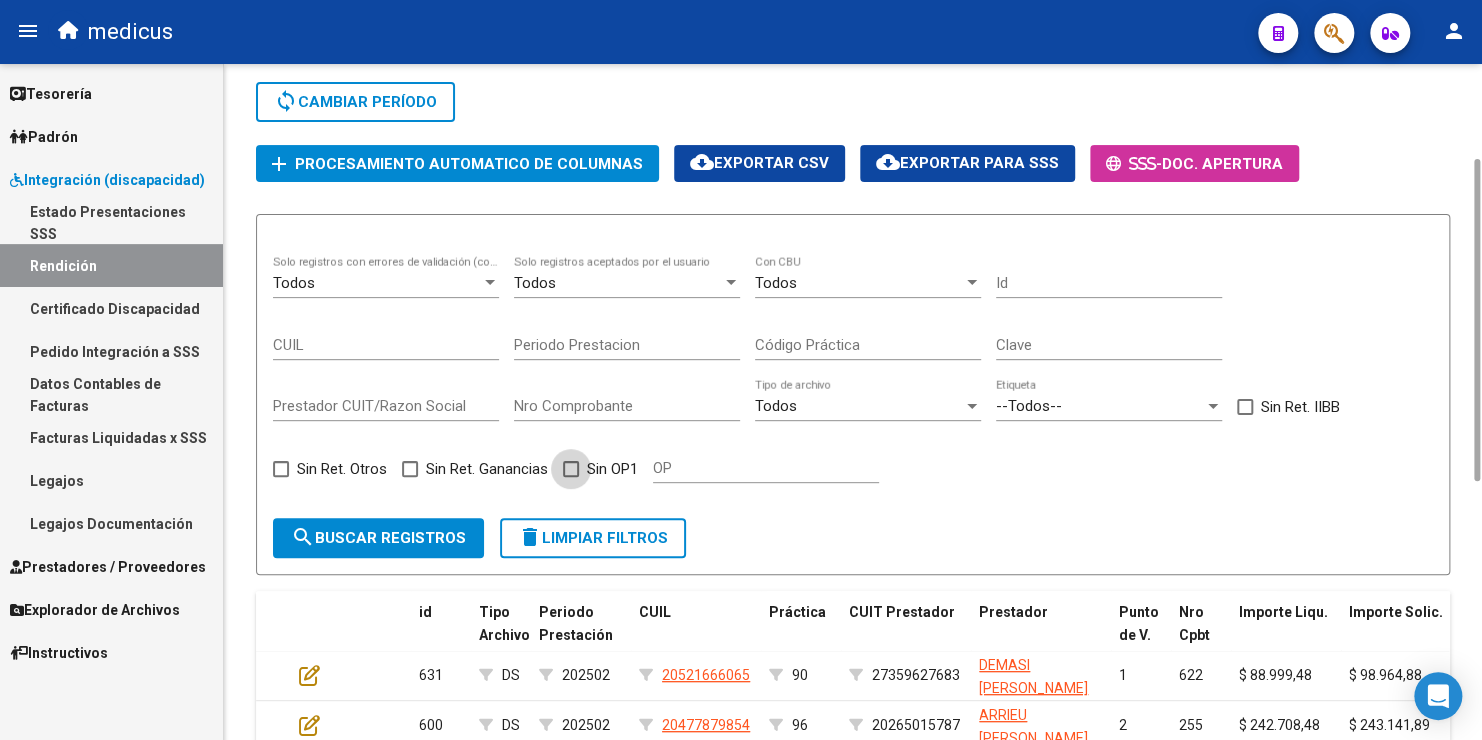 drag, startPoint x: 585, startPoint y: 453, endPoint x: 575, endPoint y: 464, distance: 14.866069 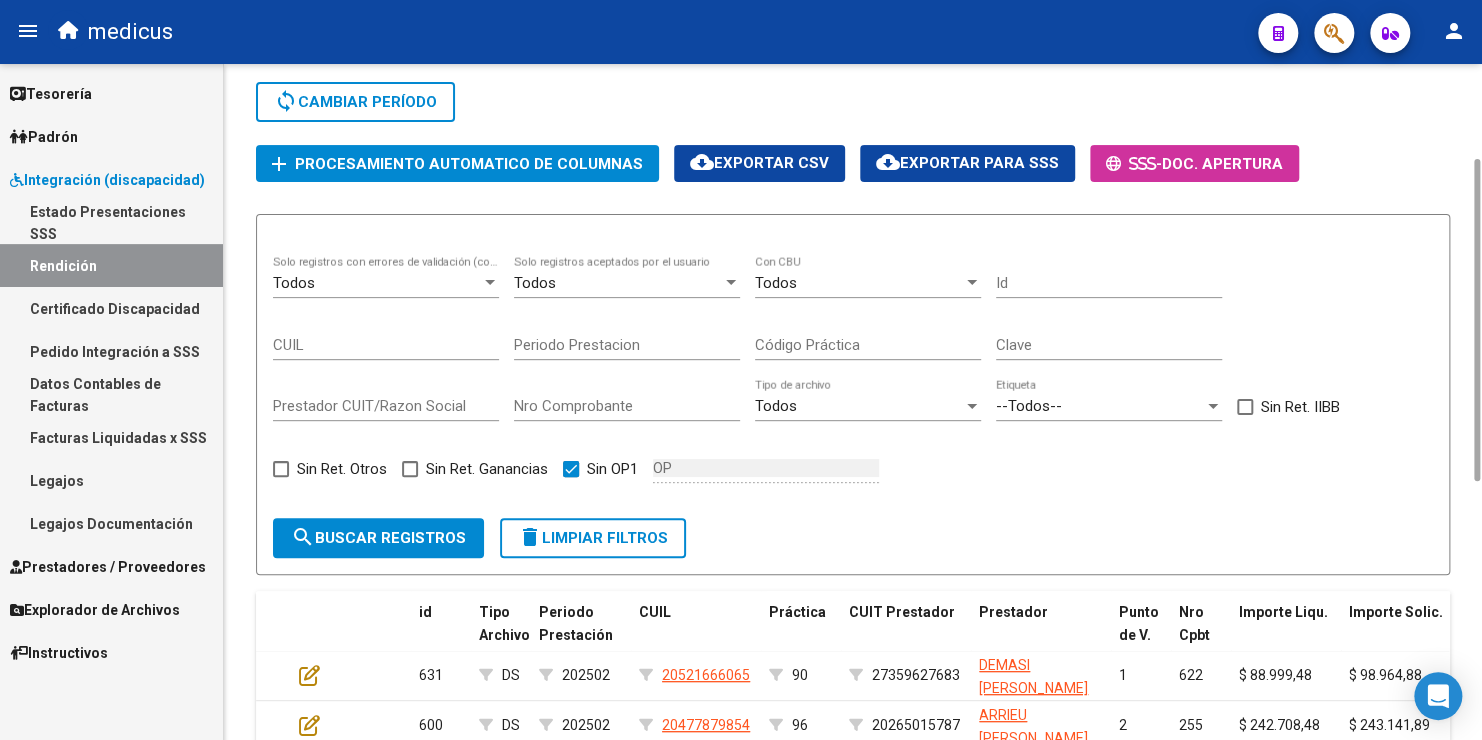 click on "search  Buscar registros" 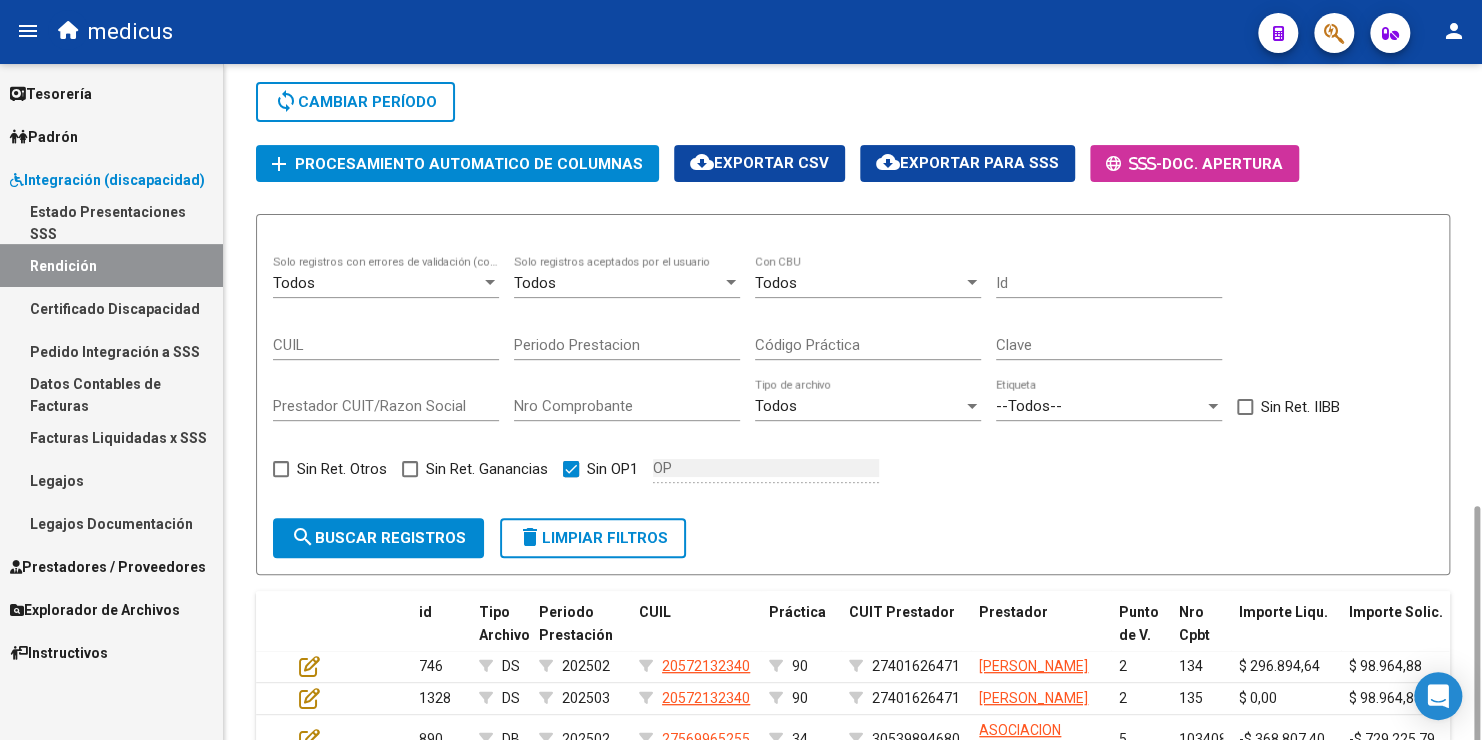 scroll, scrollTop: 393, scrollLeft: 0, axis: vertical 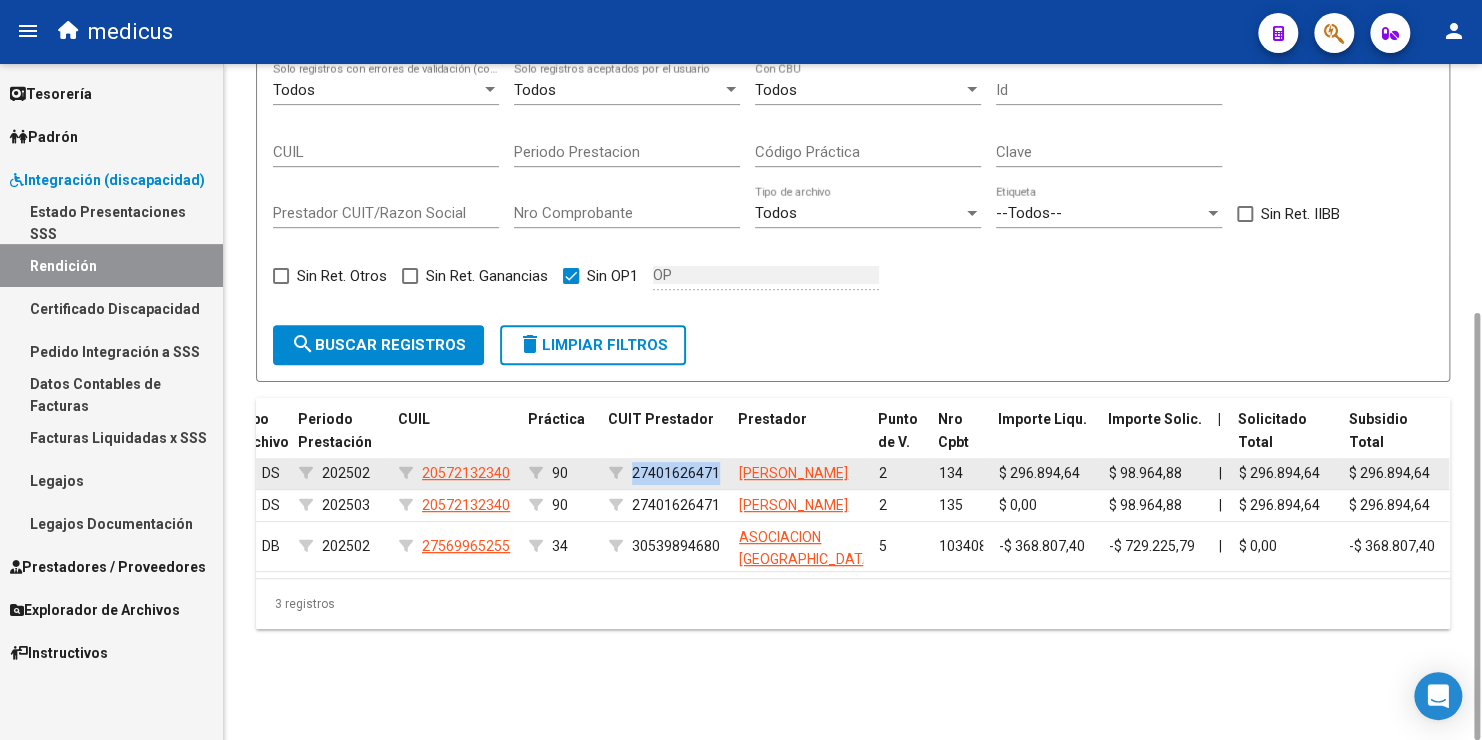 drag, startPoint x: 631, startPoint y: 476, endPoint x: 719, endPoint y: 474, distance: 88.02273 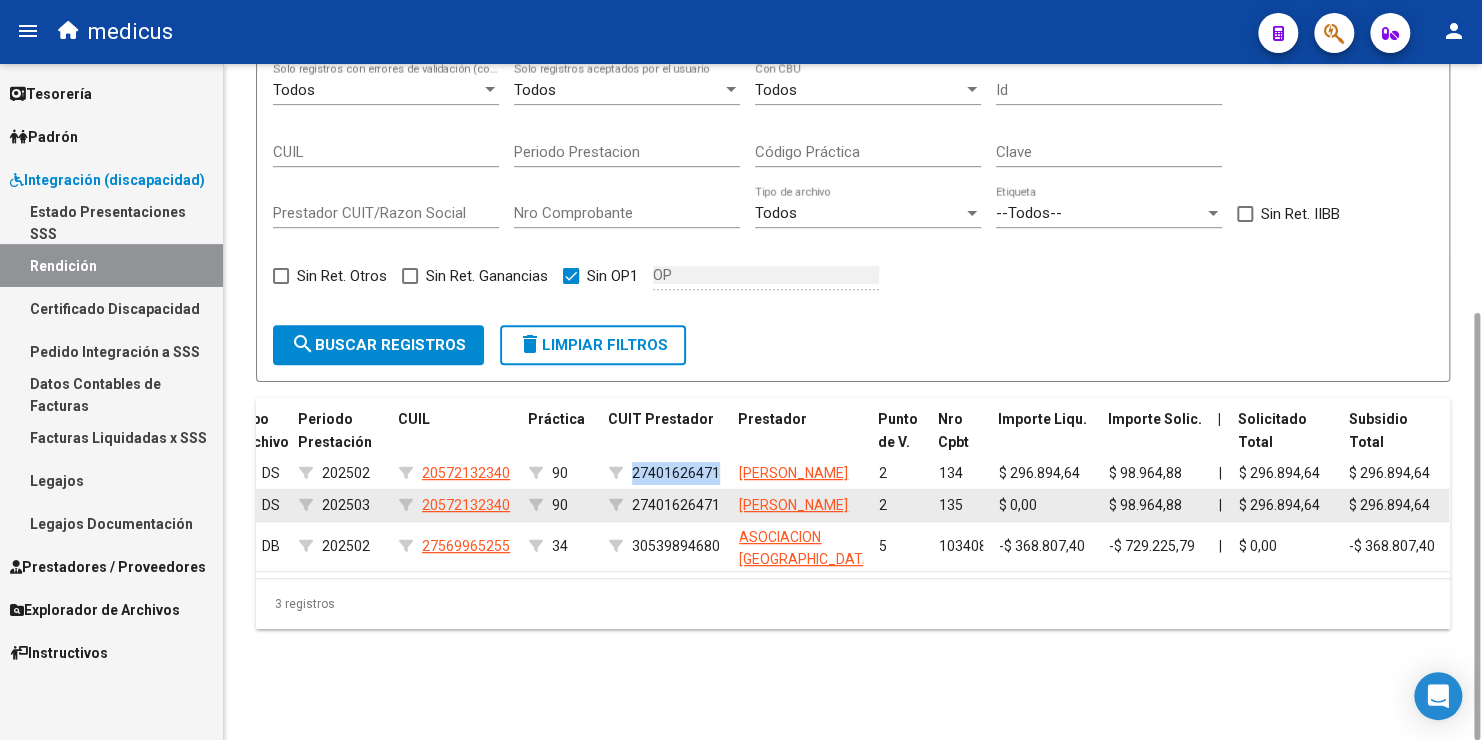copy on "27401626471" 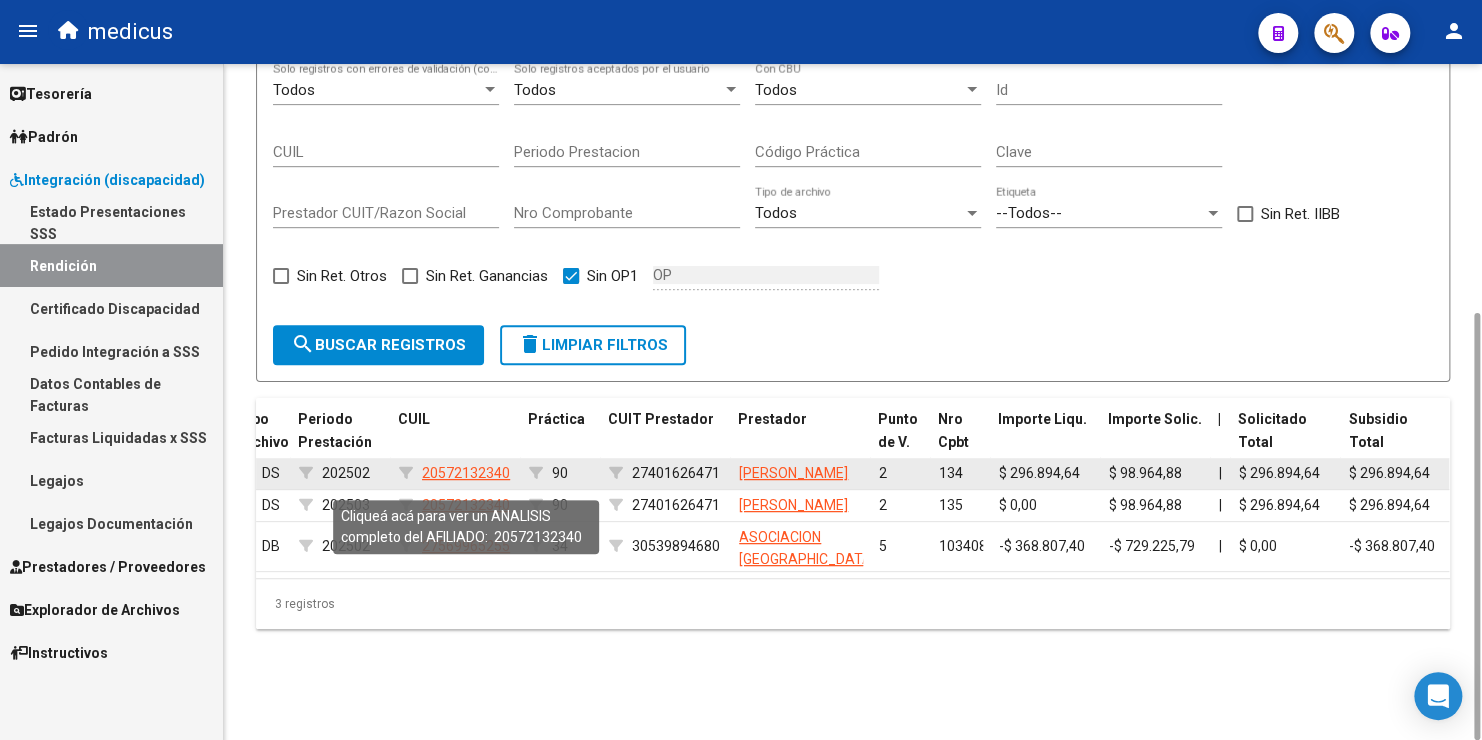 click on "20572132340" 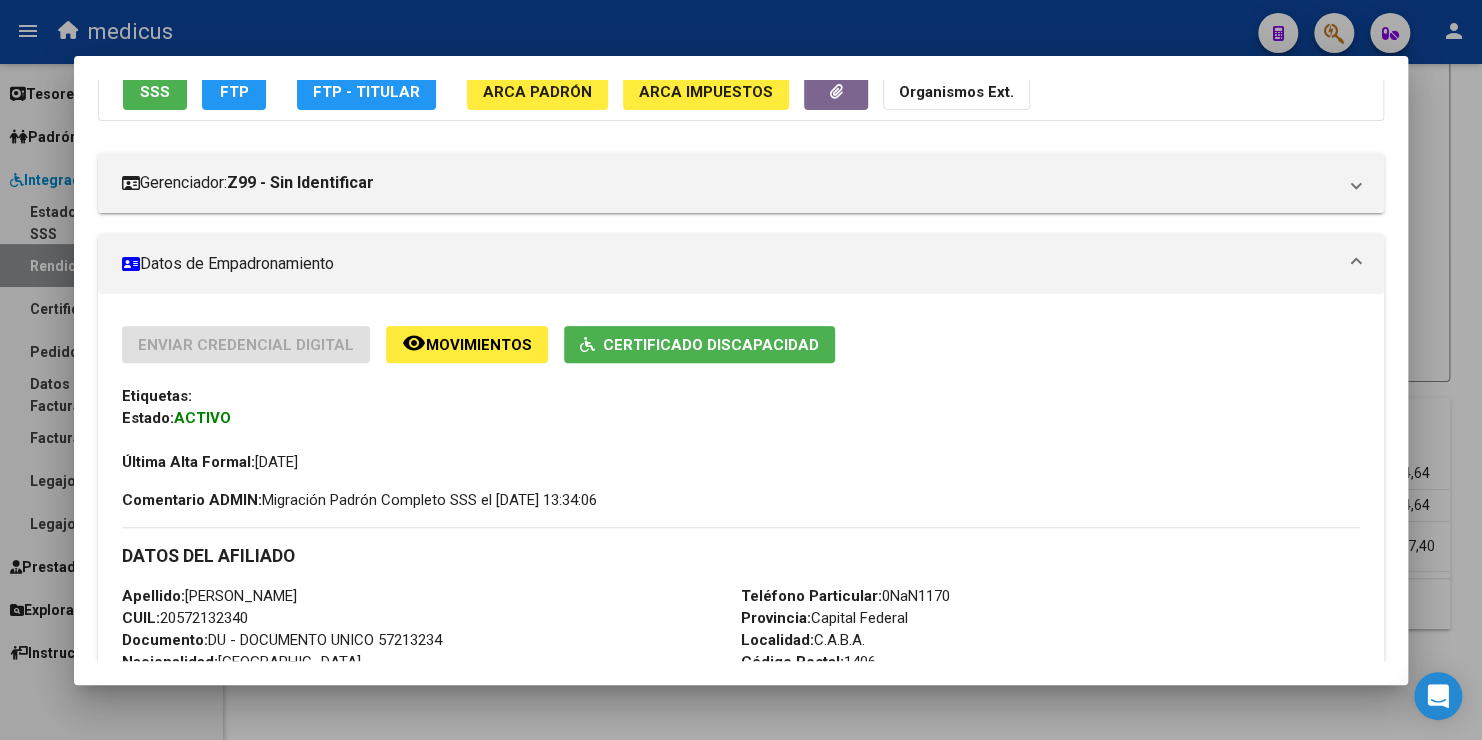 scroll, scrollTop: 100, scrollLeft: 0, axis: vertical 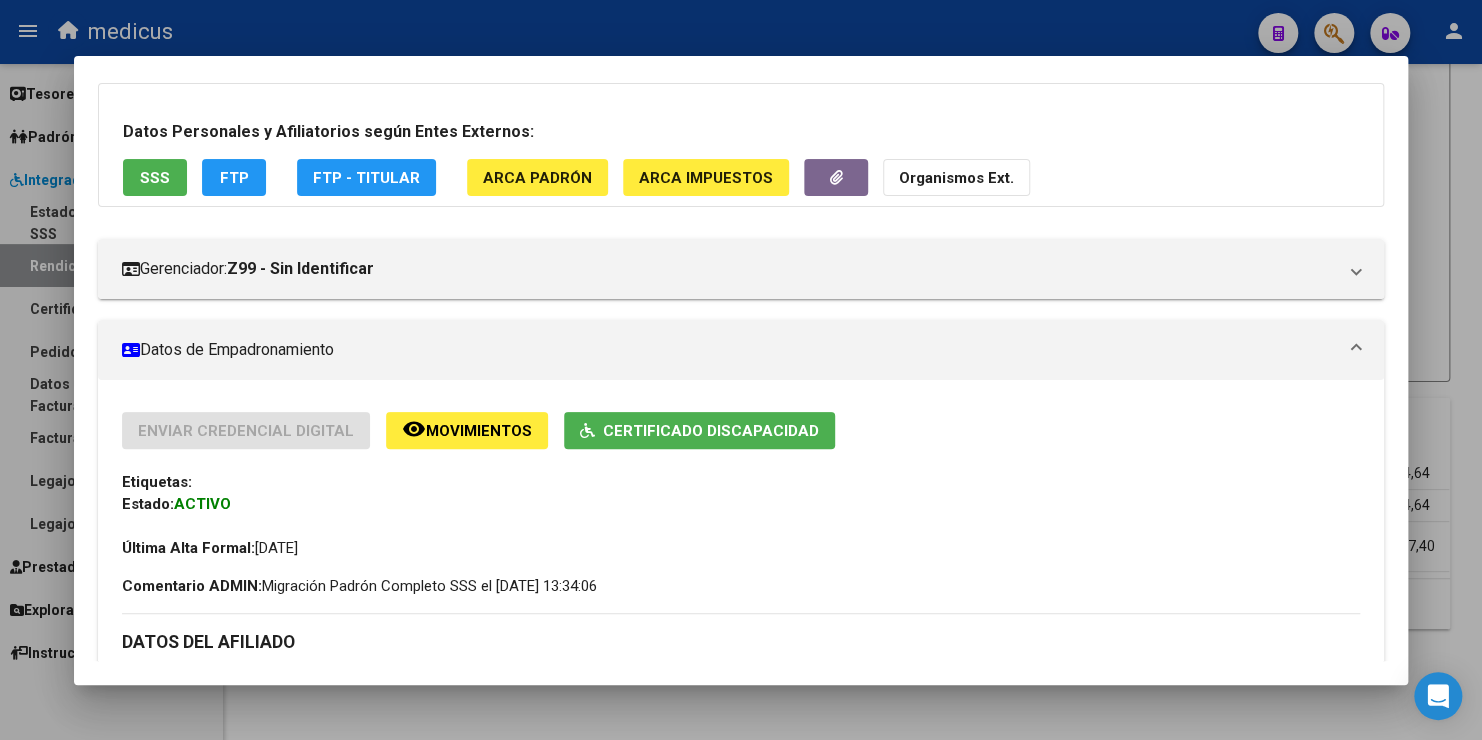 click at bounding box center [741, 370] 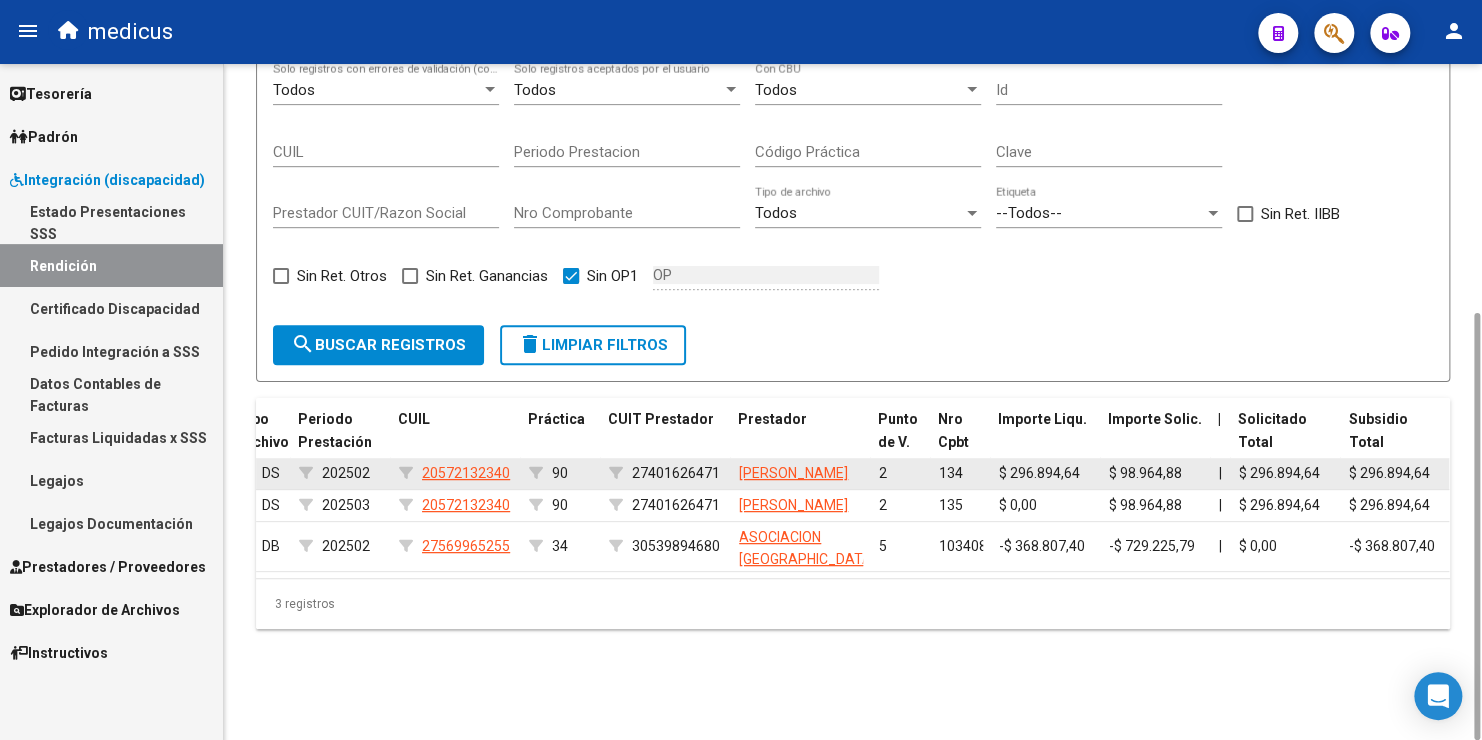 click on "27401626471" 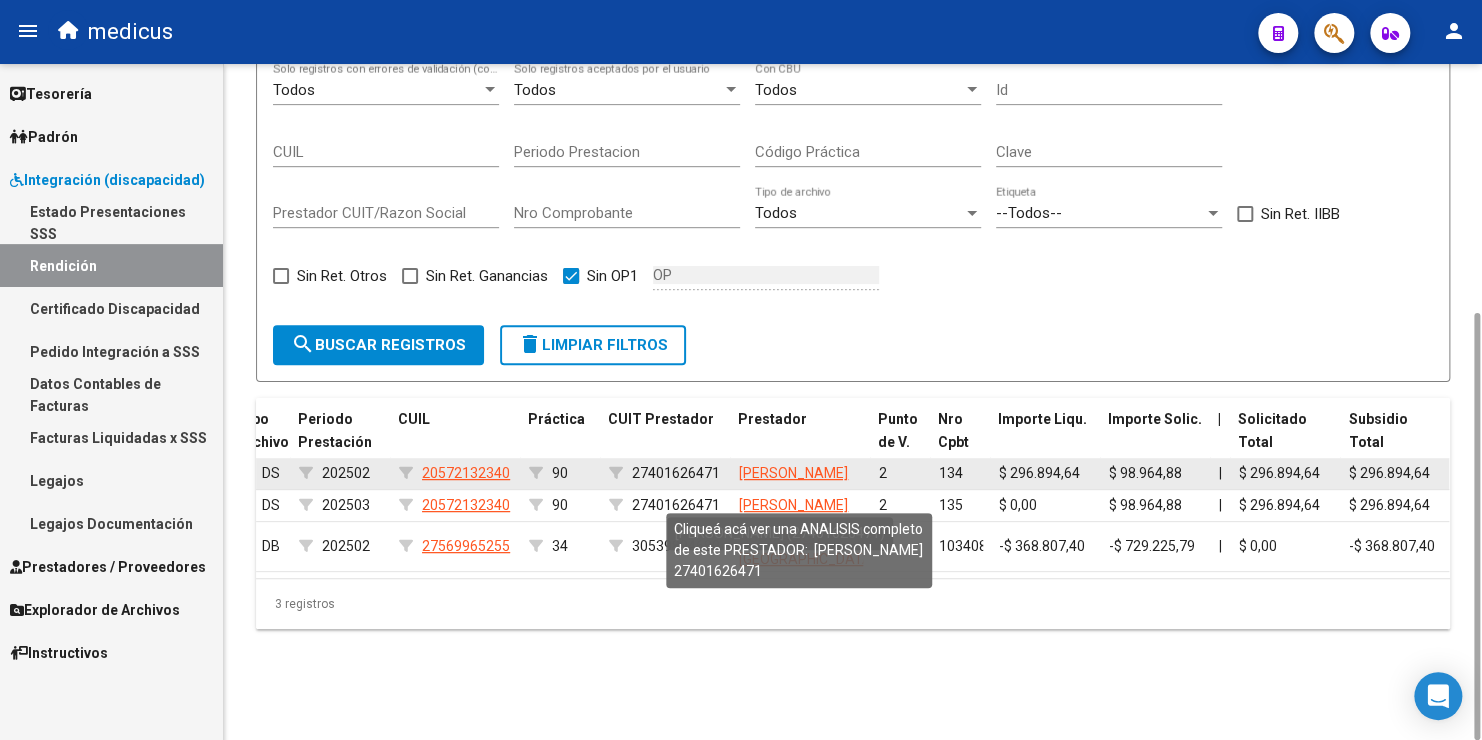 click on "[PERSON_NAME]" 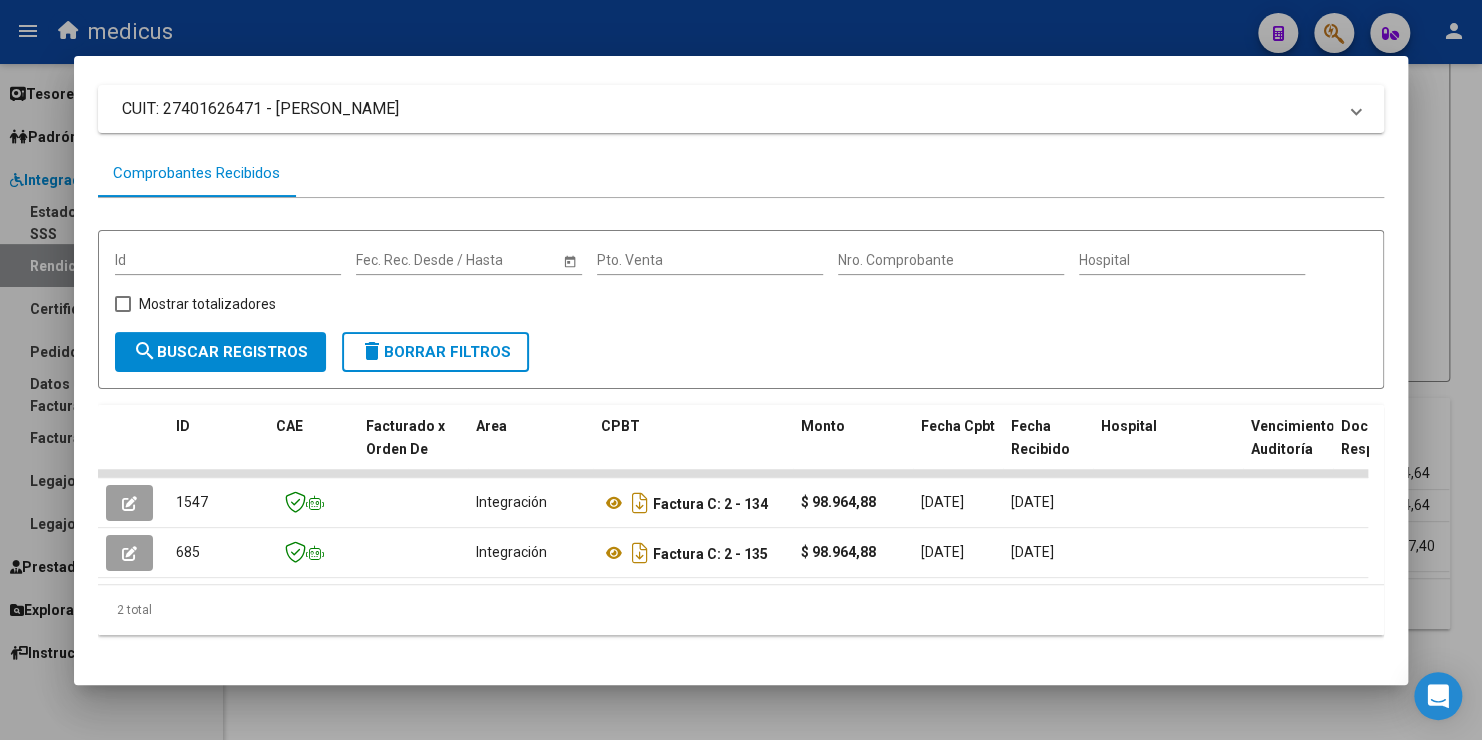 scroll, scrollTop: 133, scrollLeft: 0, axis: vertical 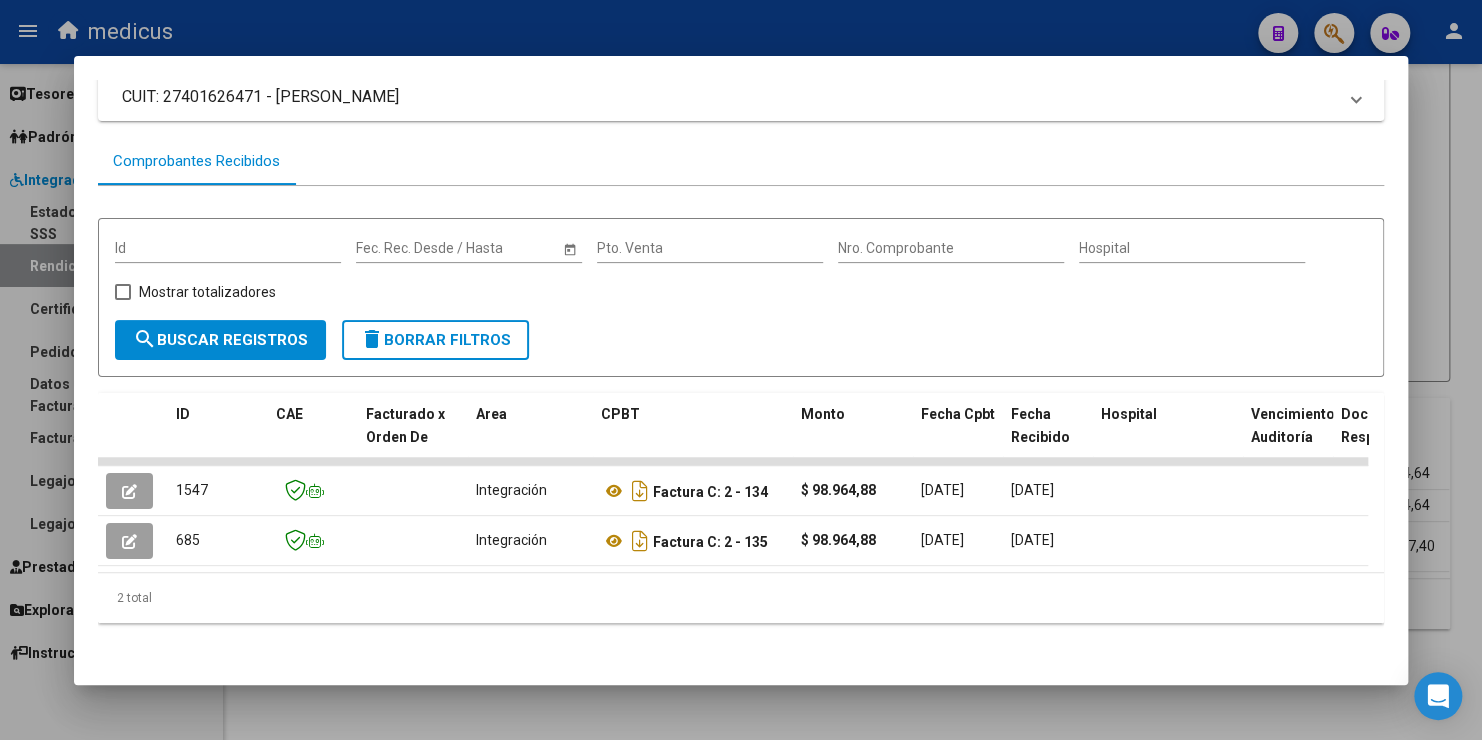 click at bounding box center [741, 370] 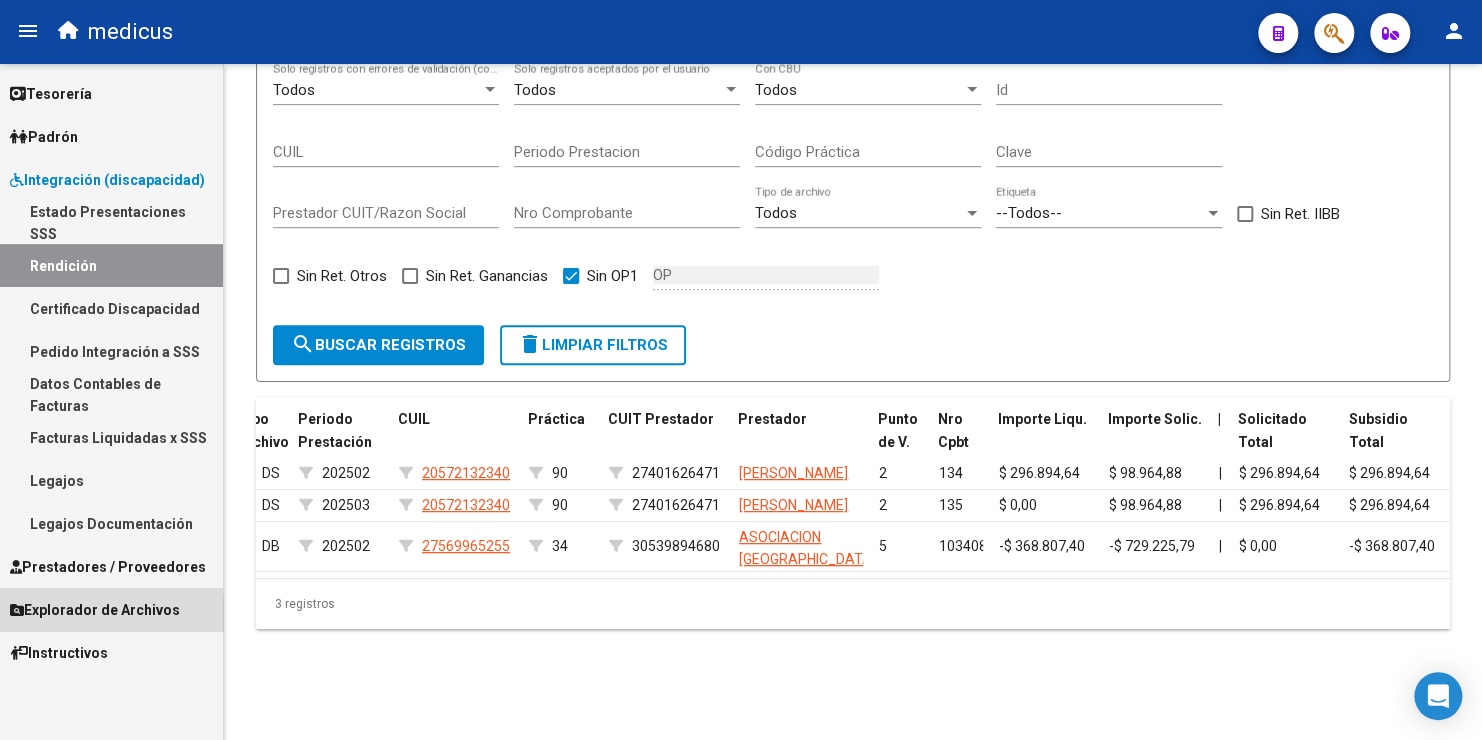 click on "Explorador de Archivos" at bounding box center (95, 610) 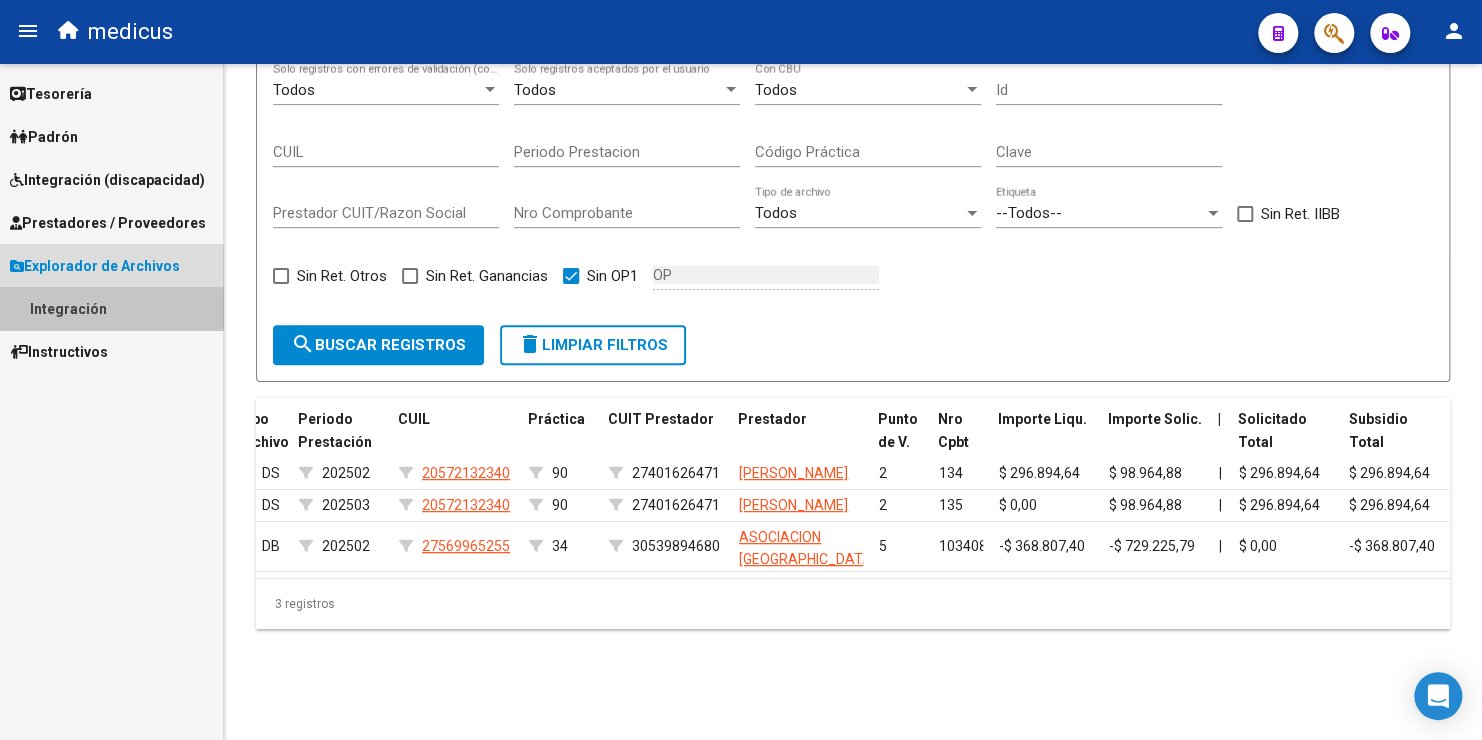 click on "Integración" at bounding box center (111, 308) 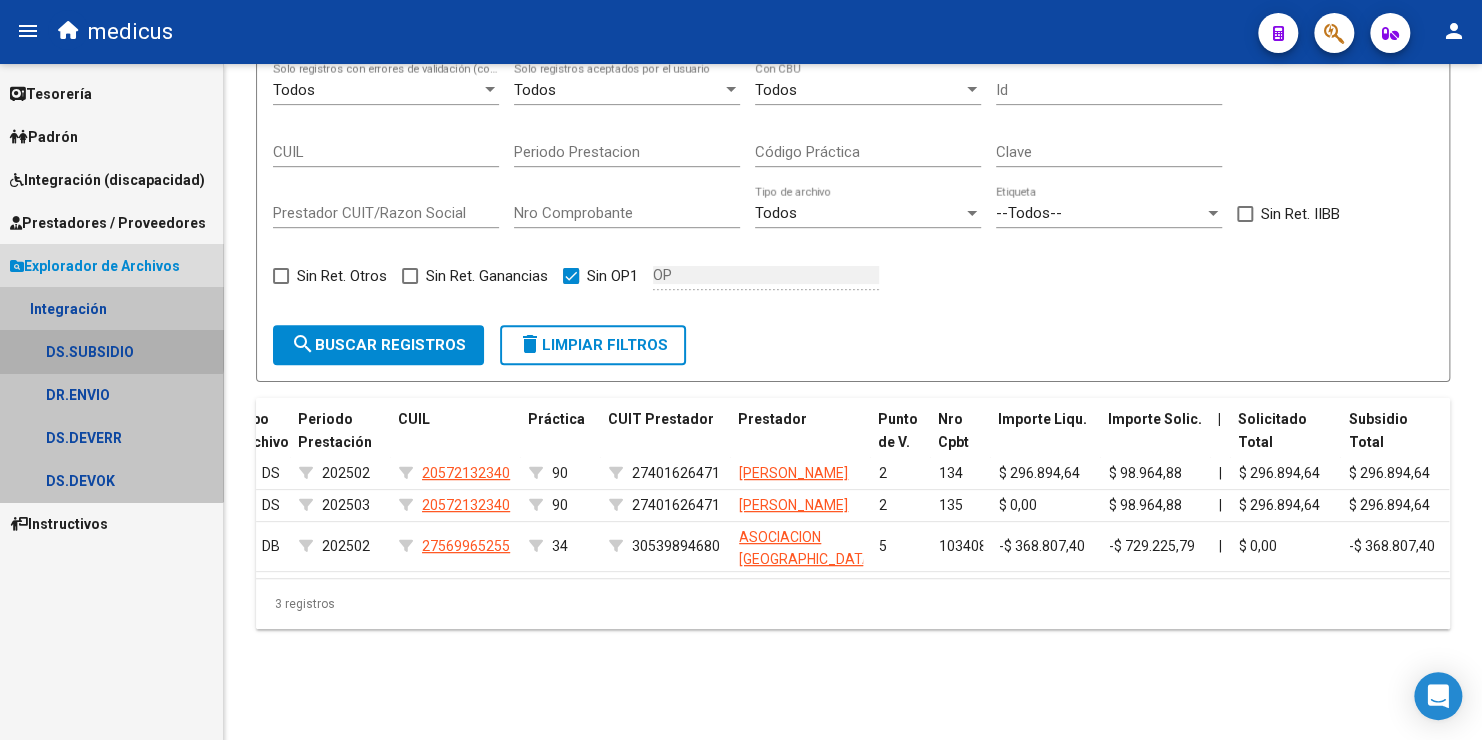click on "DS.SUBSIDIO" at bounding box center (111, 351) 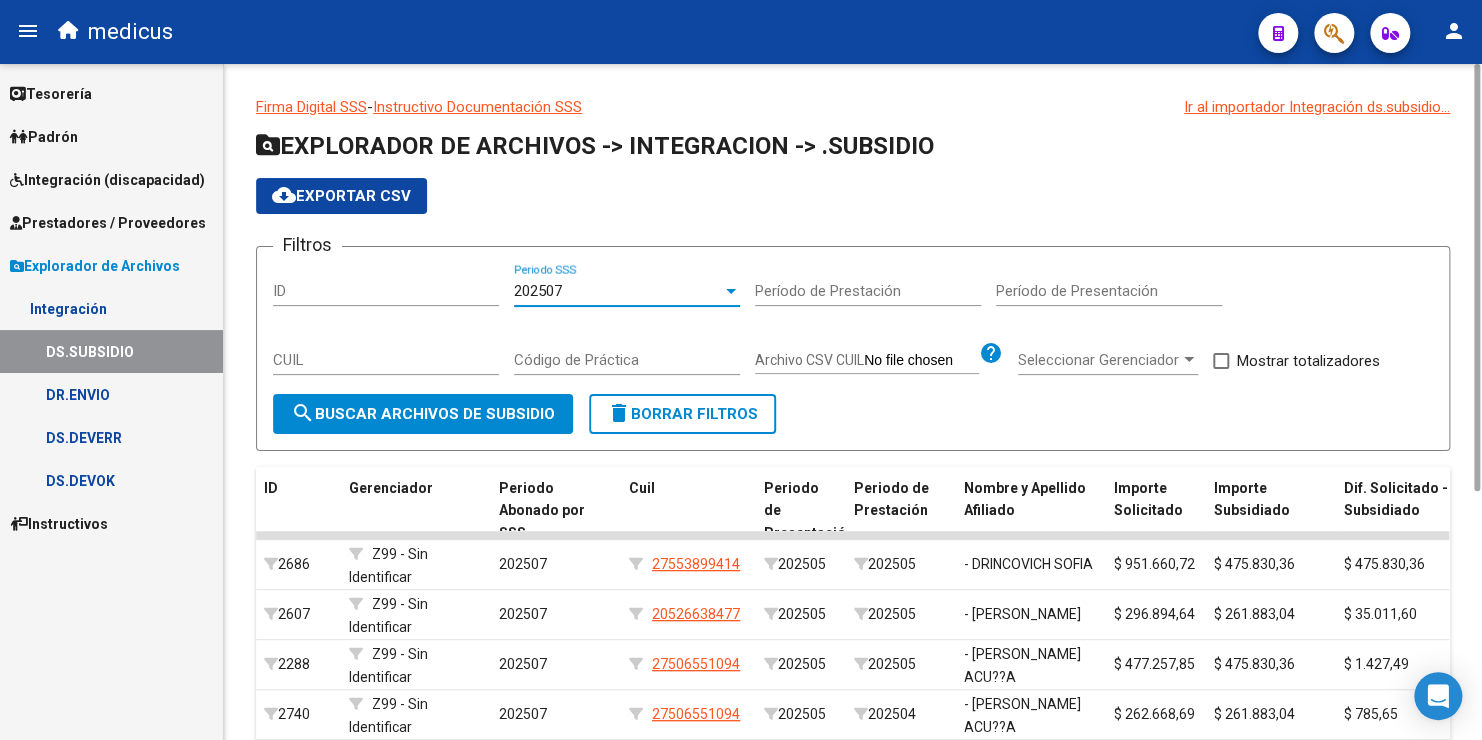 click on "202507" at bounding box center (618, 291) 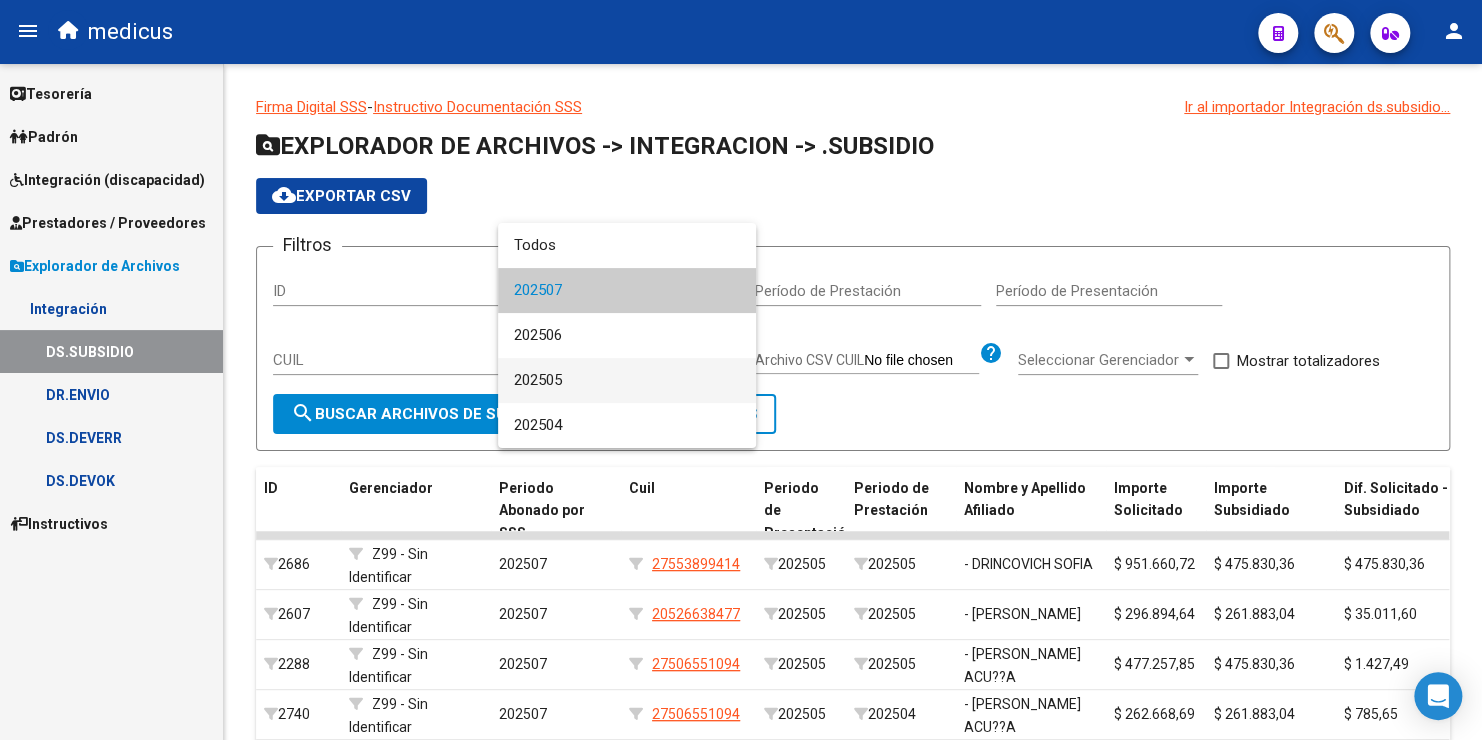 click on "202505" at bounding box center (627, 380) 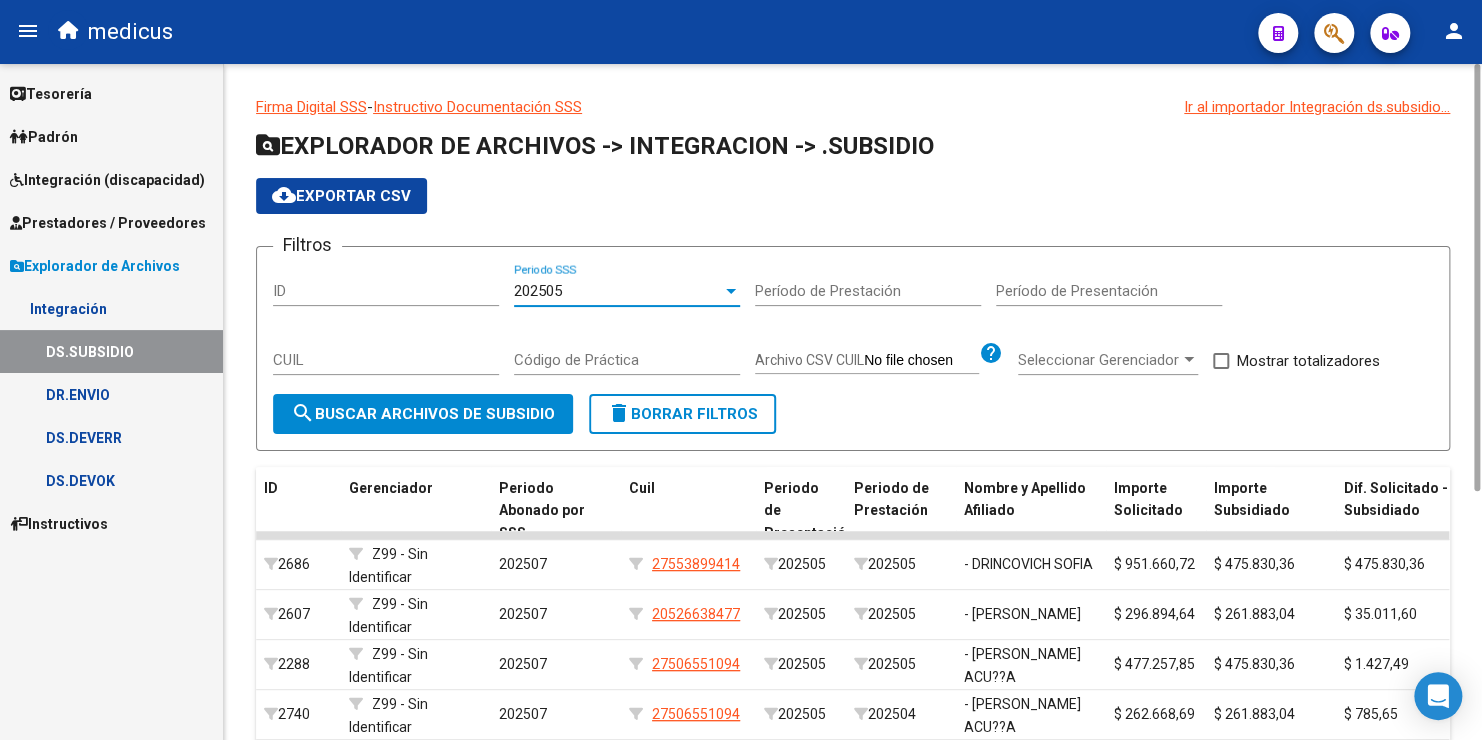 click on "search  Buscar Archivos de Subsidio" 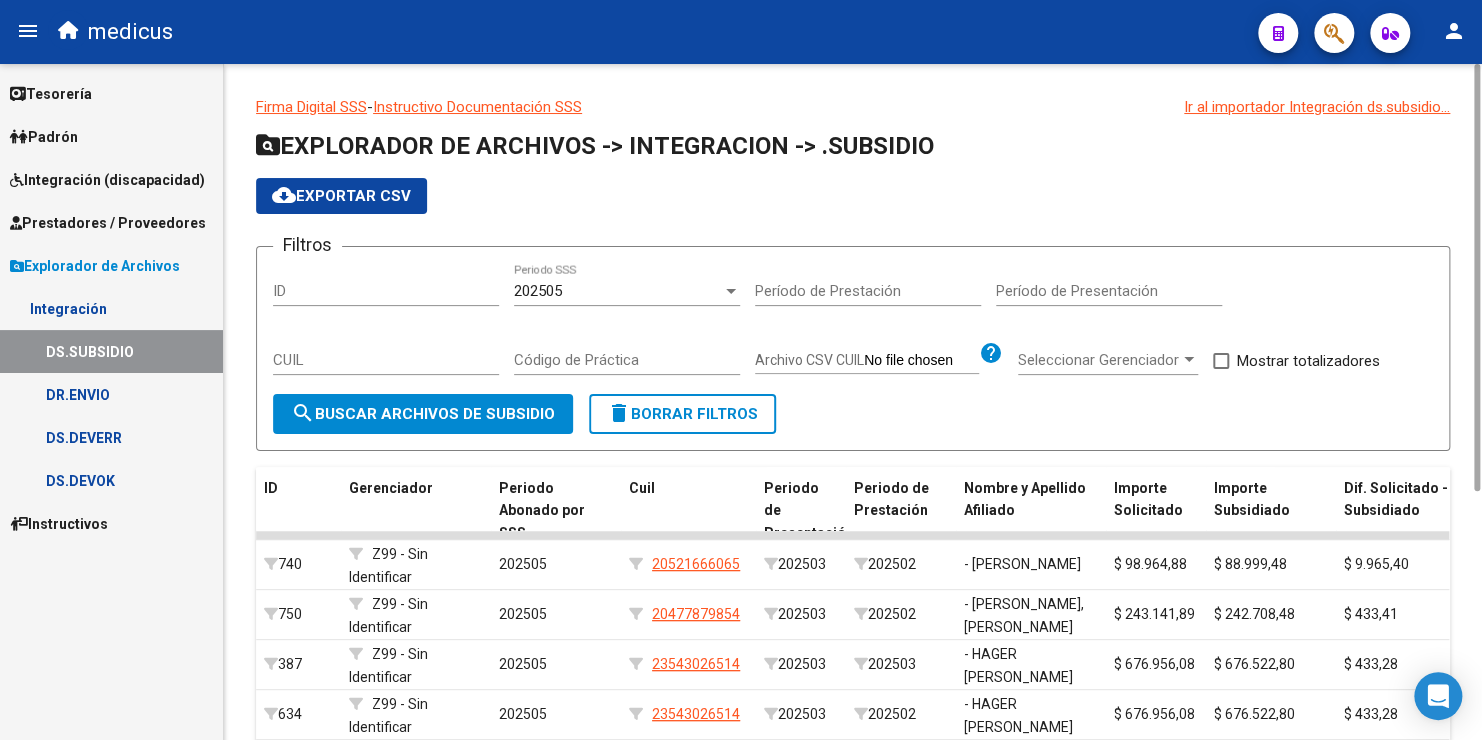 click on "CUIL" at bounding box center (386, 360) 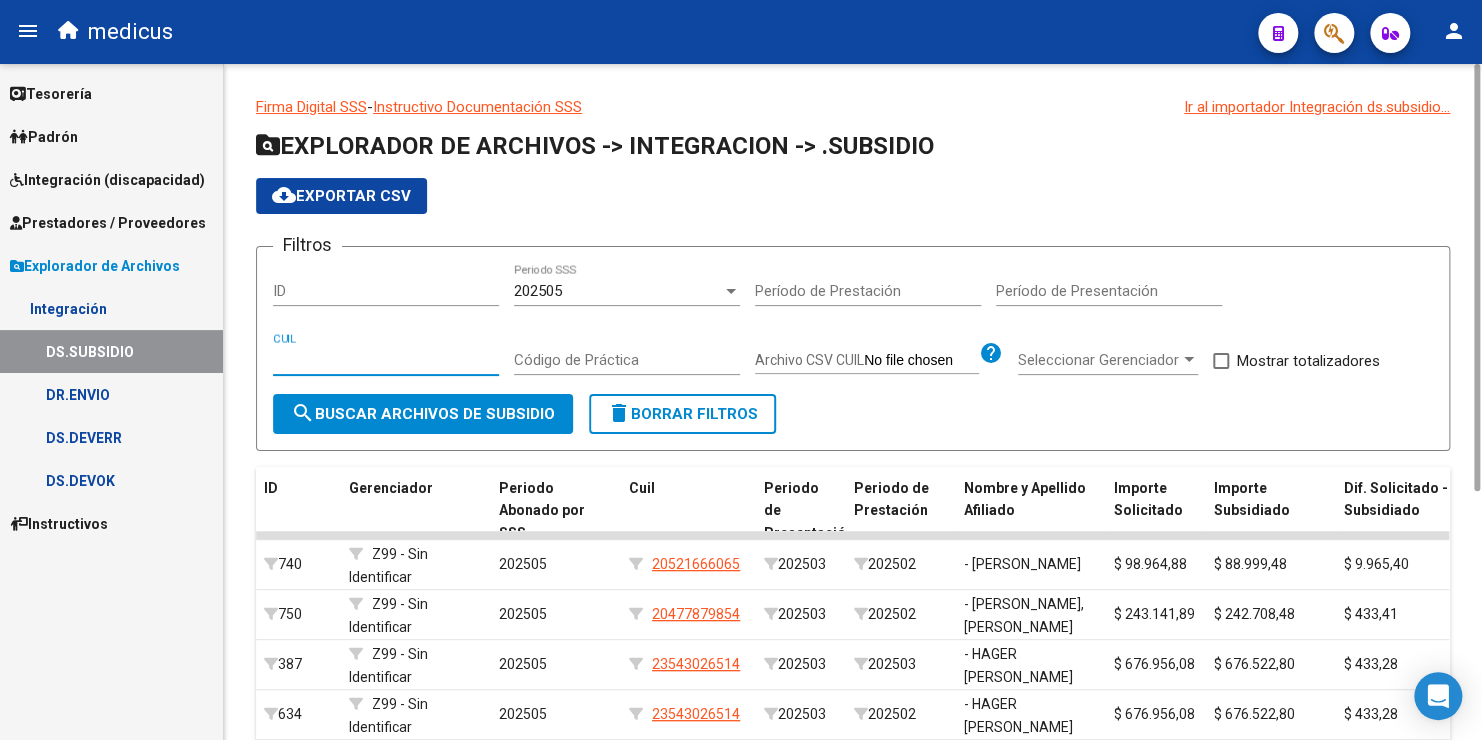 paste on "20-57213234-0" 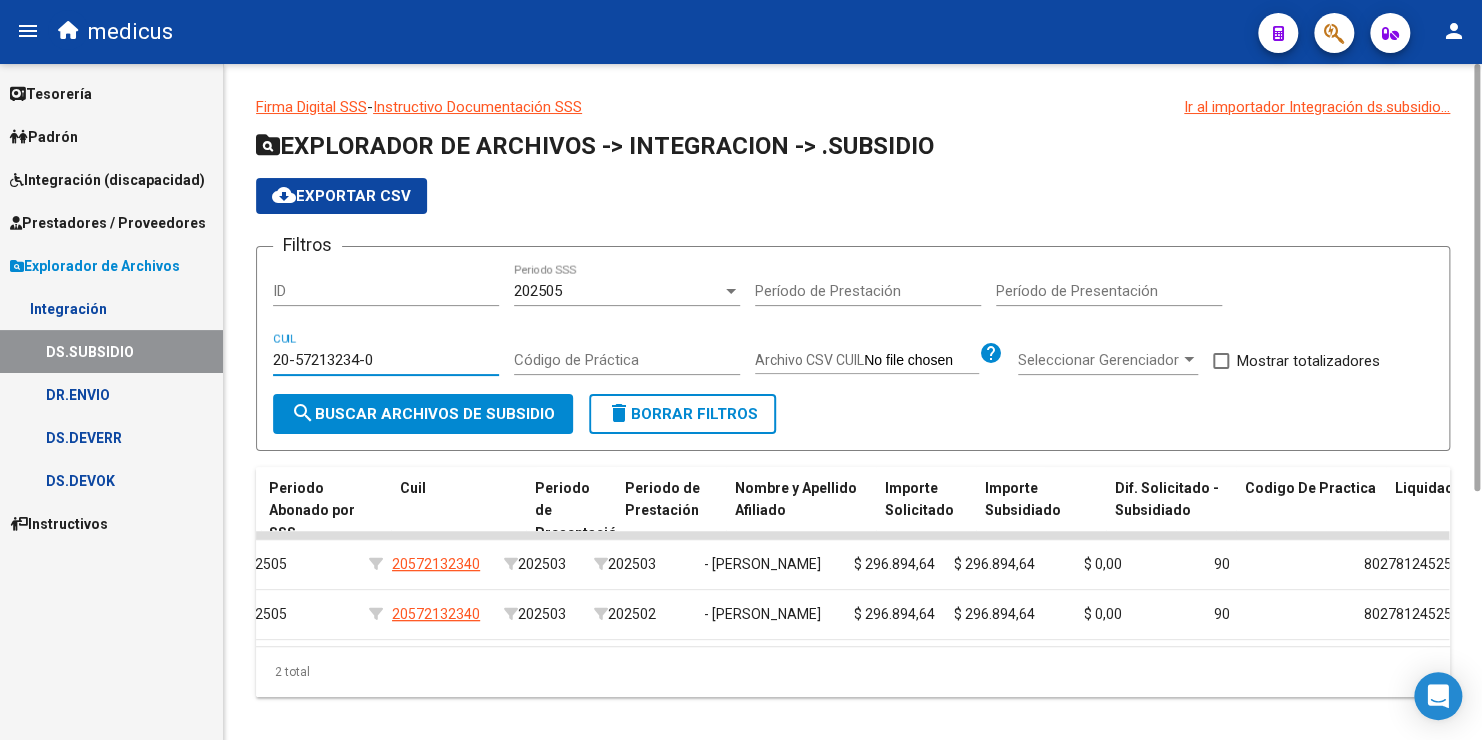 scroll, scrollTop: 0, scrollLeft: 224, axis: horizontal 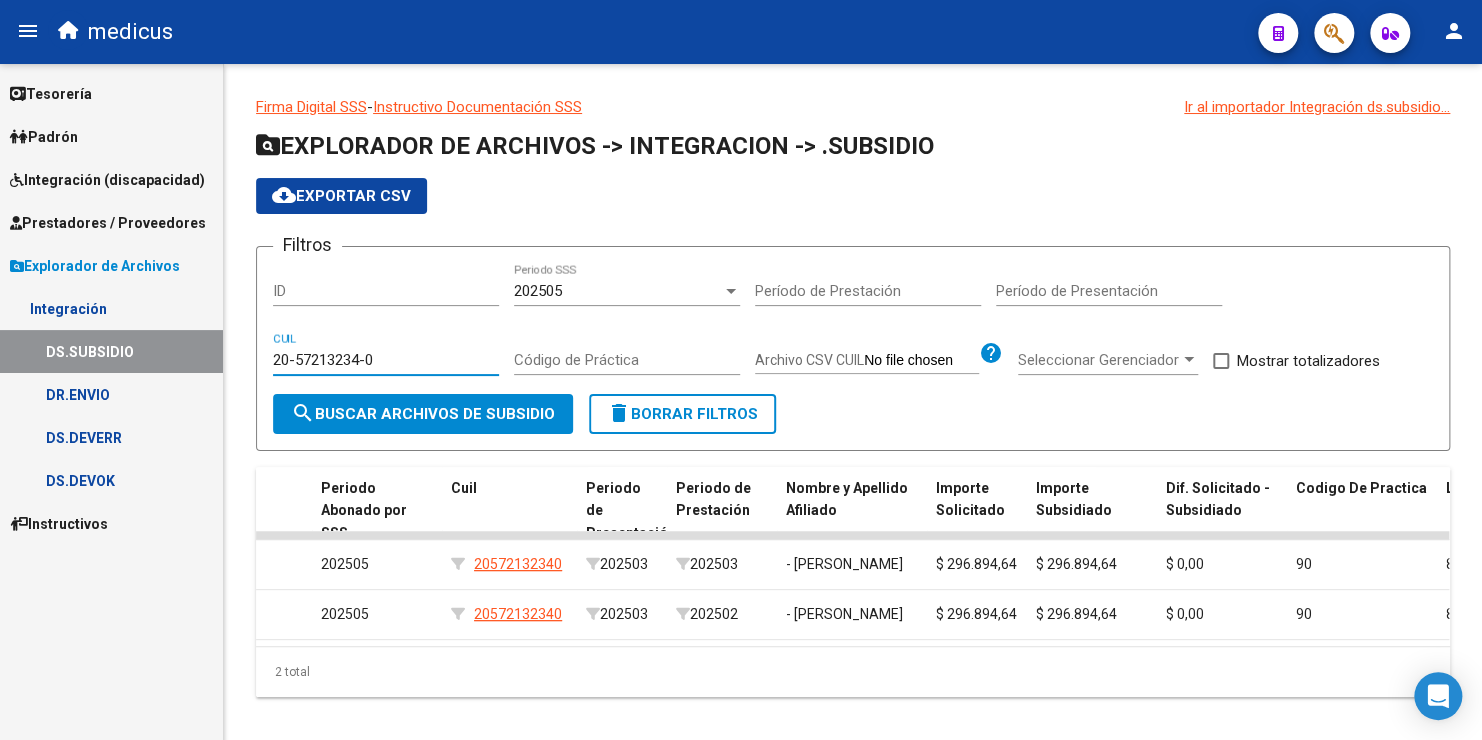 type on "20-57213234-0" 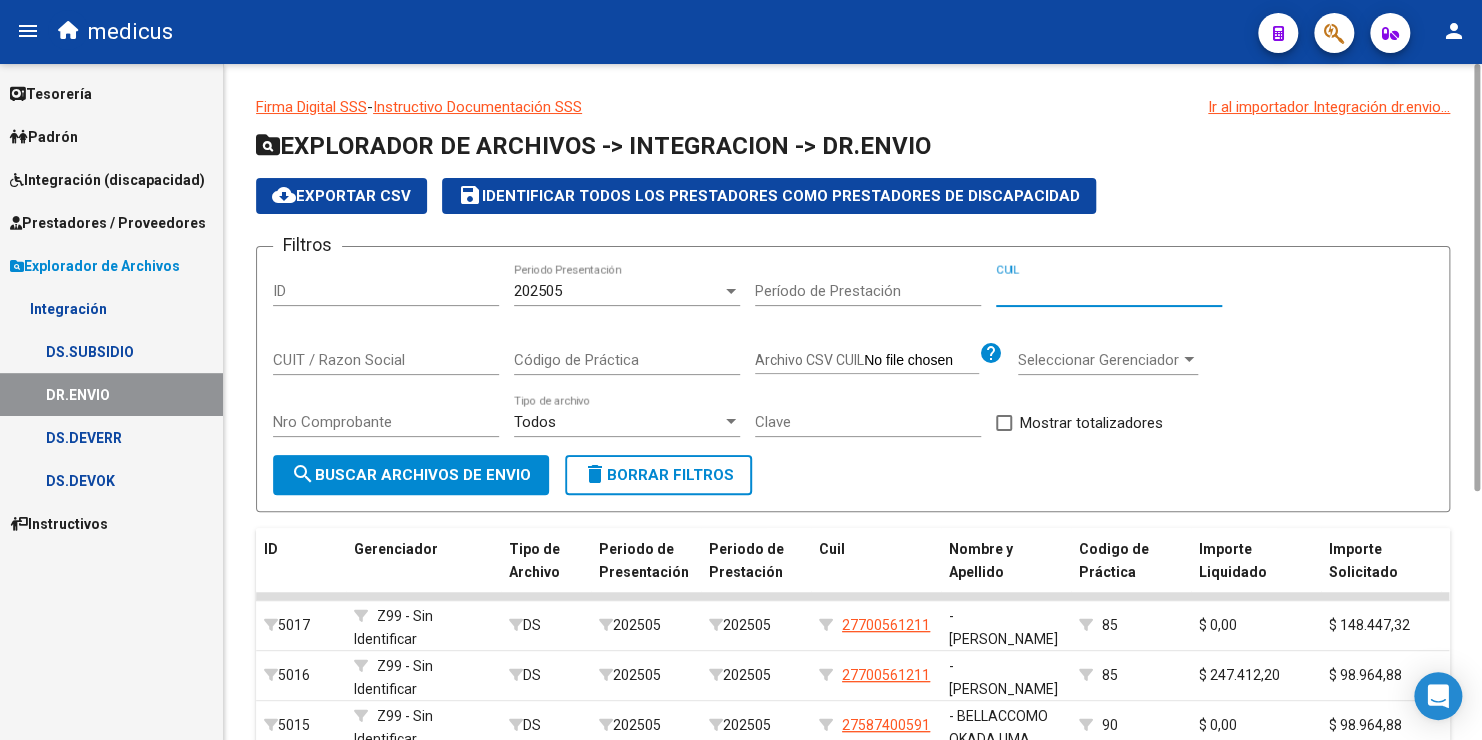 click on "CUIL" at bounding box center (1109, 291) 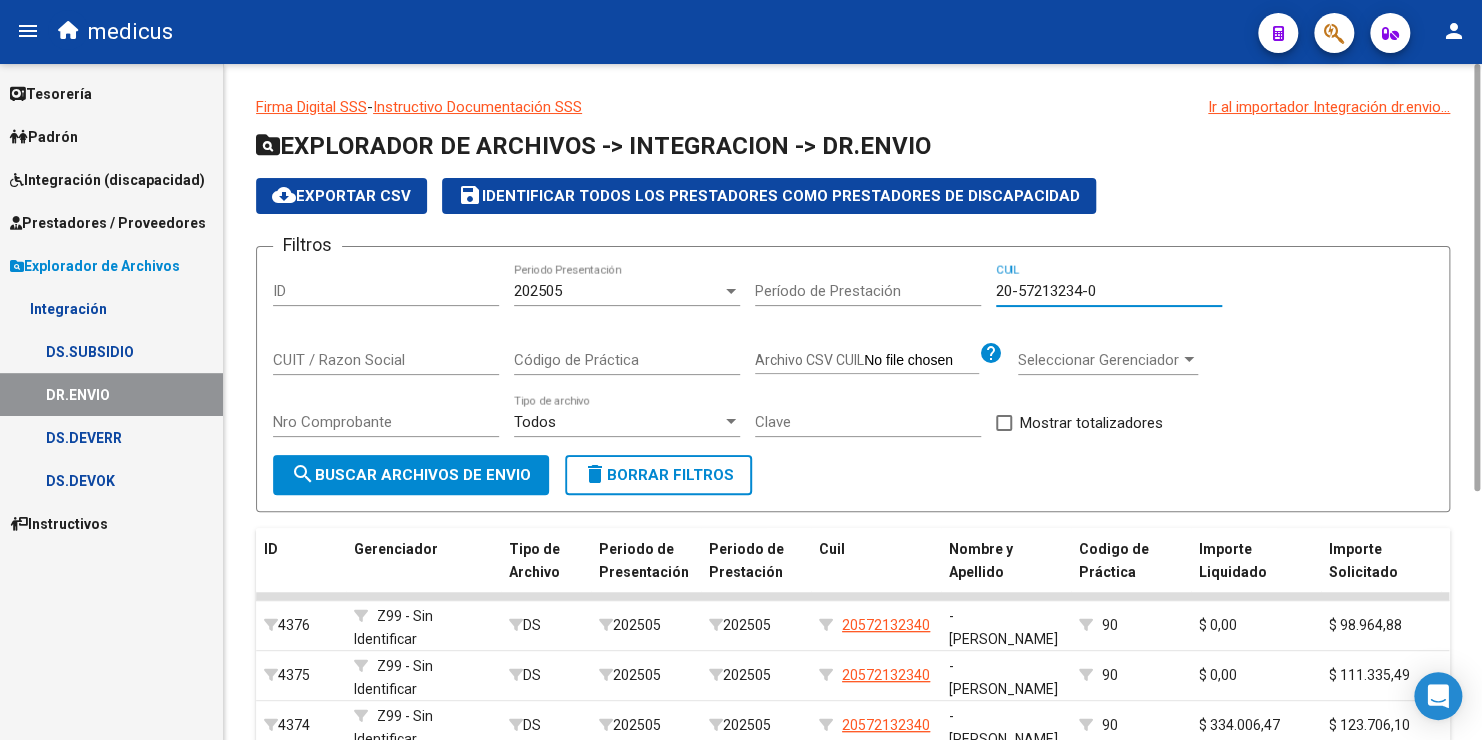 type on "20-57213234-0" 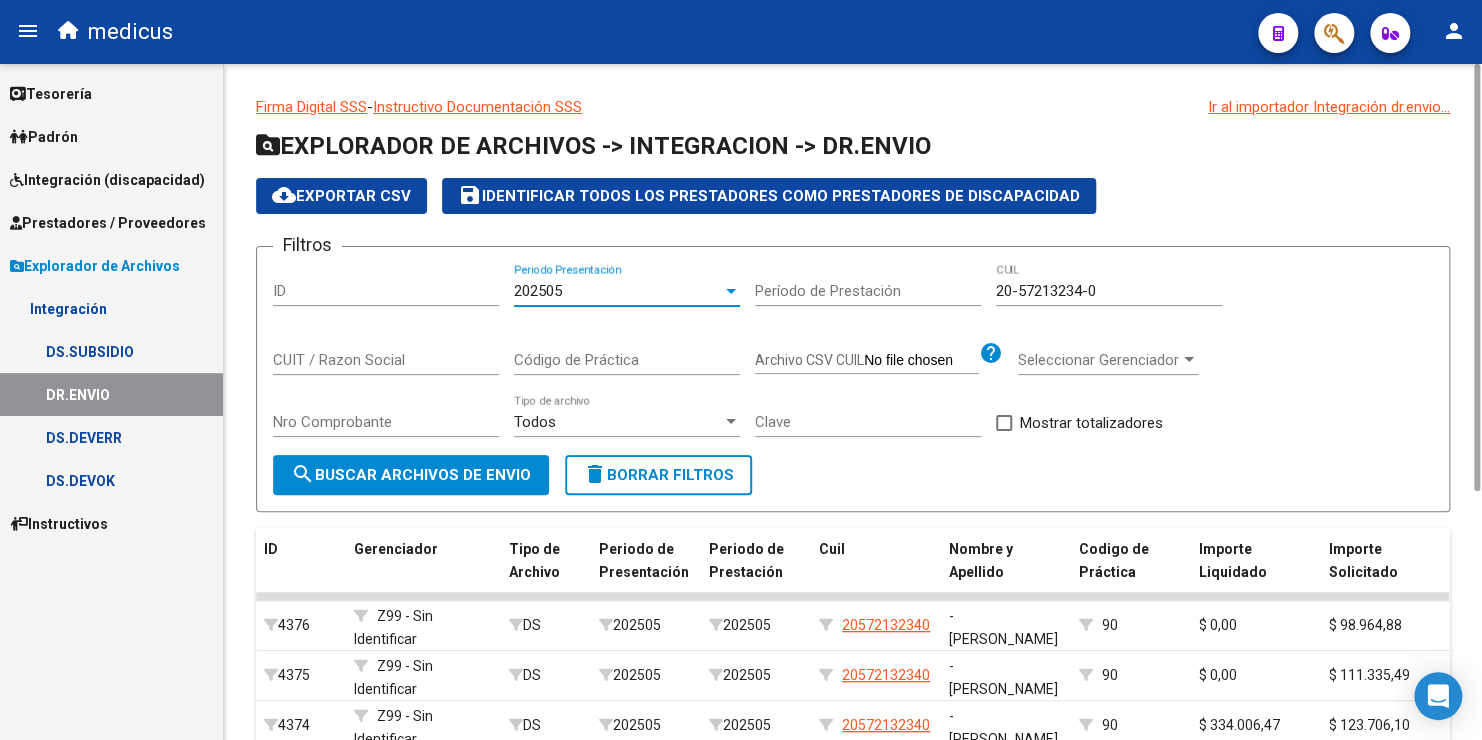 click on "202505" at bounding box center (538, 291) 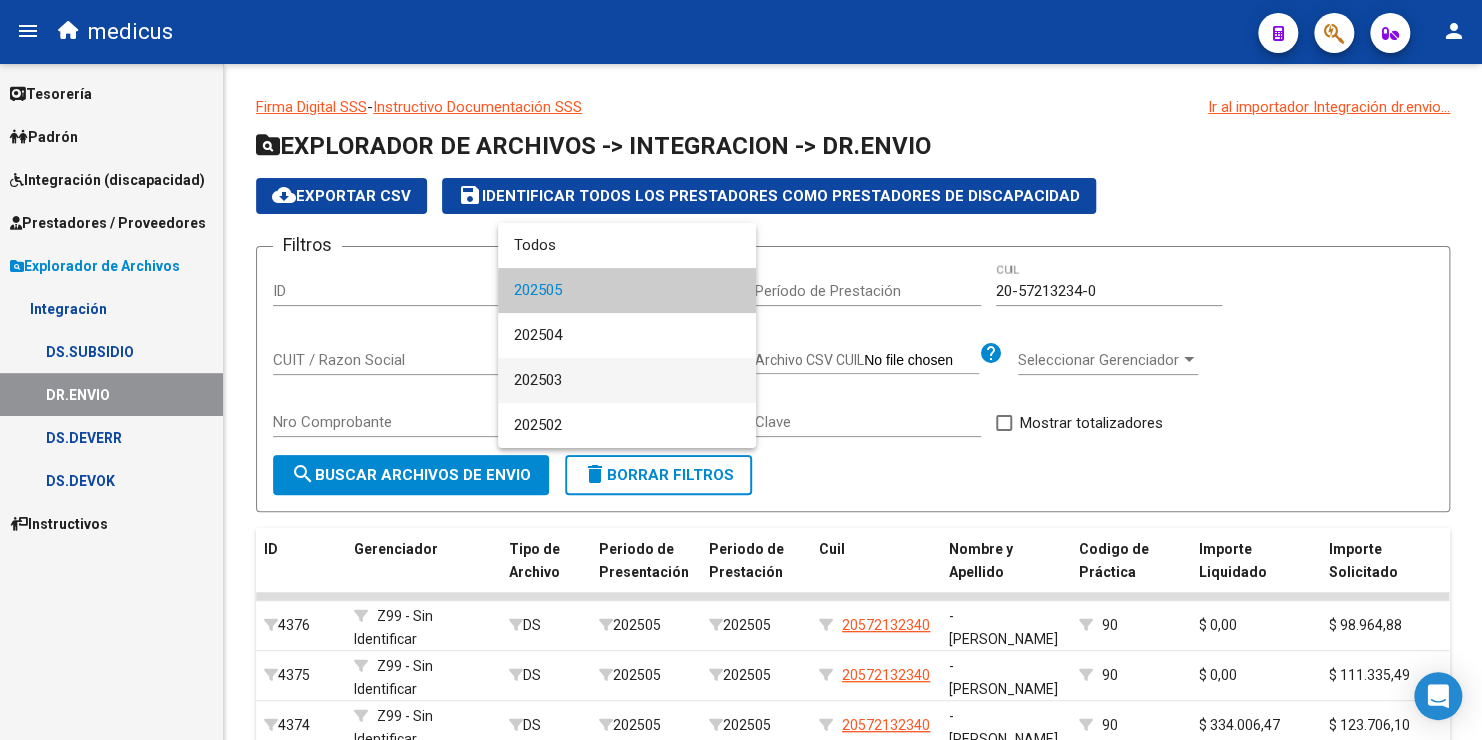 click on "202503" at bounding box center [627, 380] 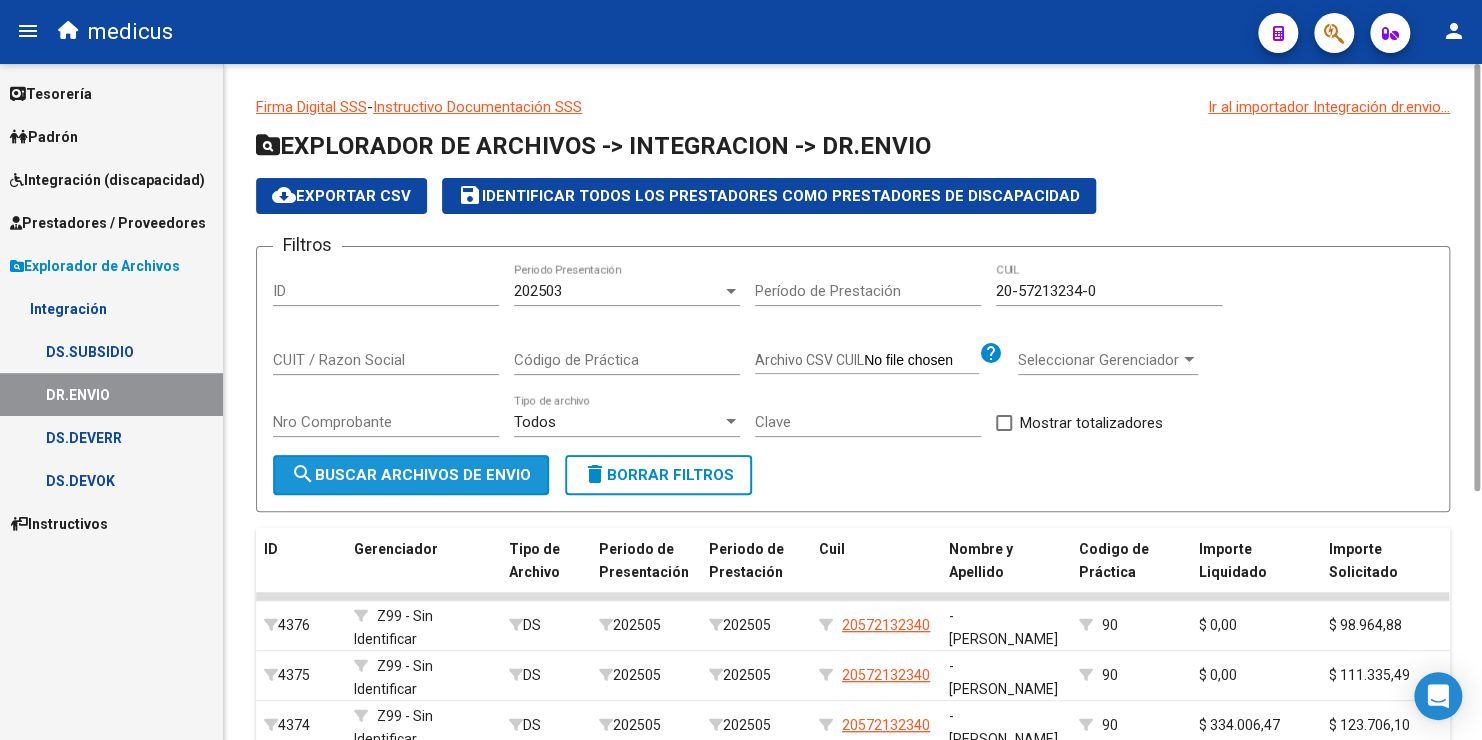 click on "search  Buscar Archivos de Envio" 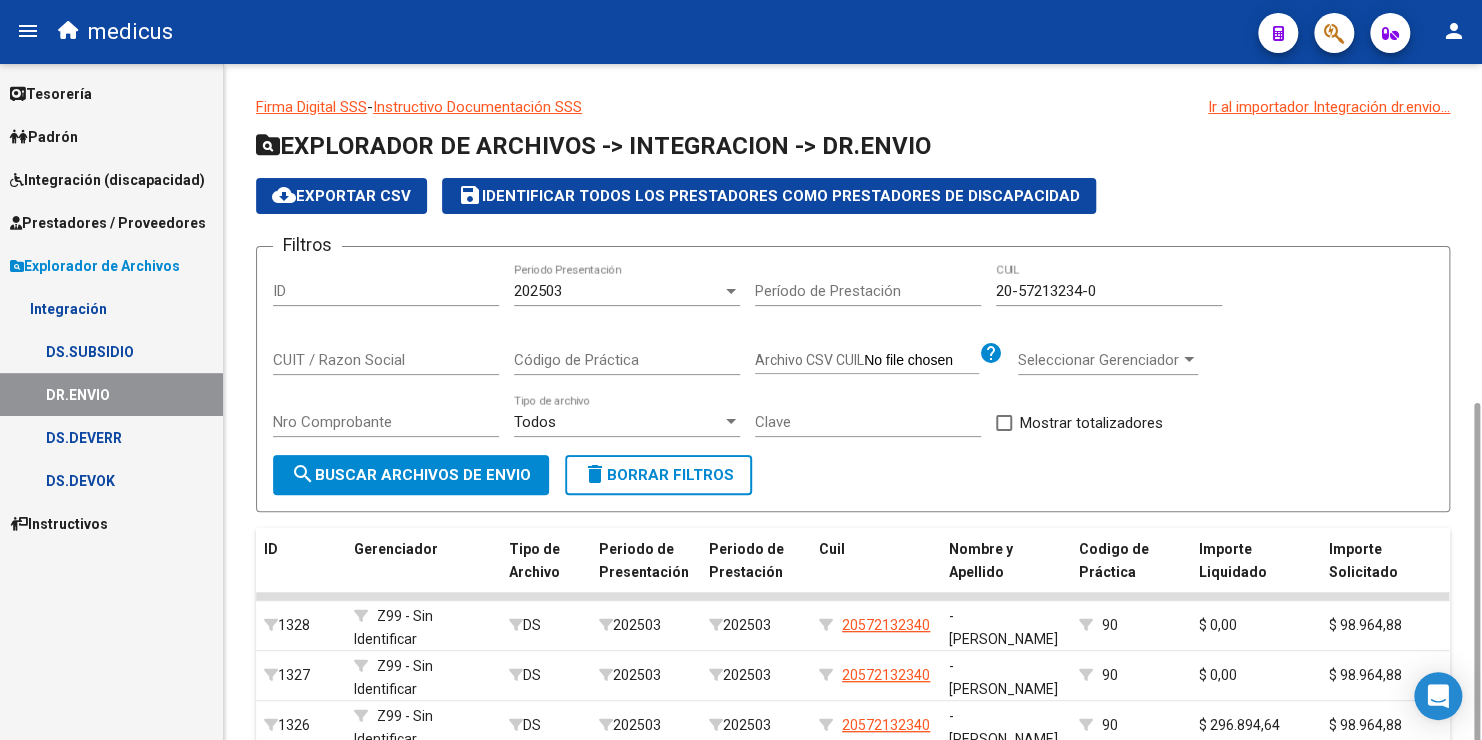 scroll, scrollTop: 200, scrollLeft: 0, axis: vertical 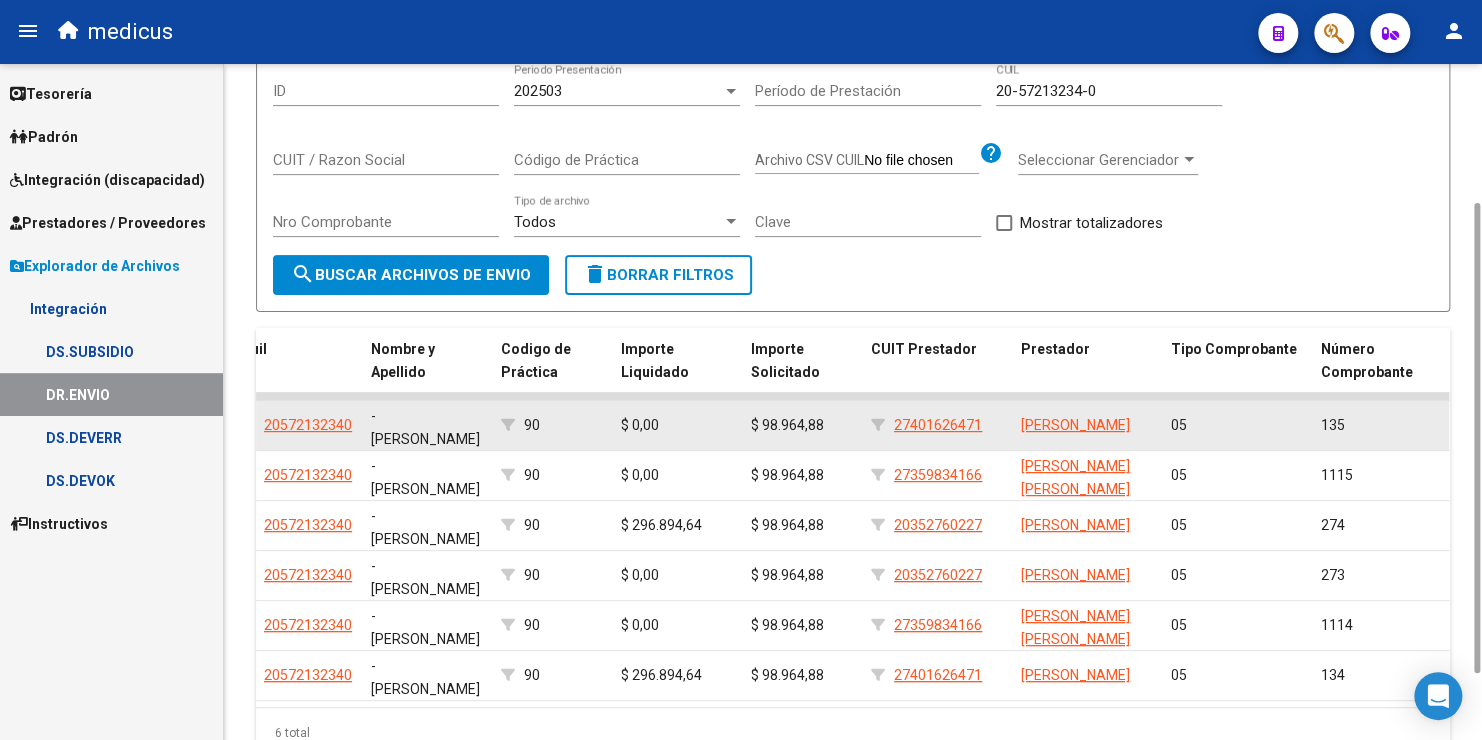 drag, startPoint x: 989, startPoint y: 425, endPoint x: 889, endPoint y: 426, distance: 100.005 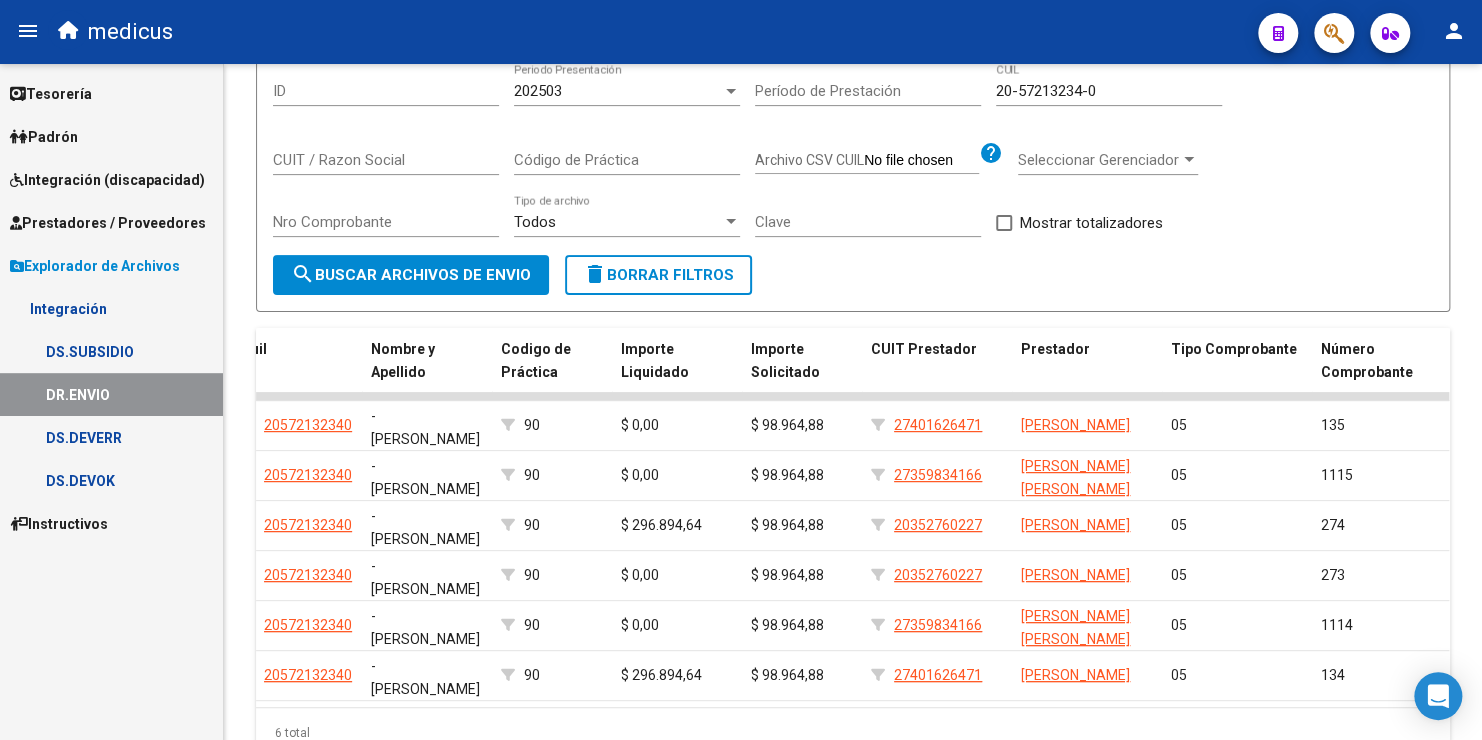 click on "Padrón" at bounding box center [111, 136] 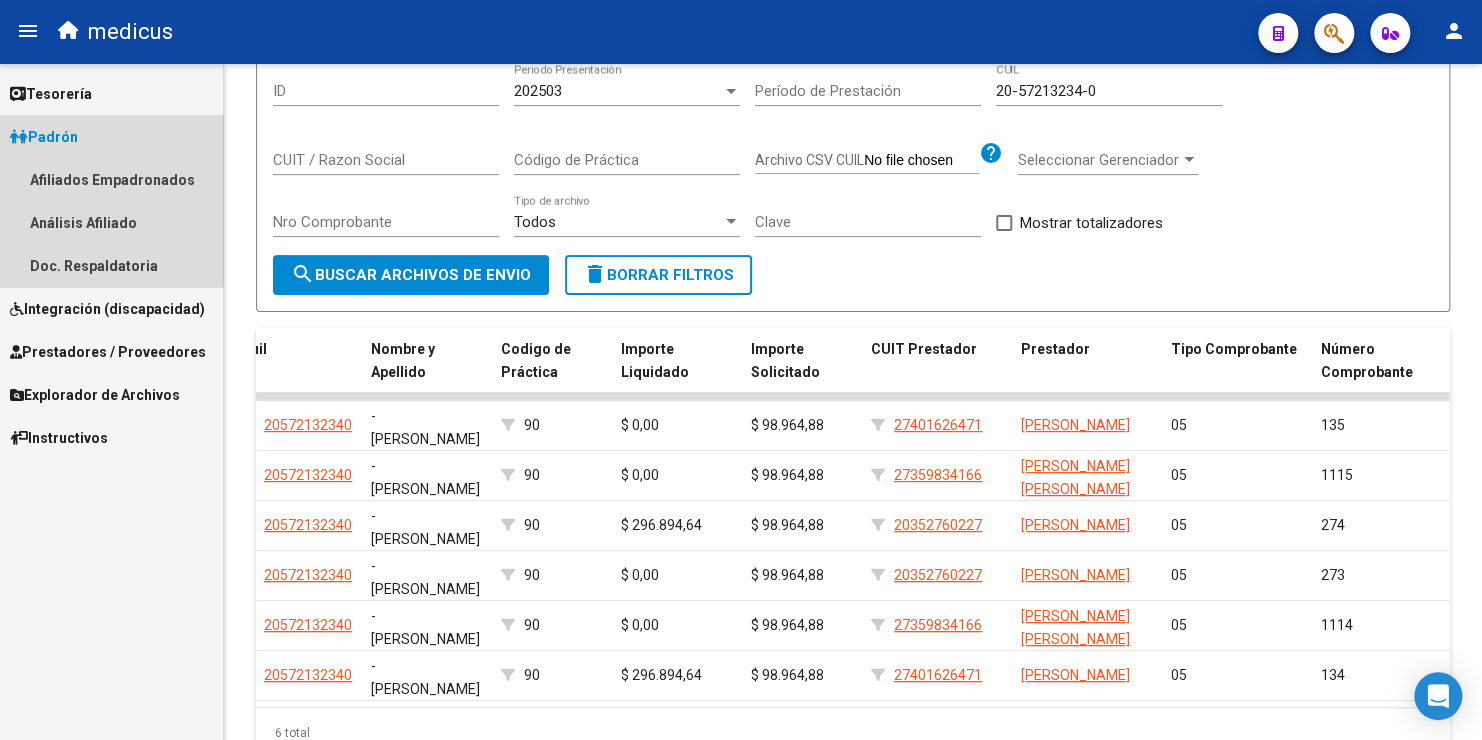 click on "Padrón" at bounding box center (44, 137) 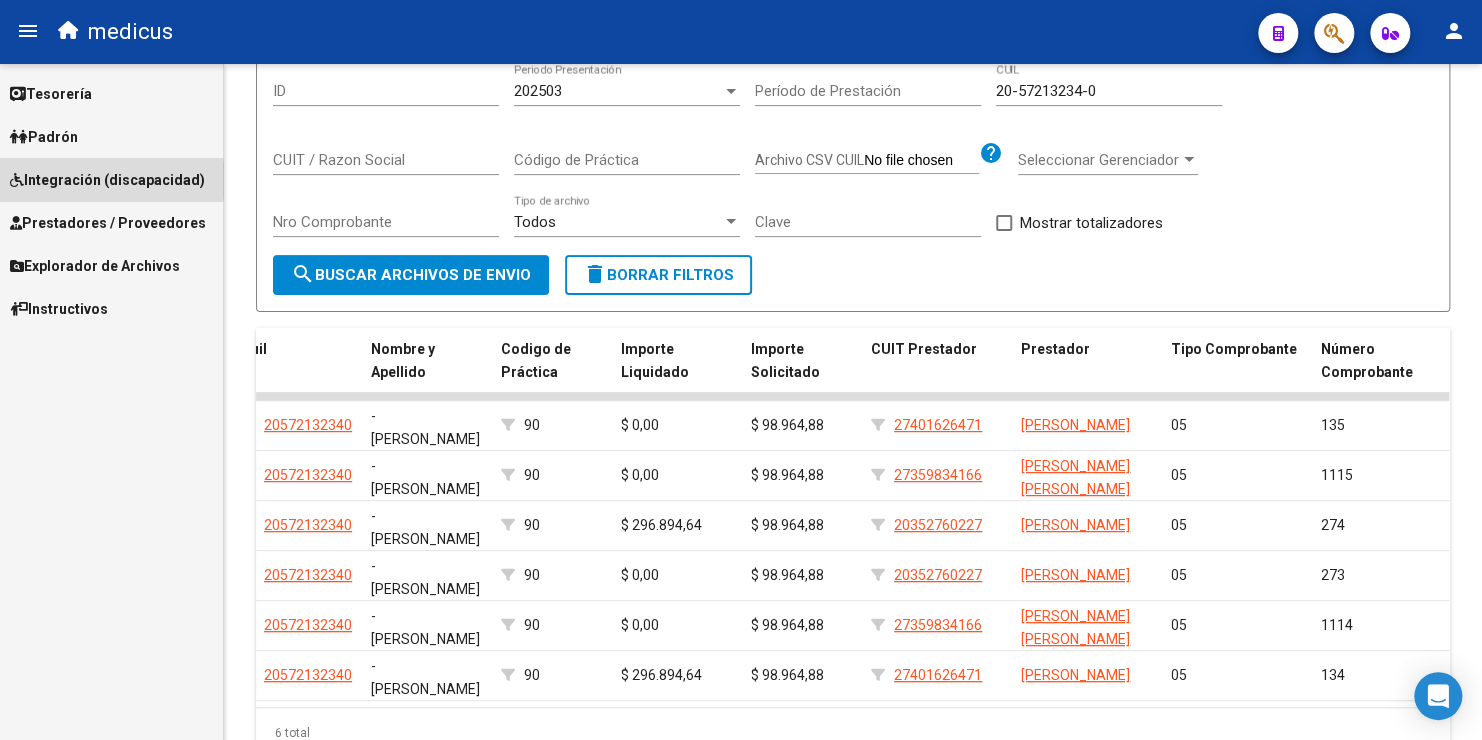 click on "Integración (discapacidad)" at bounding box center (107, 180) 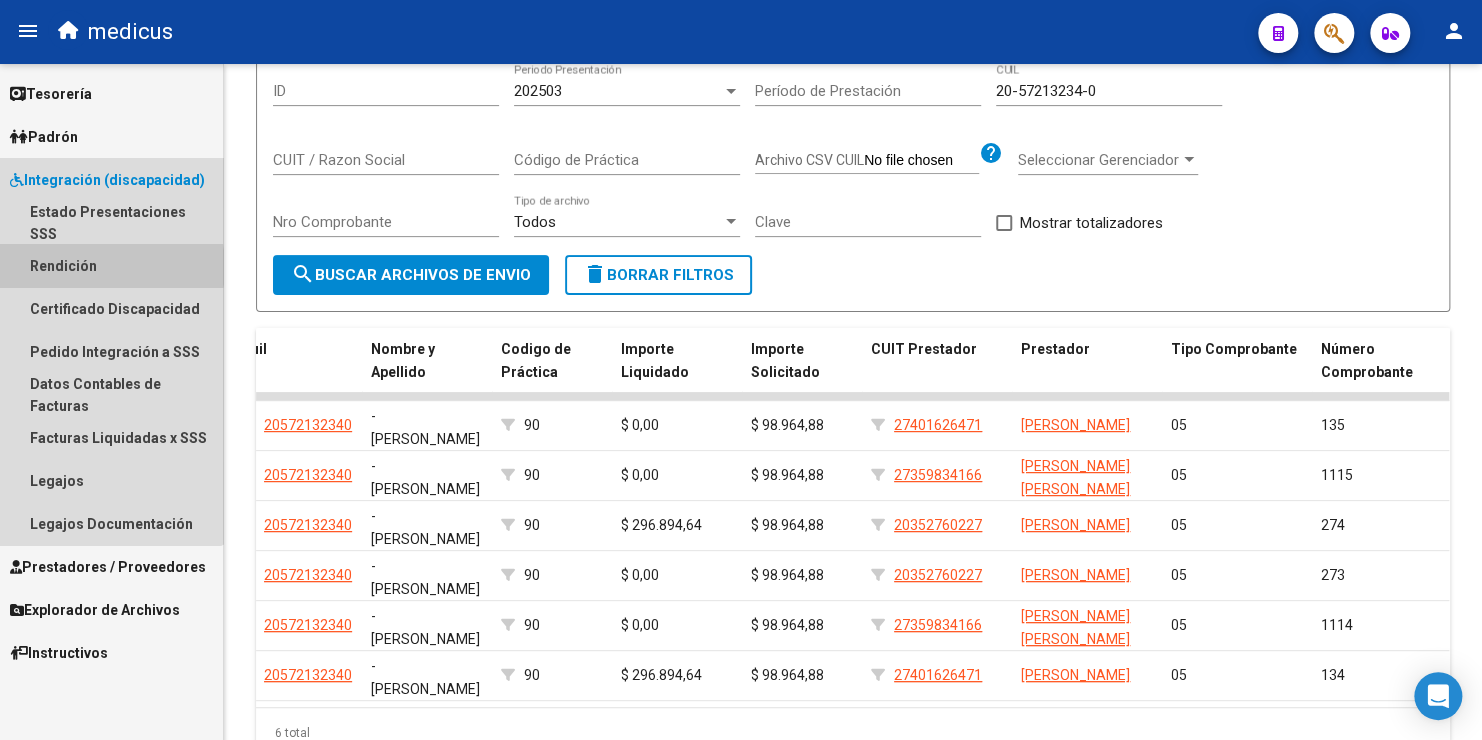 click on "Rendición" at bounding box center [111, 265] 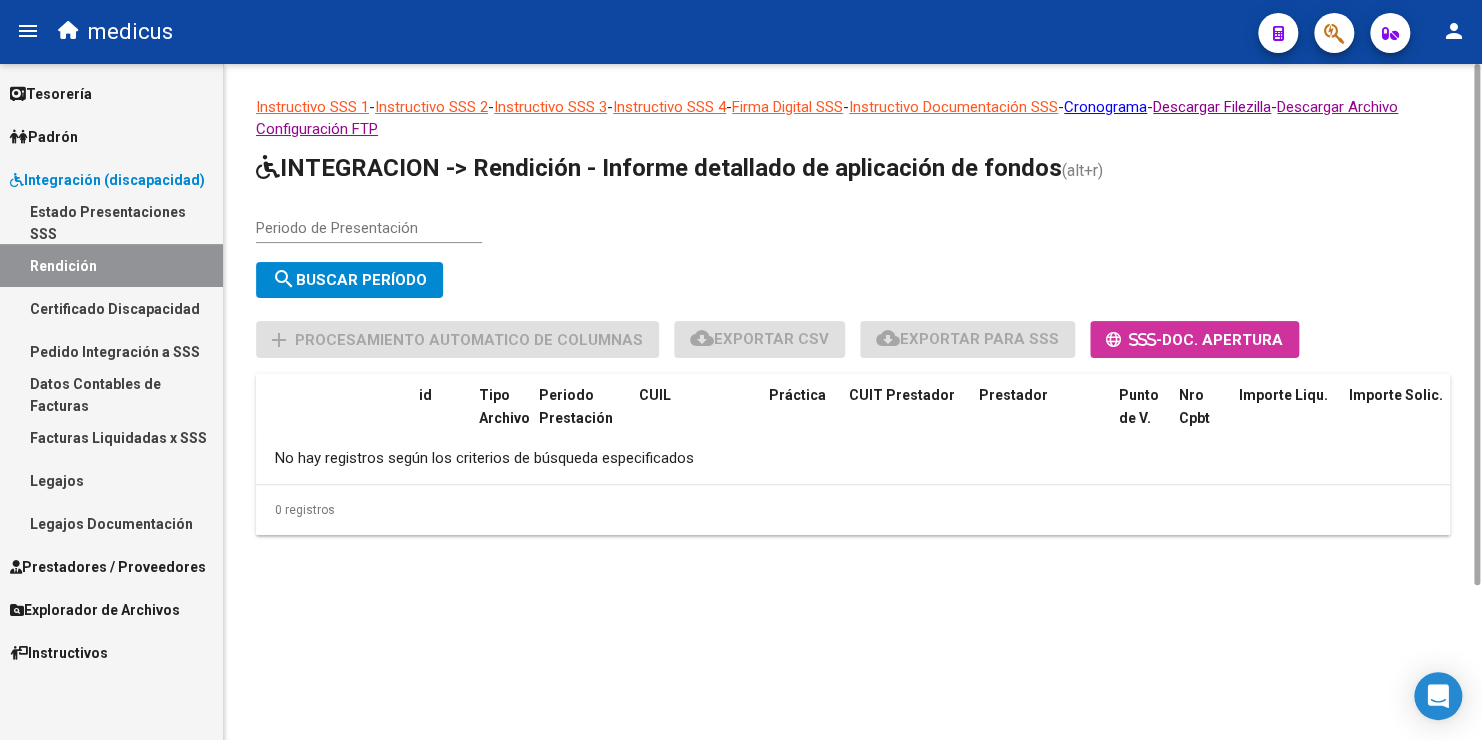 scroll, scrollTop: 0, scrollLeft: 0, axis: both 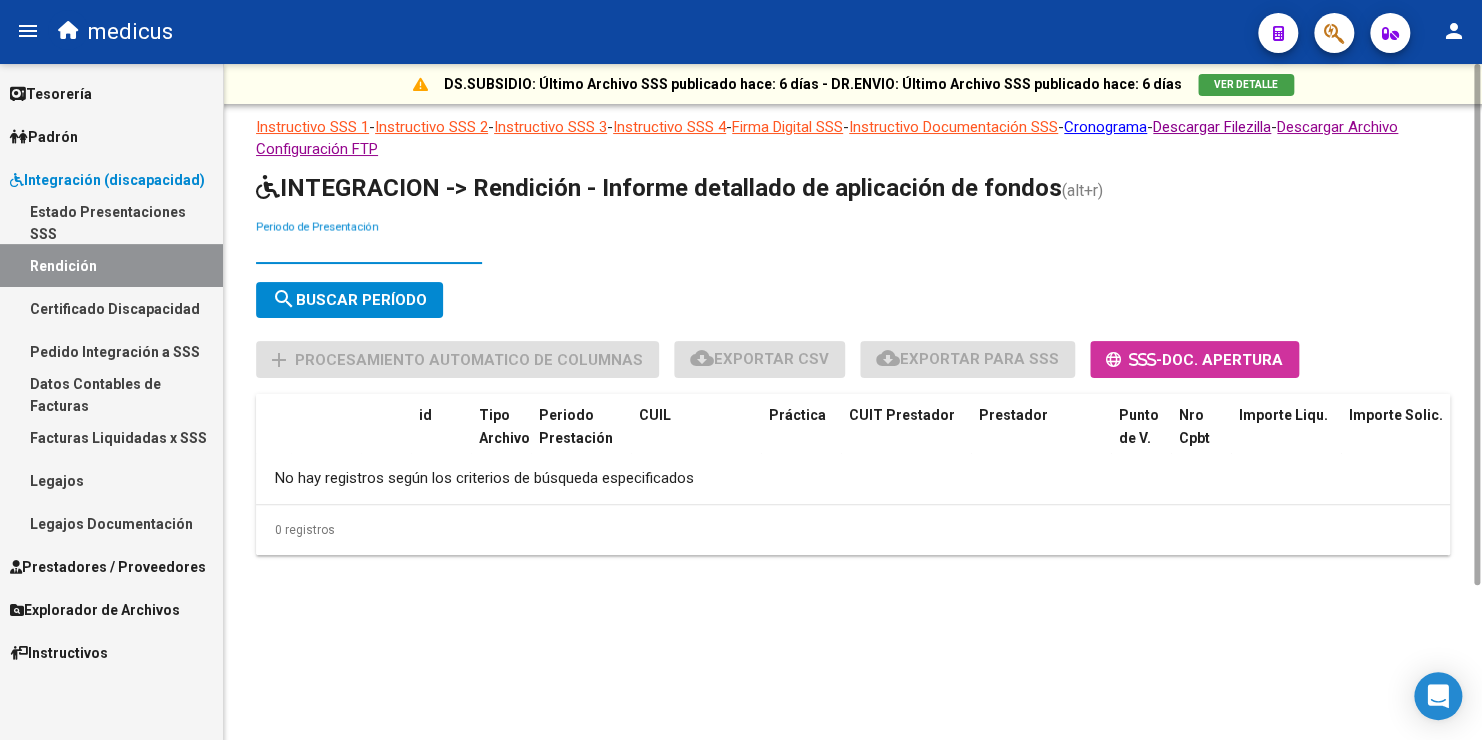 click on "Periodo de Presentación" at bounding box center (369, 248) 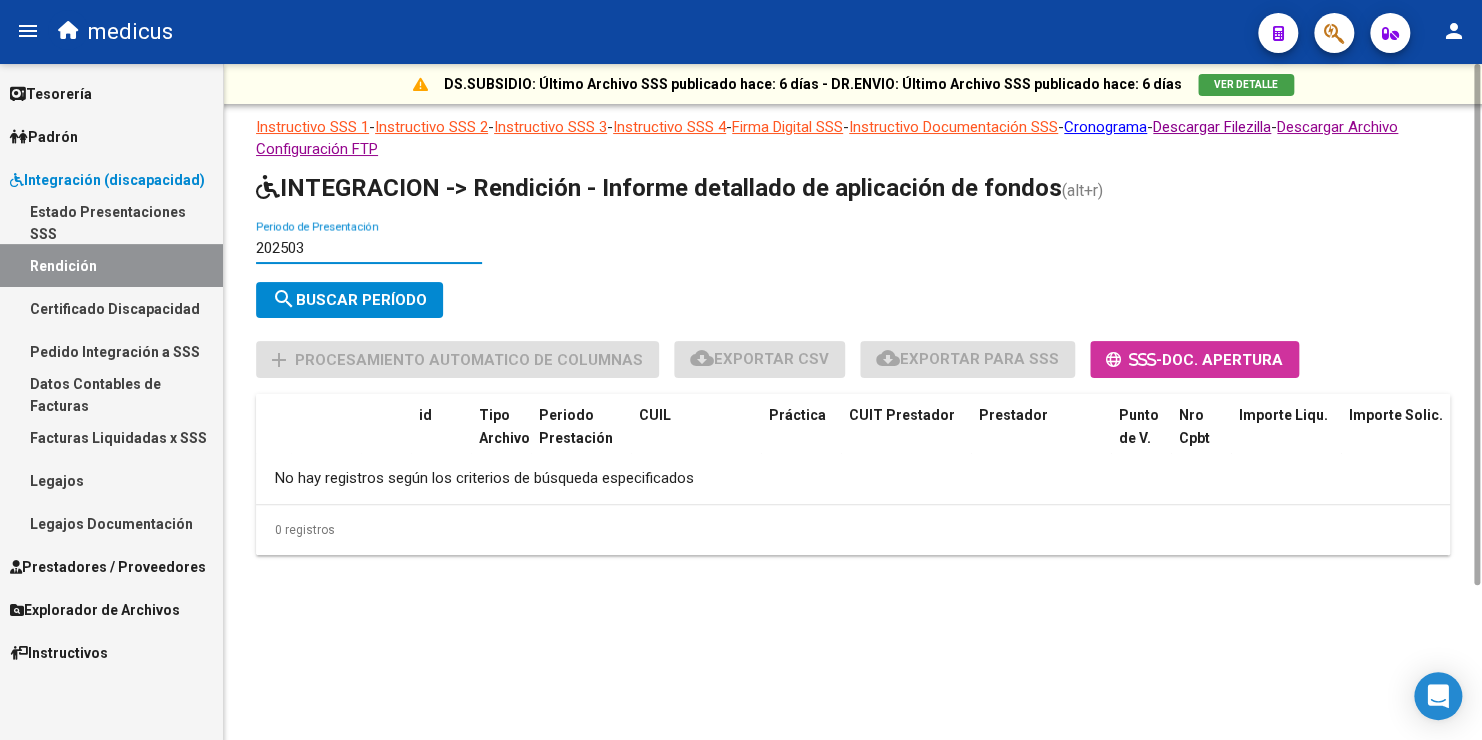 type on "202503" 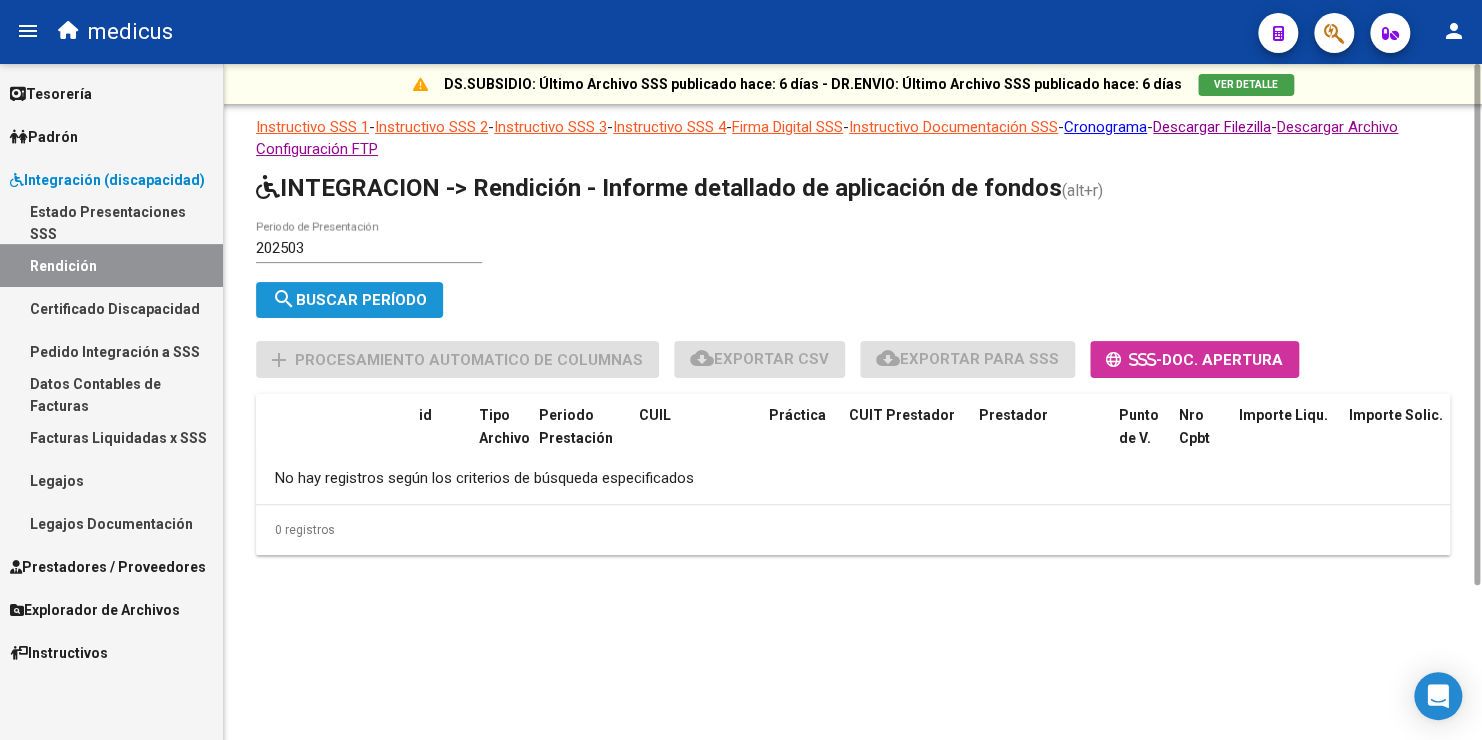 click on "search  Buscar Período" 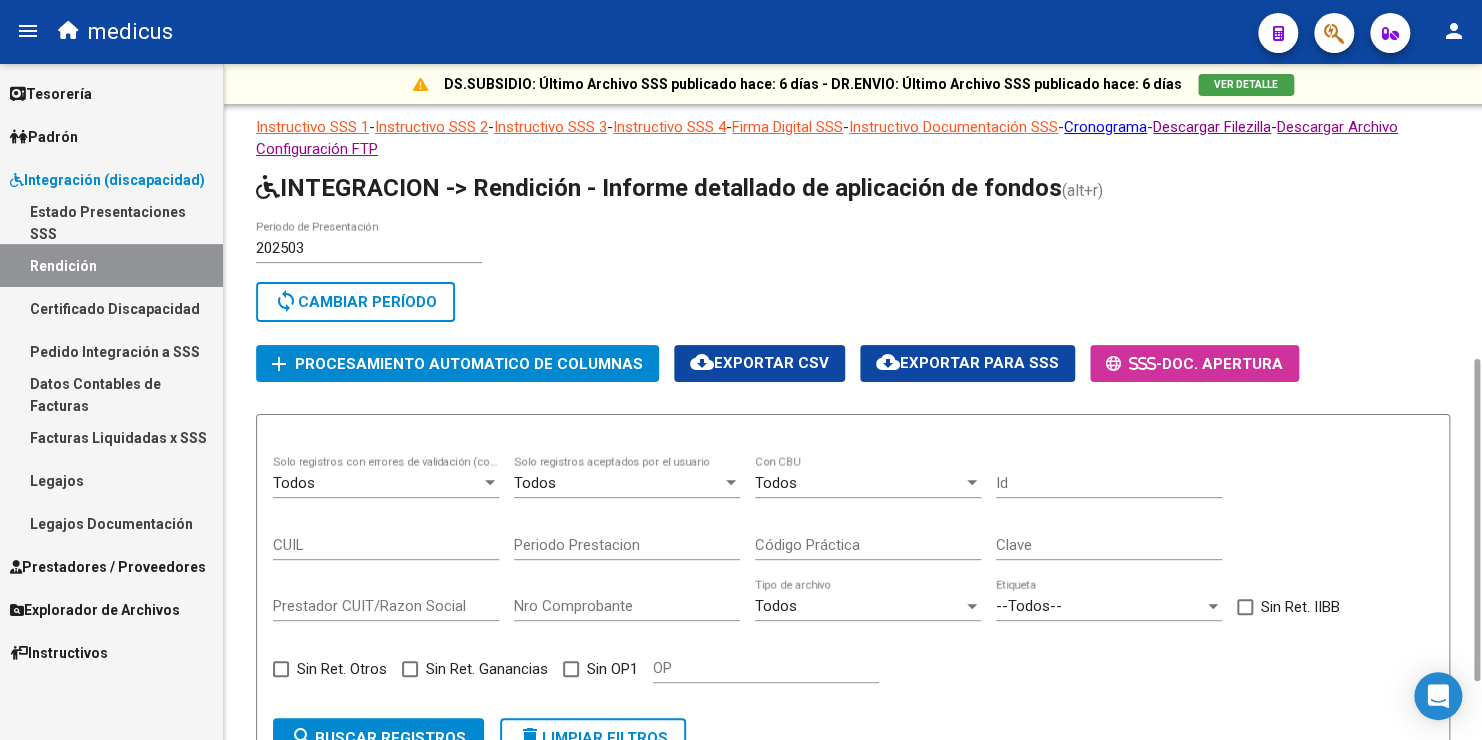 scroll, scrollTop: 400, scrollLeft: 0, axis: vertical 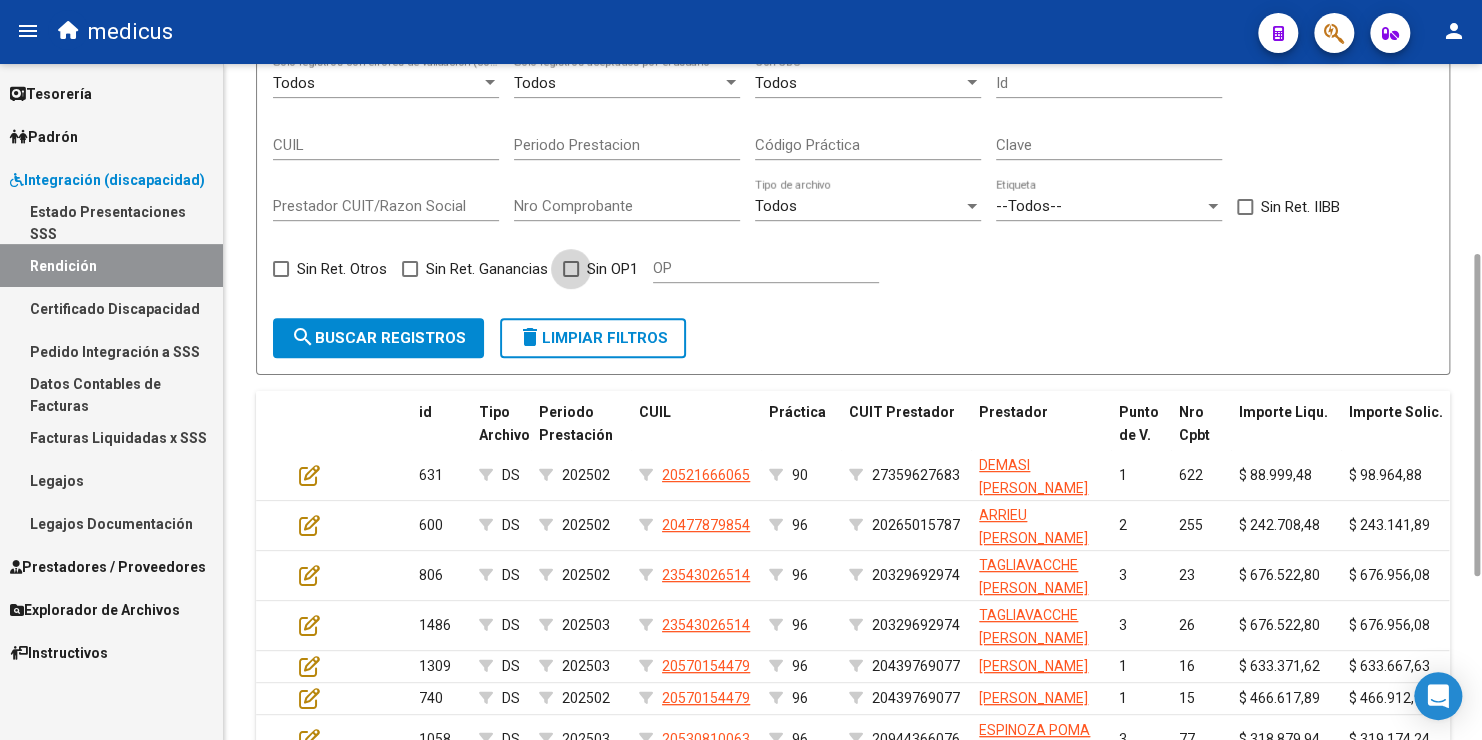 drag, startPoint x: 577, startPoint y: 266, endPoint x: 588, endPoint y: 267, distance: 11.045361 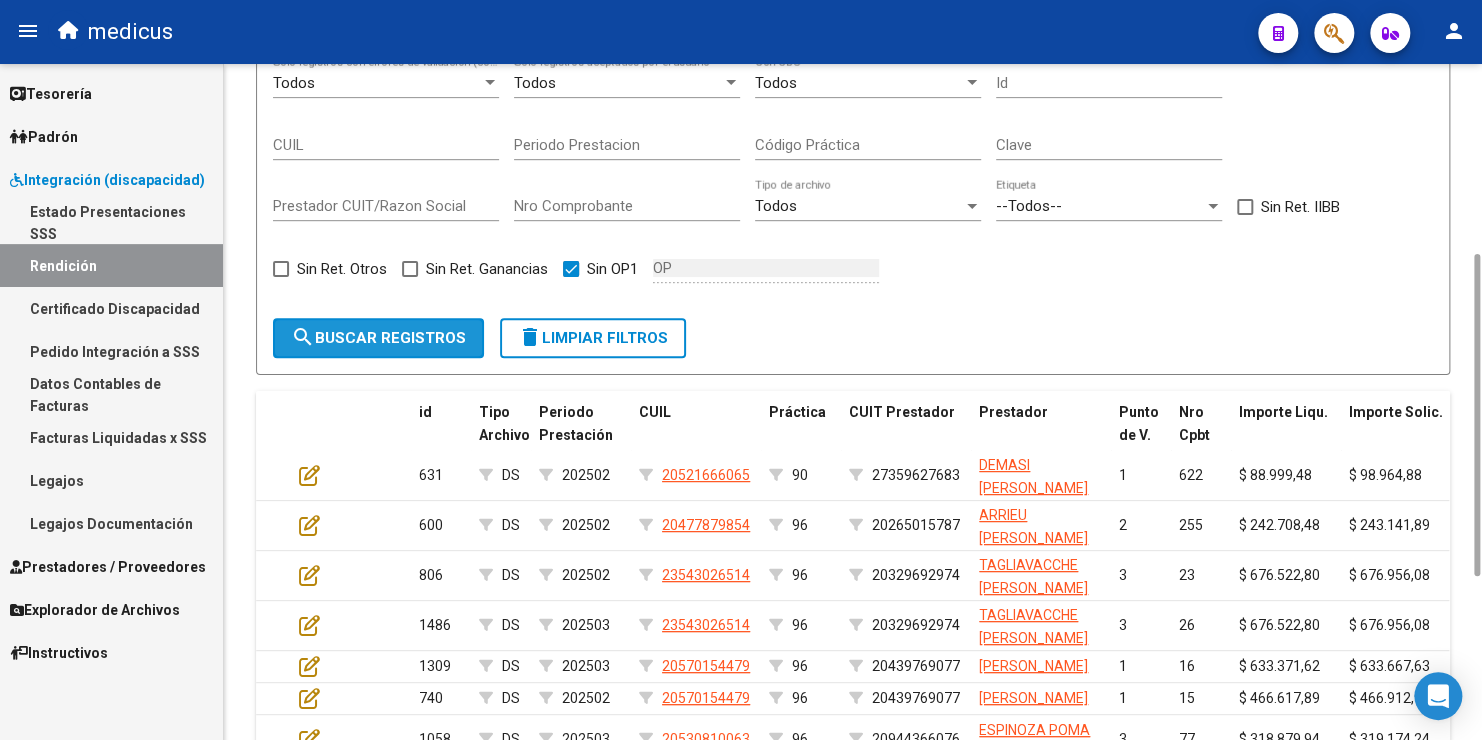 click on "search  Buscar registros" 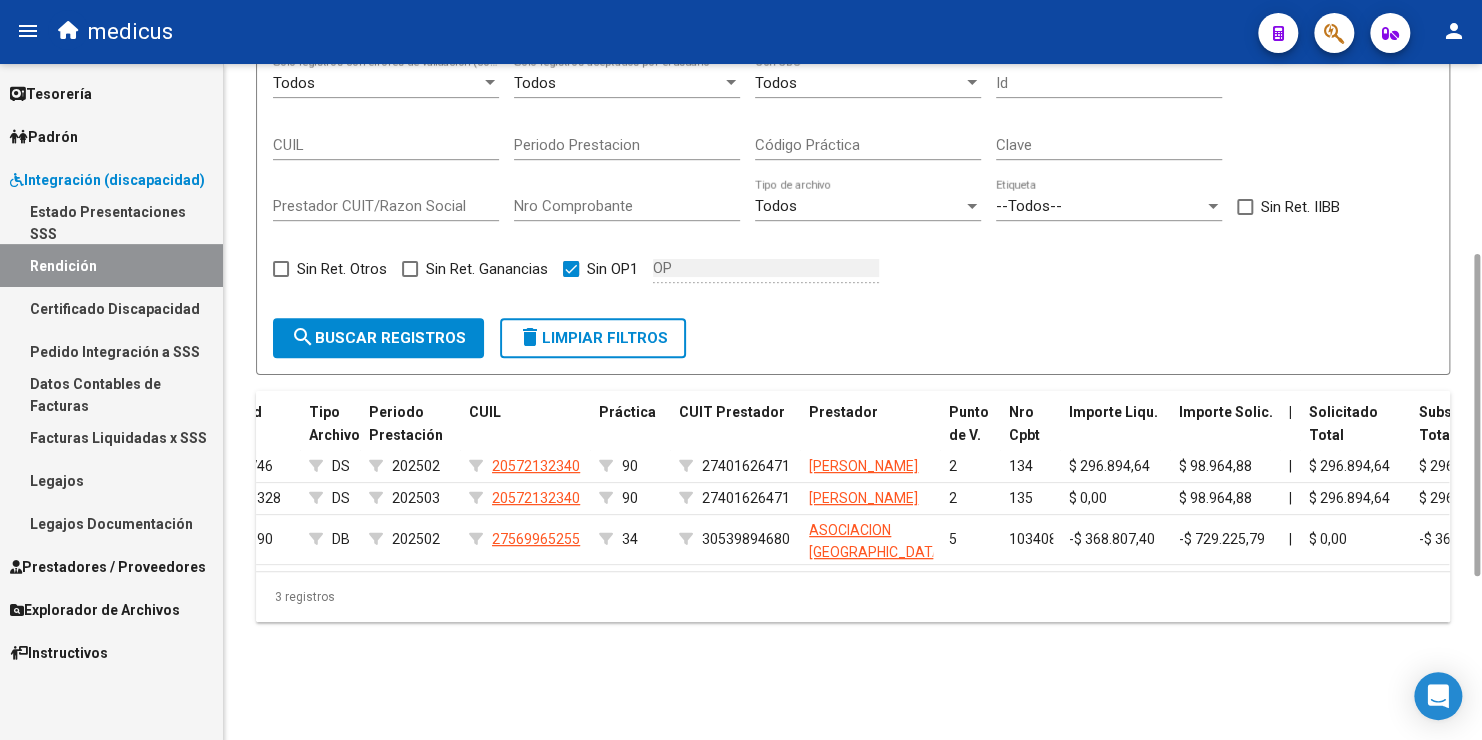 scroll, scrollTop: 0, scrollLeft: 0, axis: both 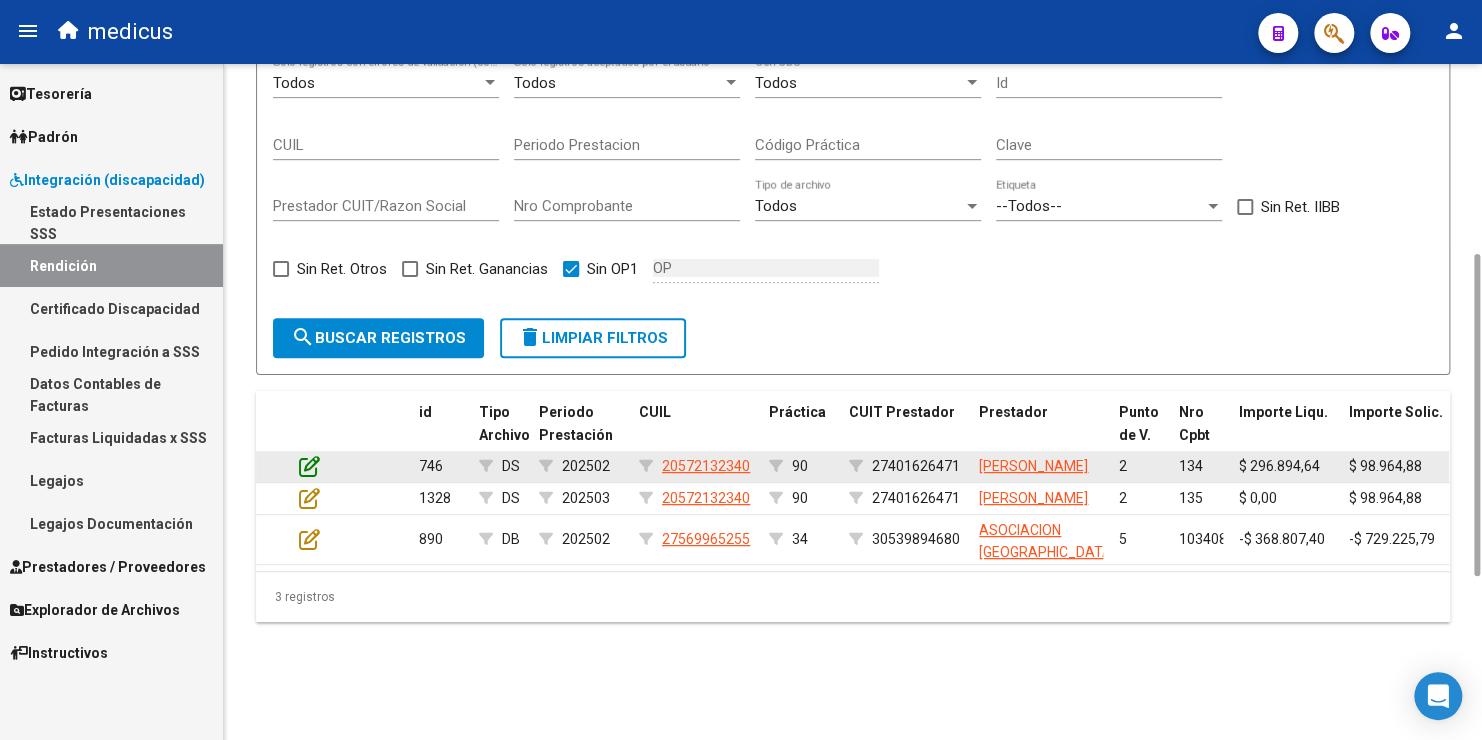 click 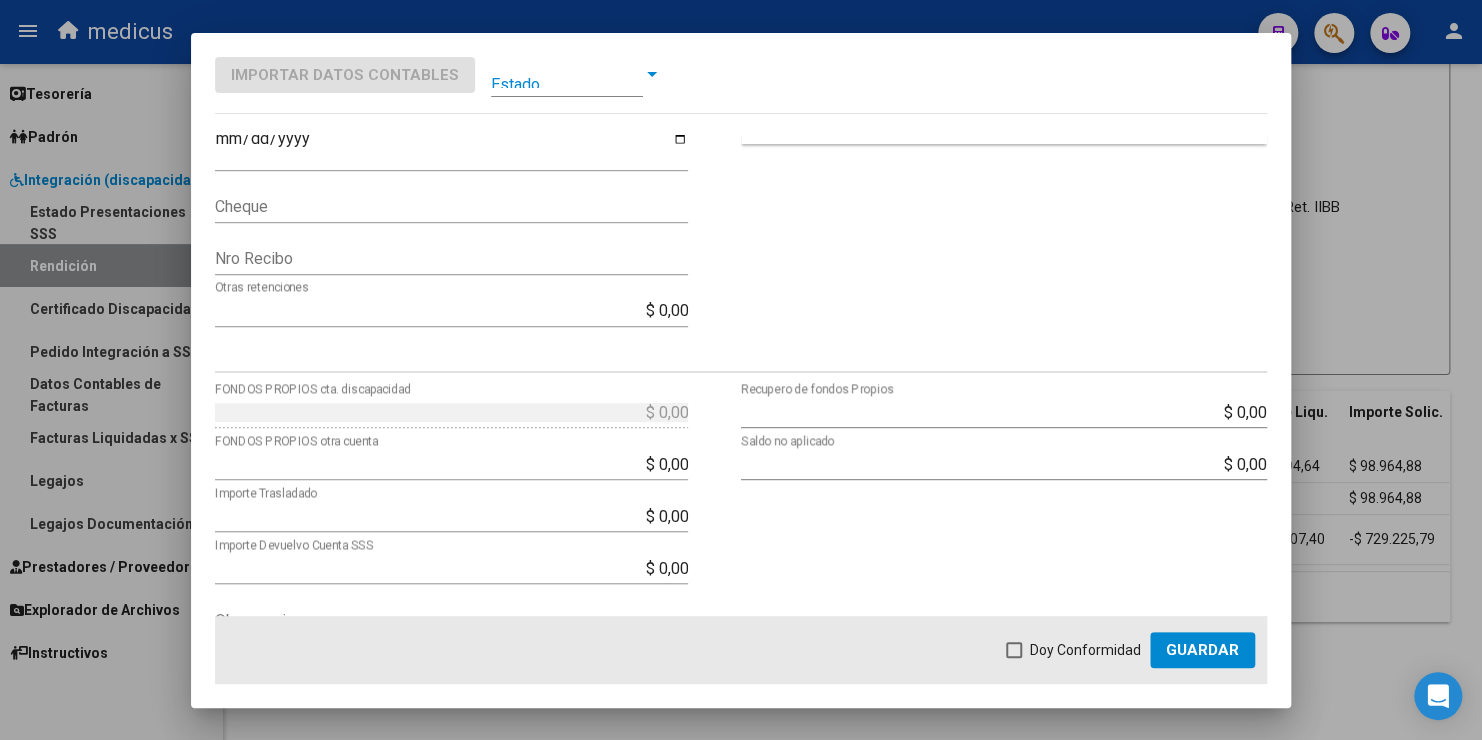 scroll, scrollTop: 600, scrollLeft: 0, axis: vertical 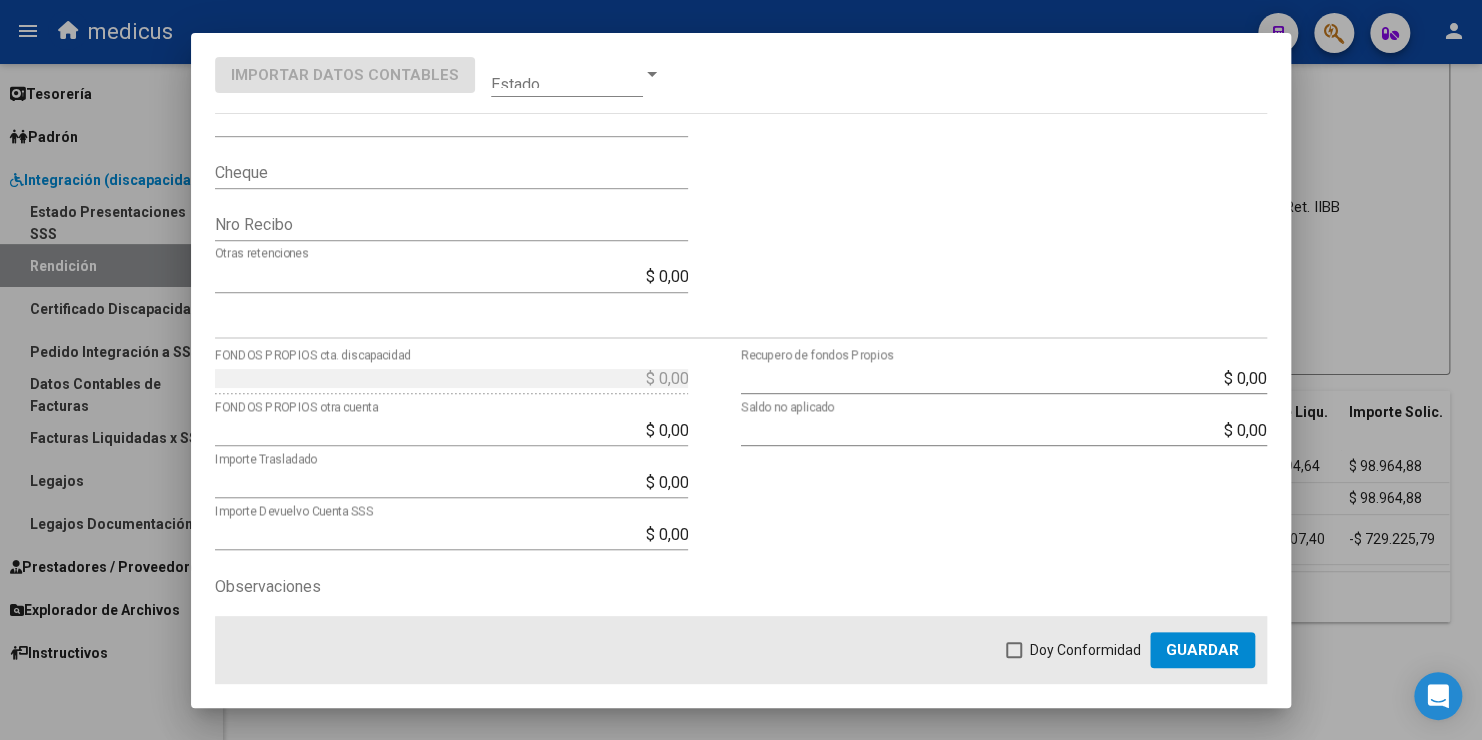 click at bounding box center [741, 370] 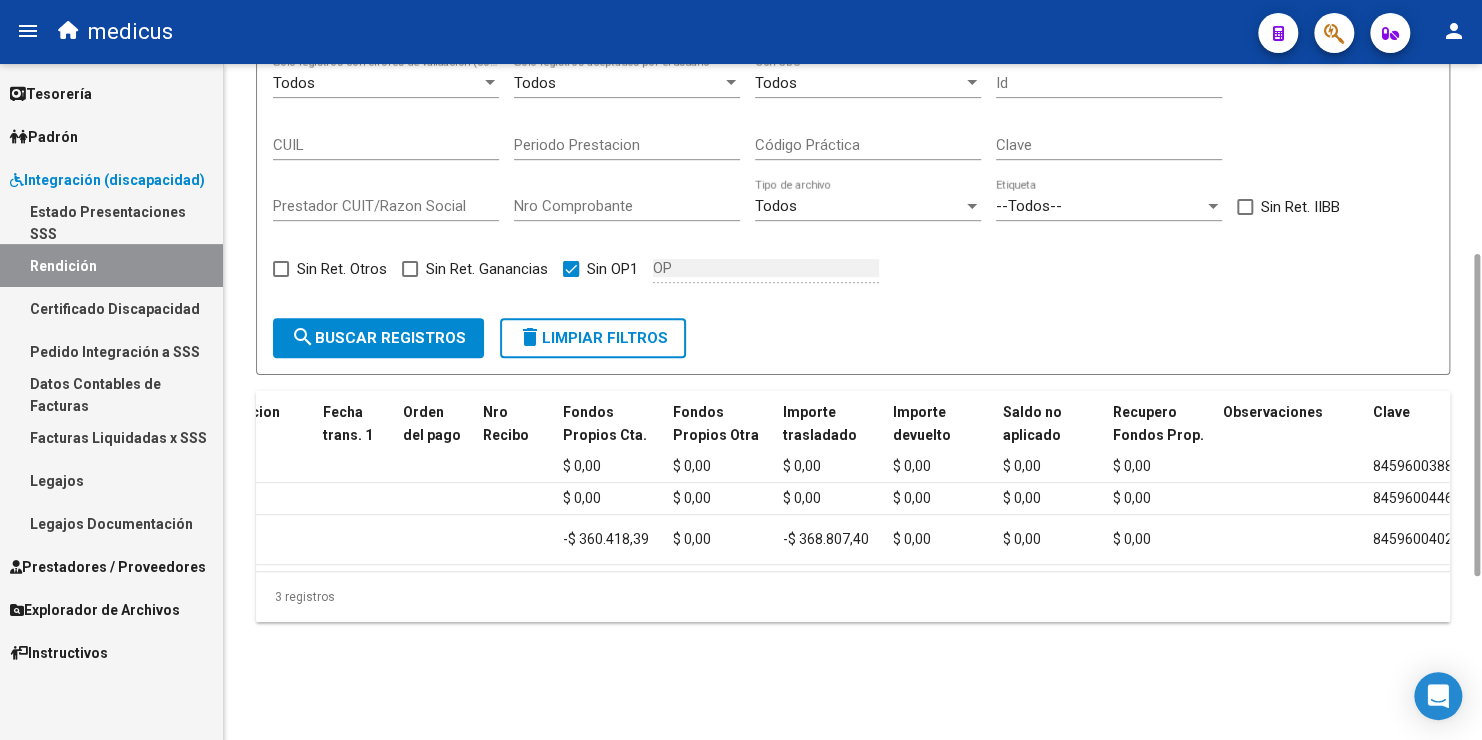 scroll, scrollTop: 0, scrollLeft: 1824, axis: horizontal 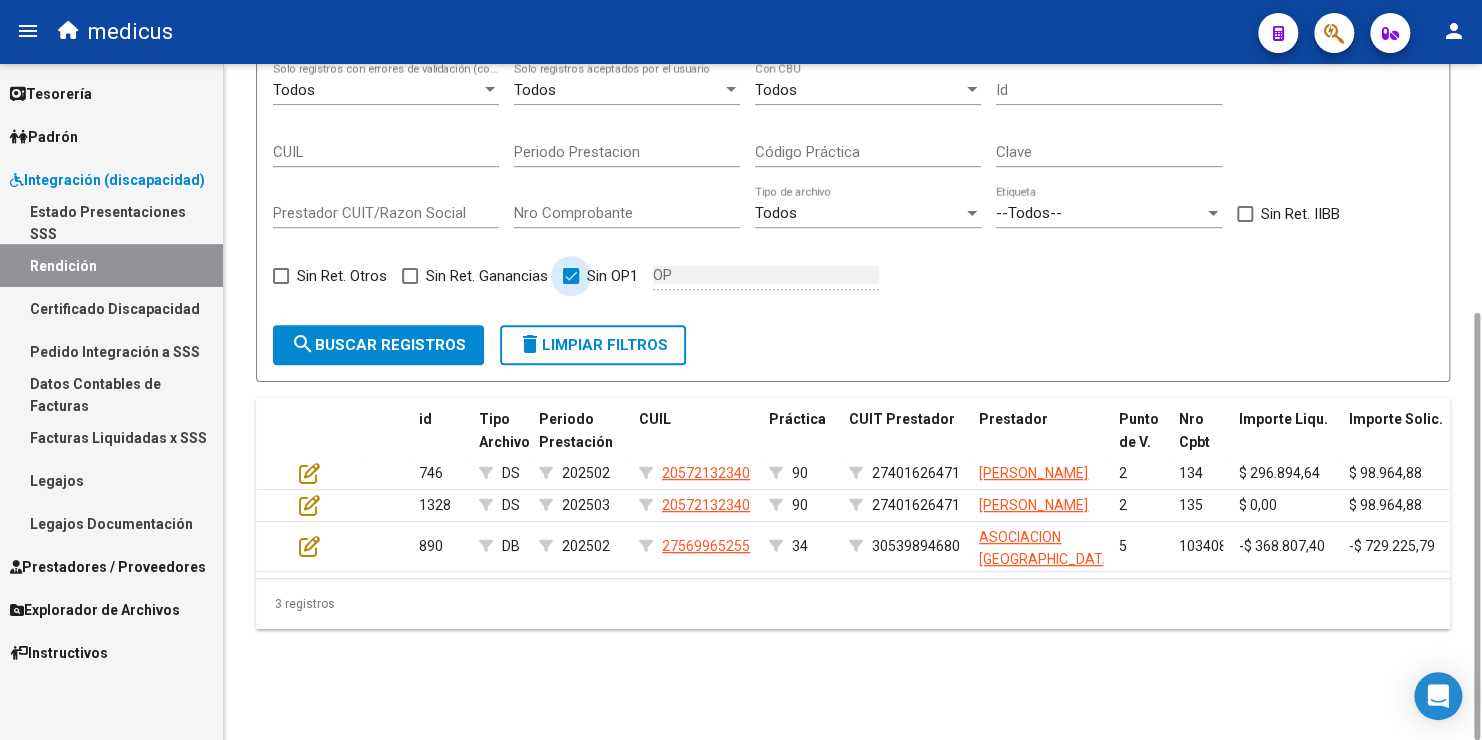click at bounding box center (571, 276) 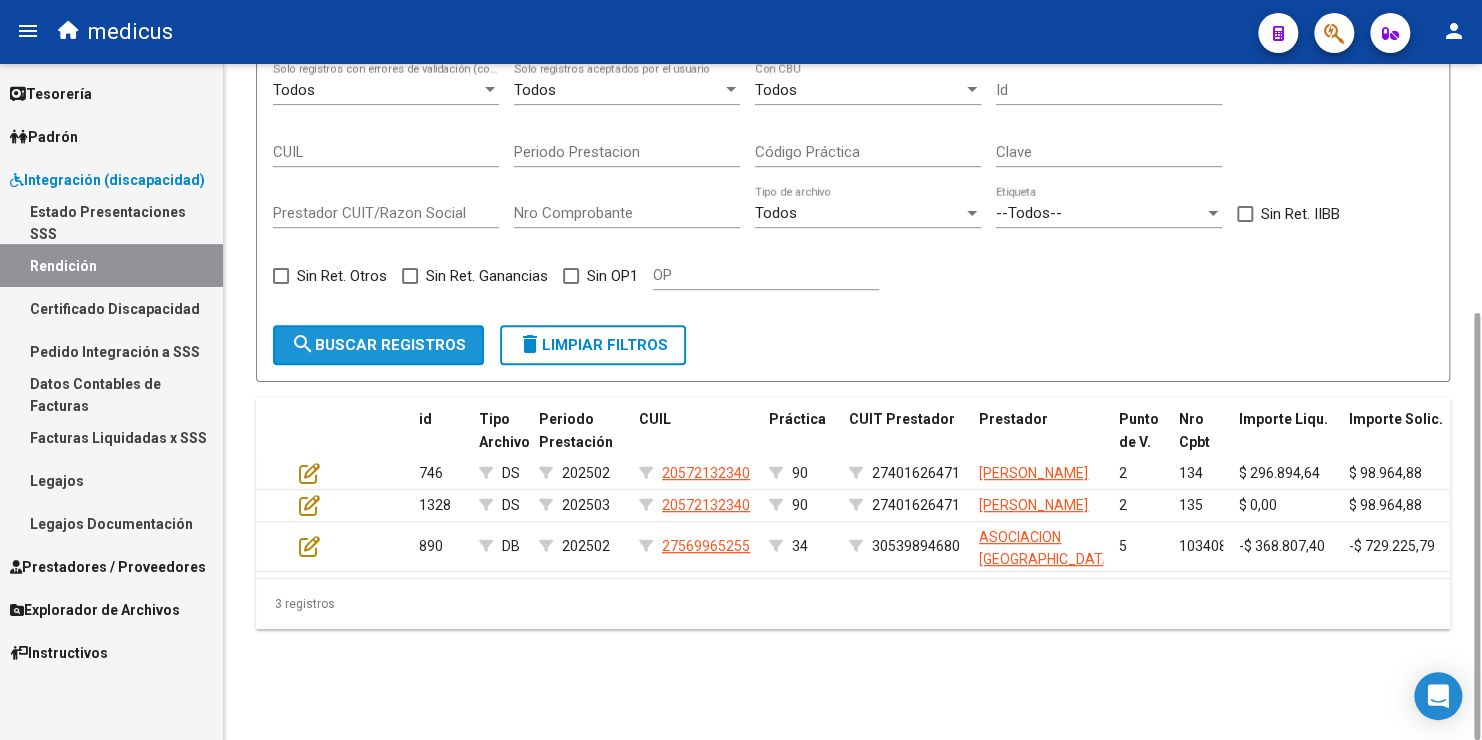 click on "search  Buscar registros" 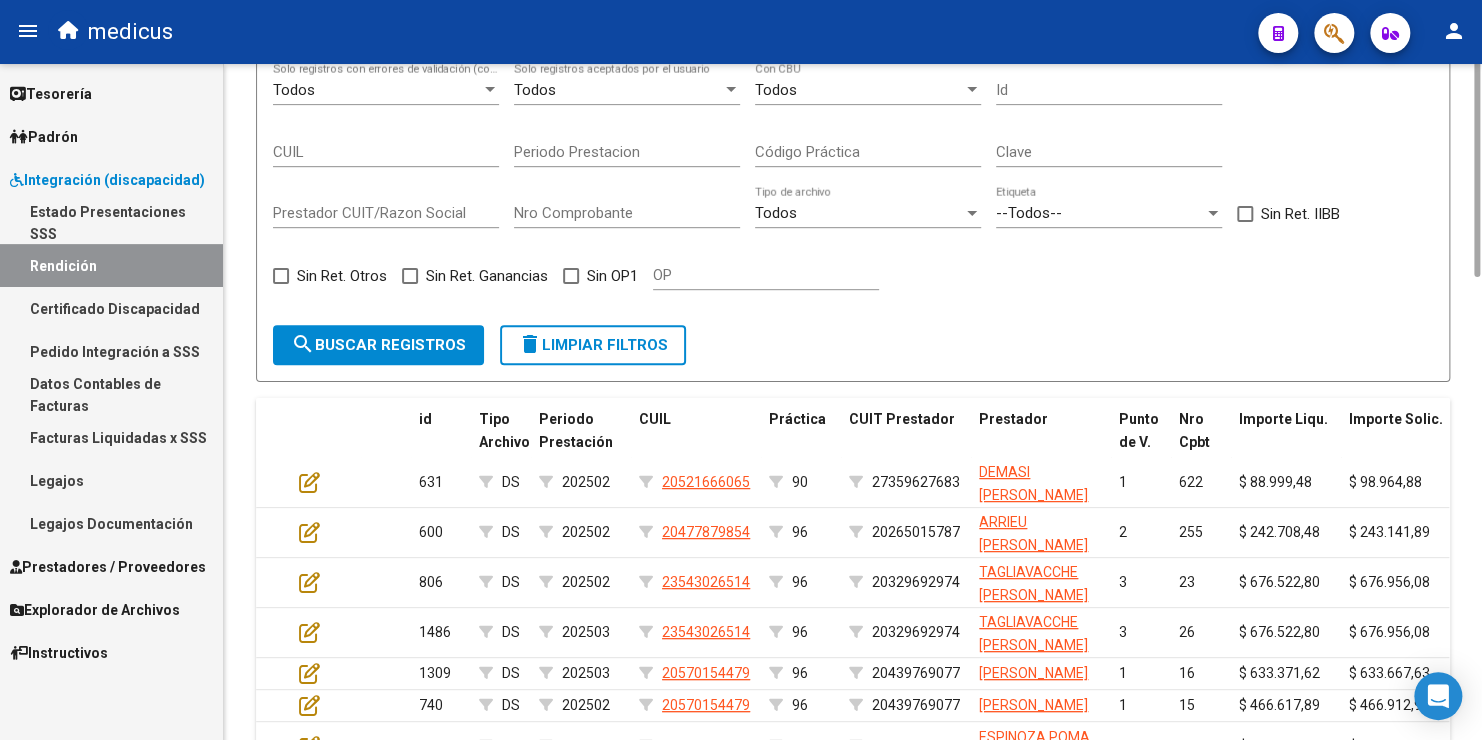 scroll, scrollTop: 0, scrollLeft: 0, axis: both 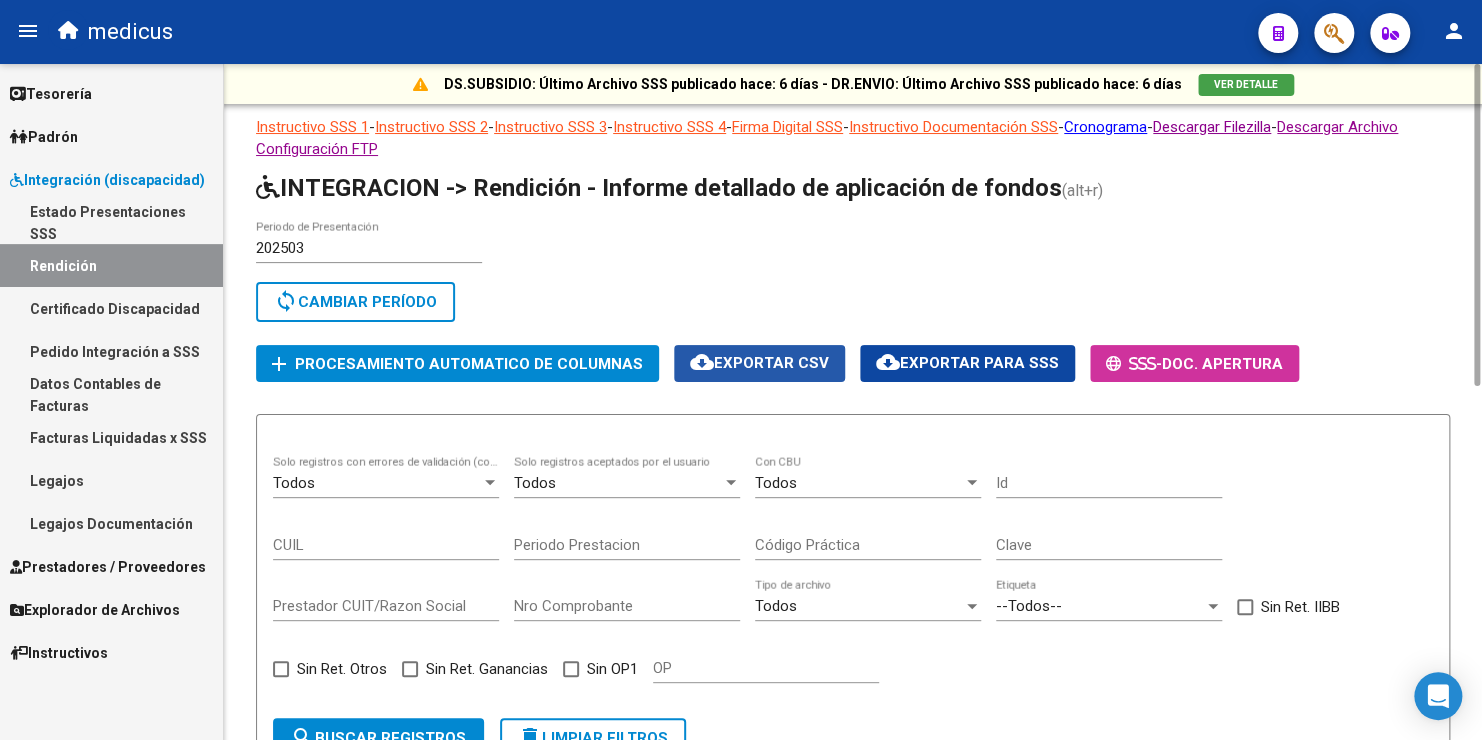 click on "cloud_download  Exportar CSV" 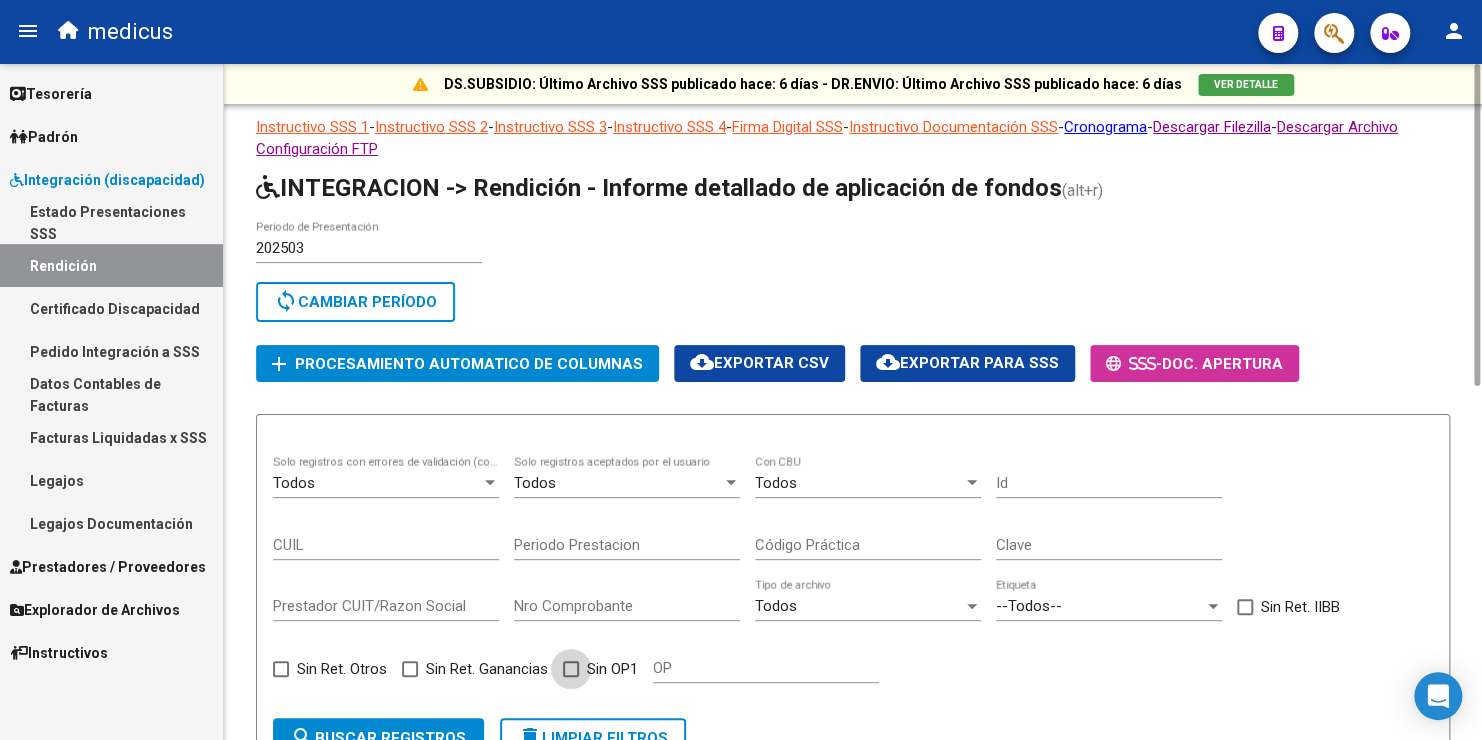 drag, startPoint x: 577, startPoint y: 658, endPoint x: 477, endPoint y: 718, distance: 116.61904 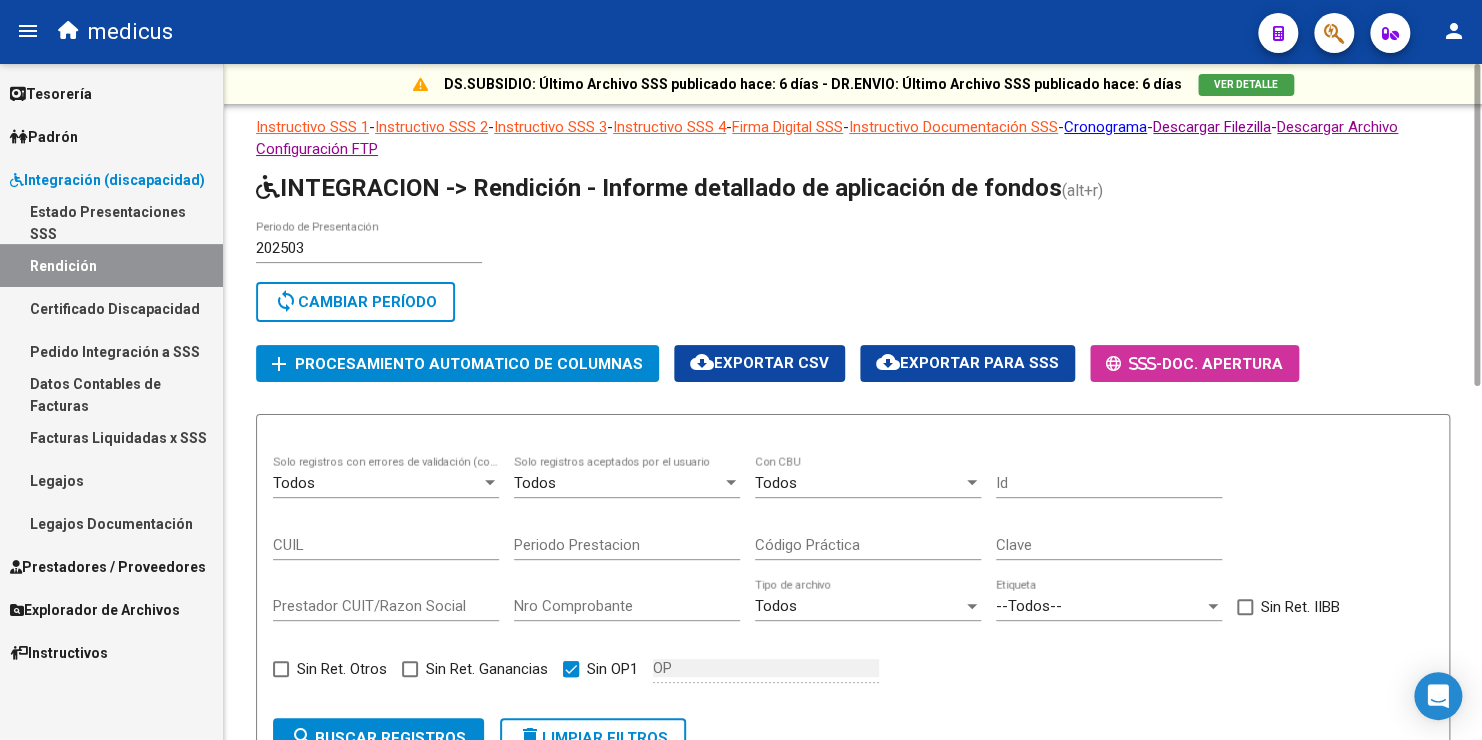 click on "search  Buscar registros" 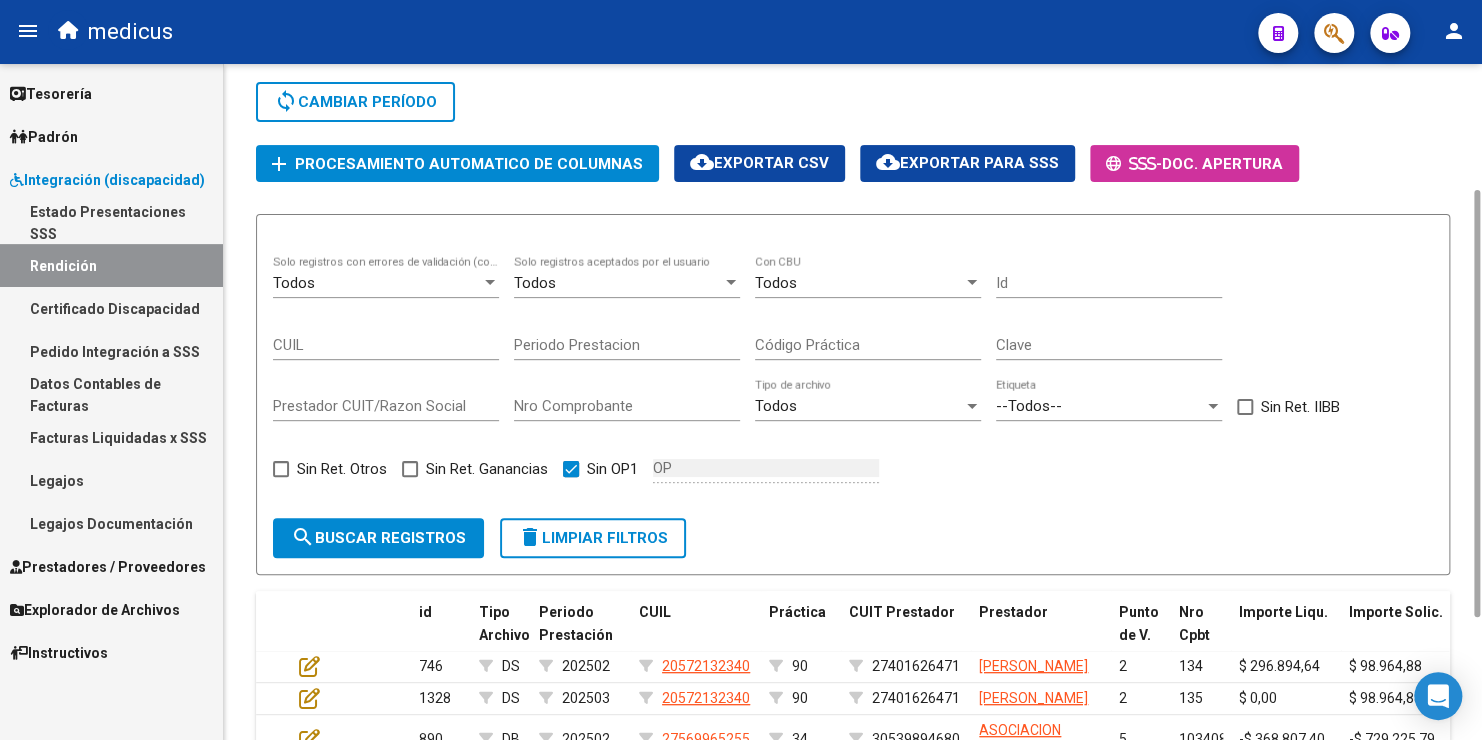 scroll, scrollTop: 393, scrollLeft: 0, axis: vertical 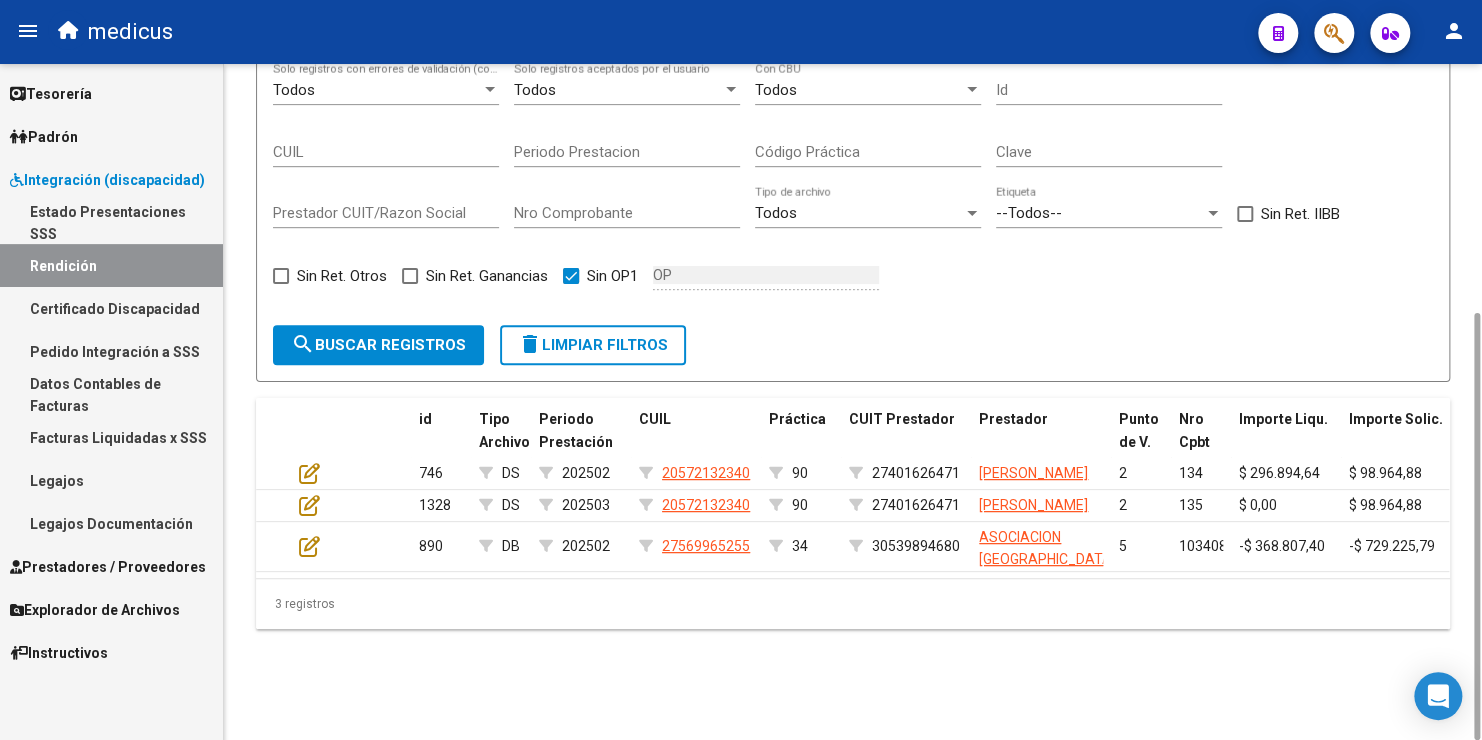 click at bounding box center (571, 276) 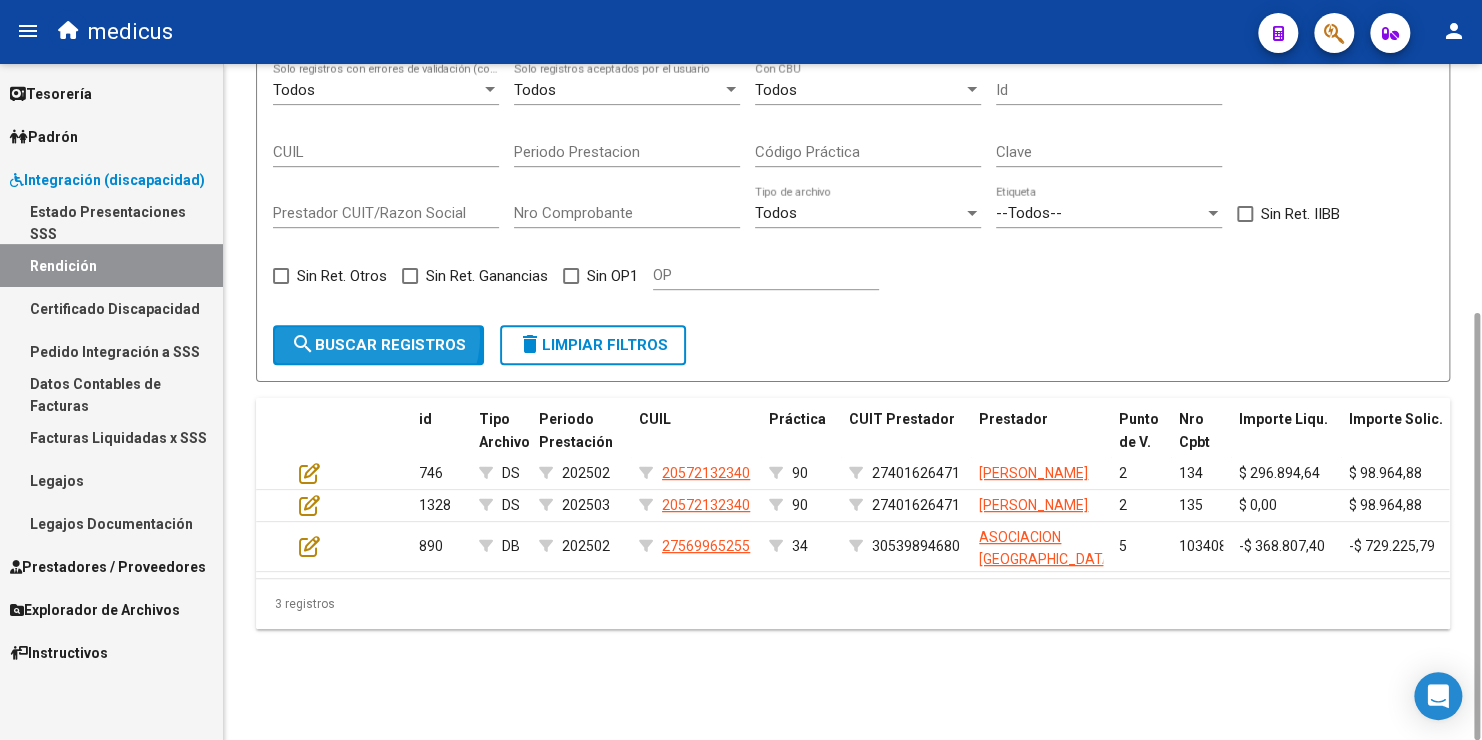 click on "search  Buscar registros" 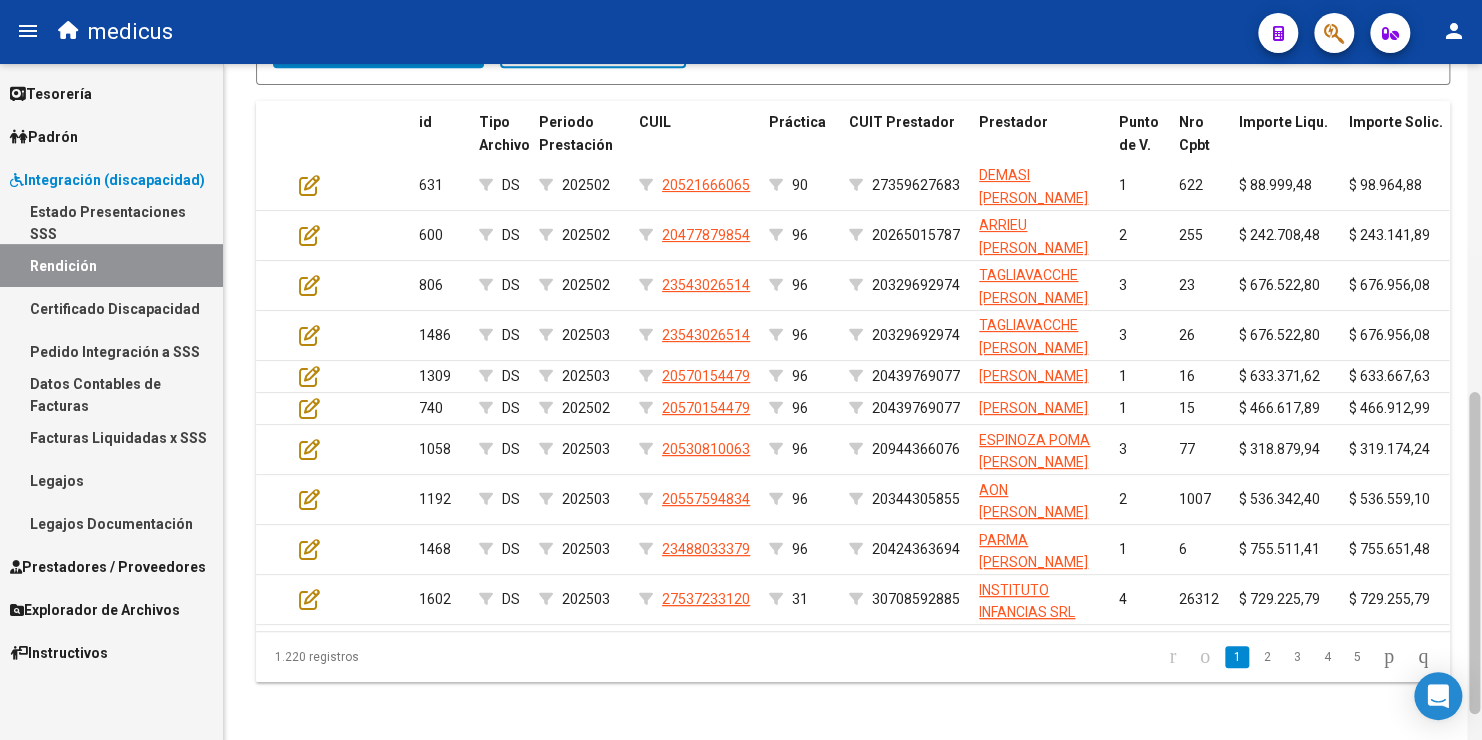 drag, startPoint x: 1473, startPoint y: 441, endPoint x: 1480, endPoint y: 628, distance: 187.13097 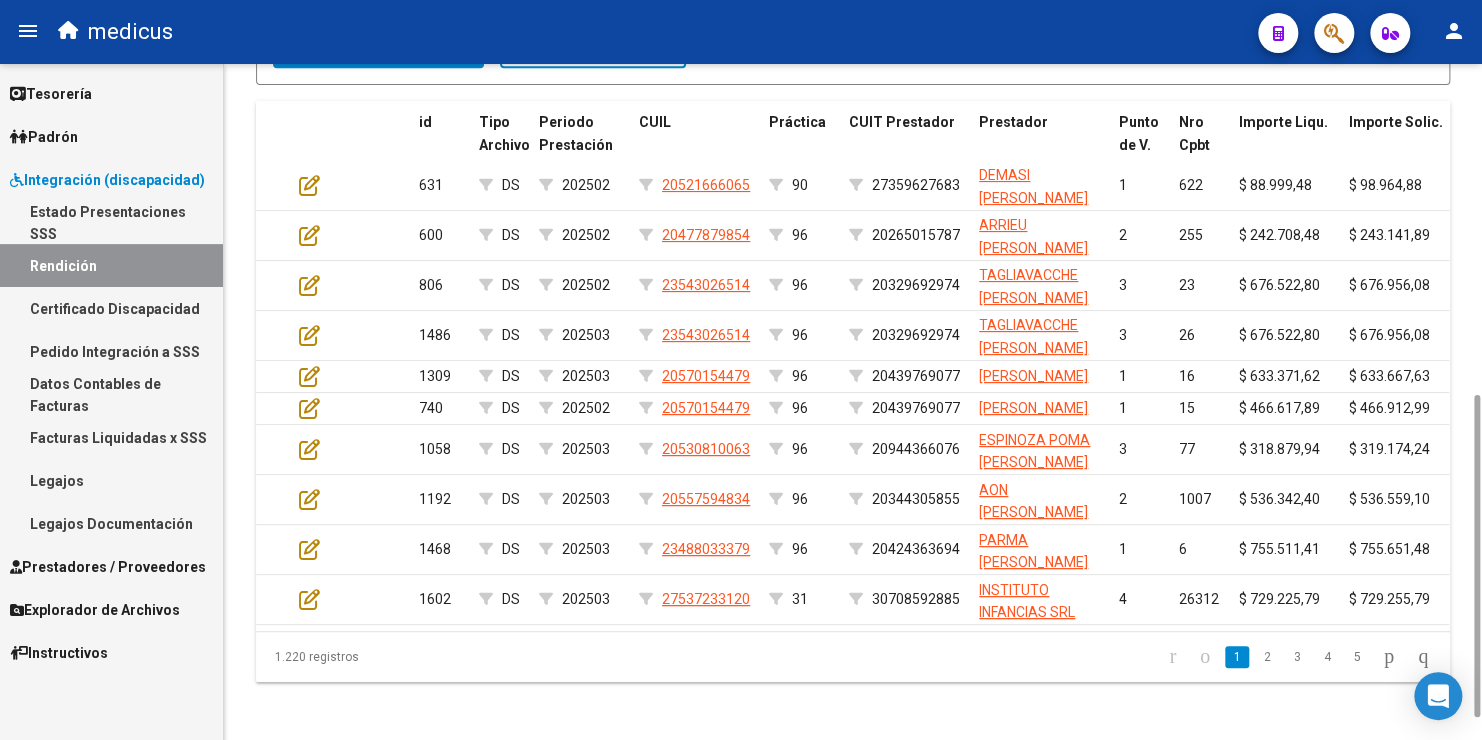 scroll, scrollTop: 692, scrollLeft: 0, axis: vertical 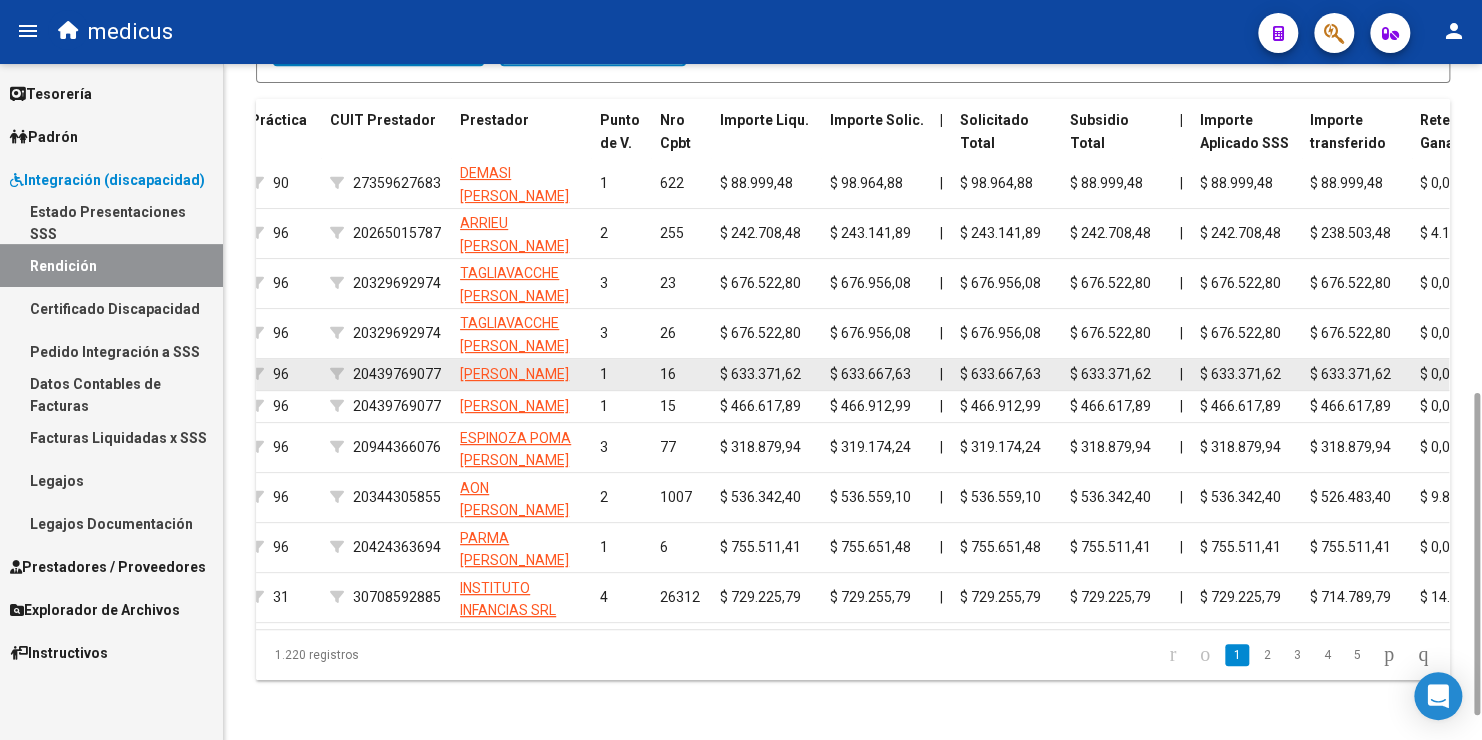 drag, startPoint x: 441, startPoint y: 382, endPoint x: 353, endPoint y: 388, distance: 88.20431 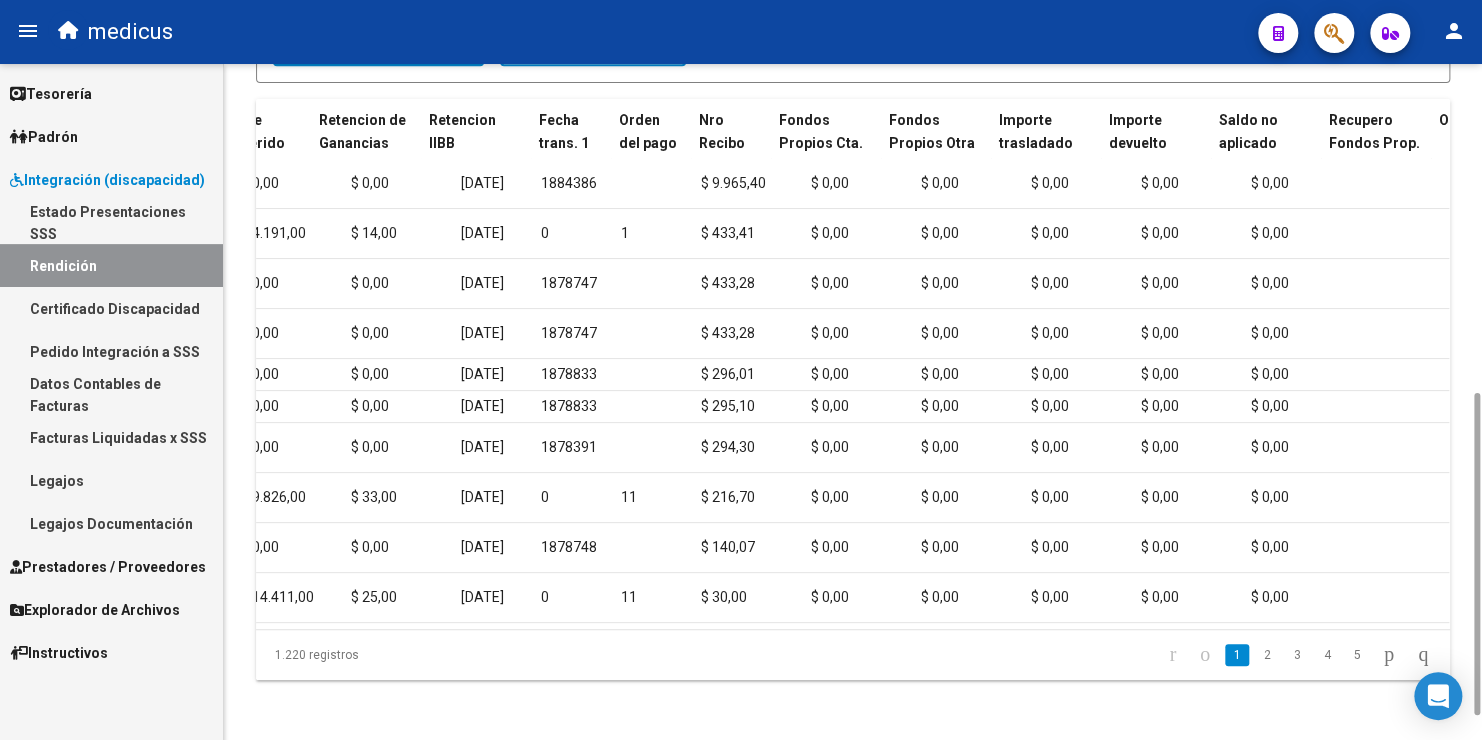 scroll, scrollTop: 0, scrollLeft: 1712, axis: horizontal 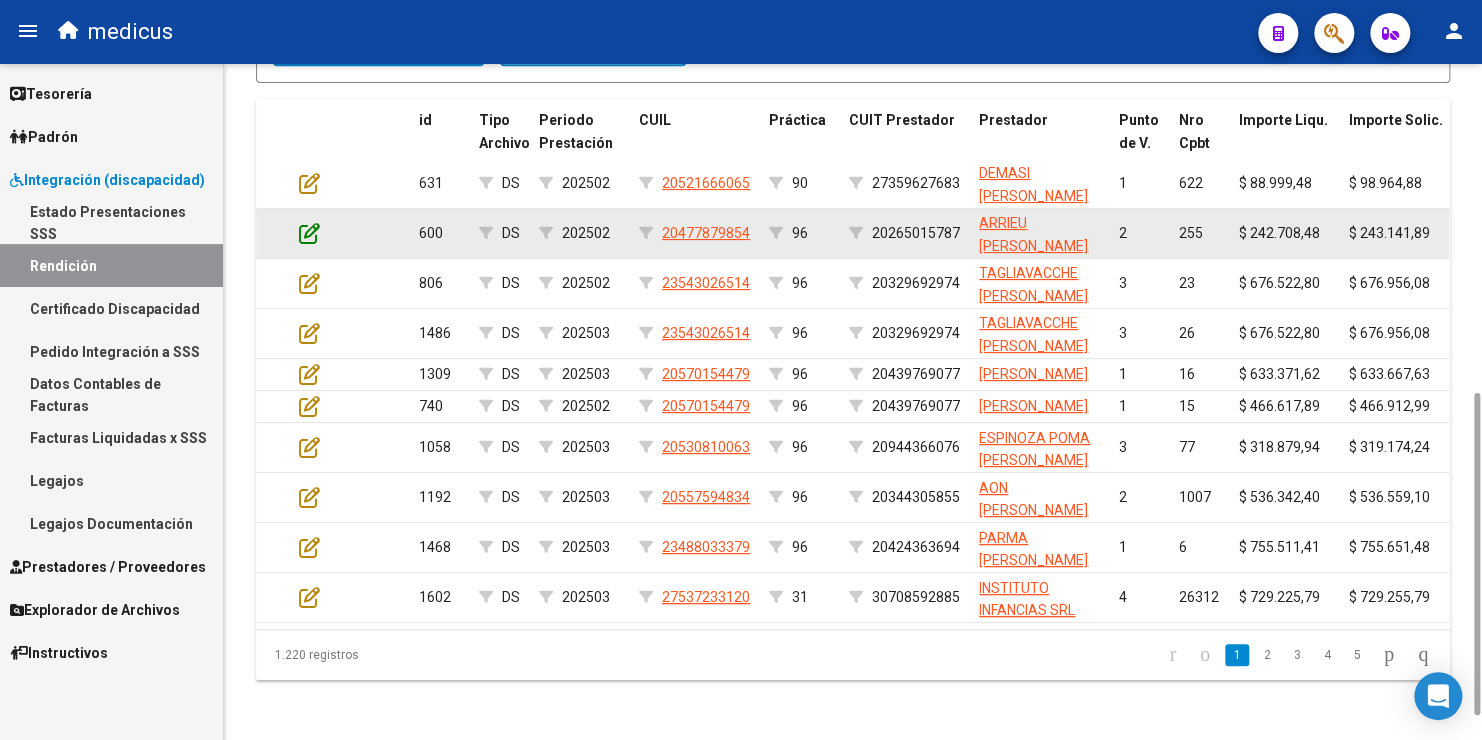 click 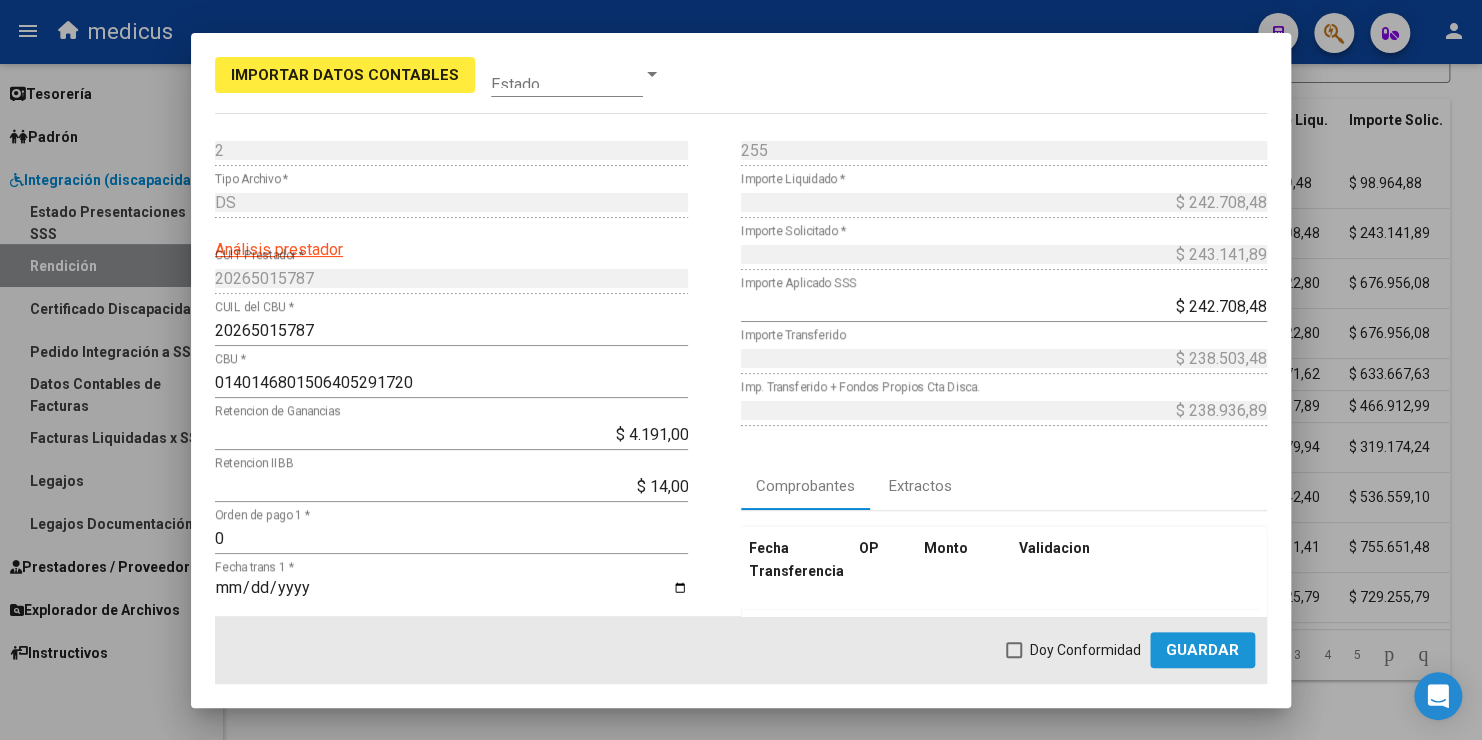 click on "Guardar" 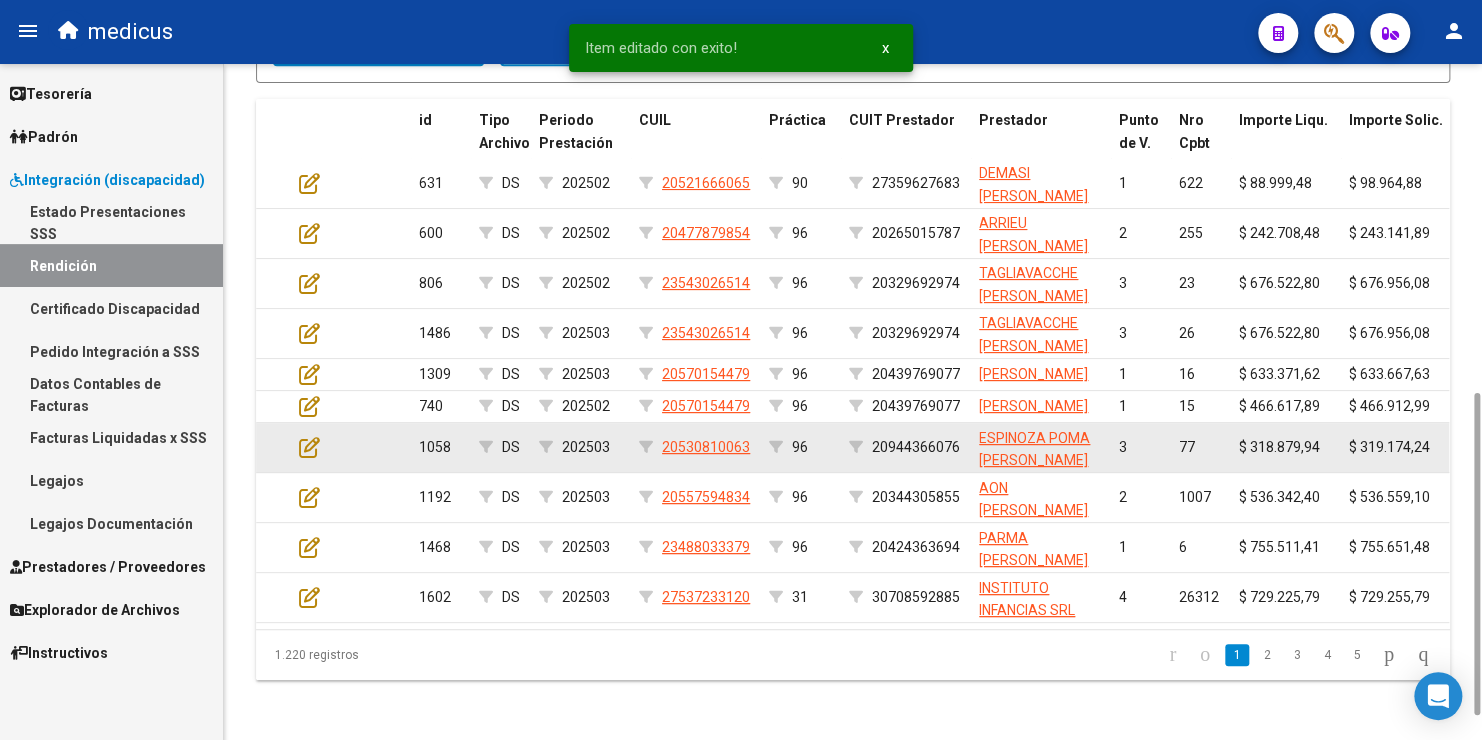 scroll, scrollTop: 492, scrollLeft: 0, axis: vertical 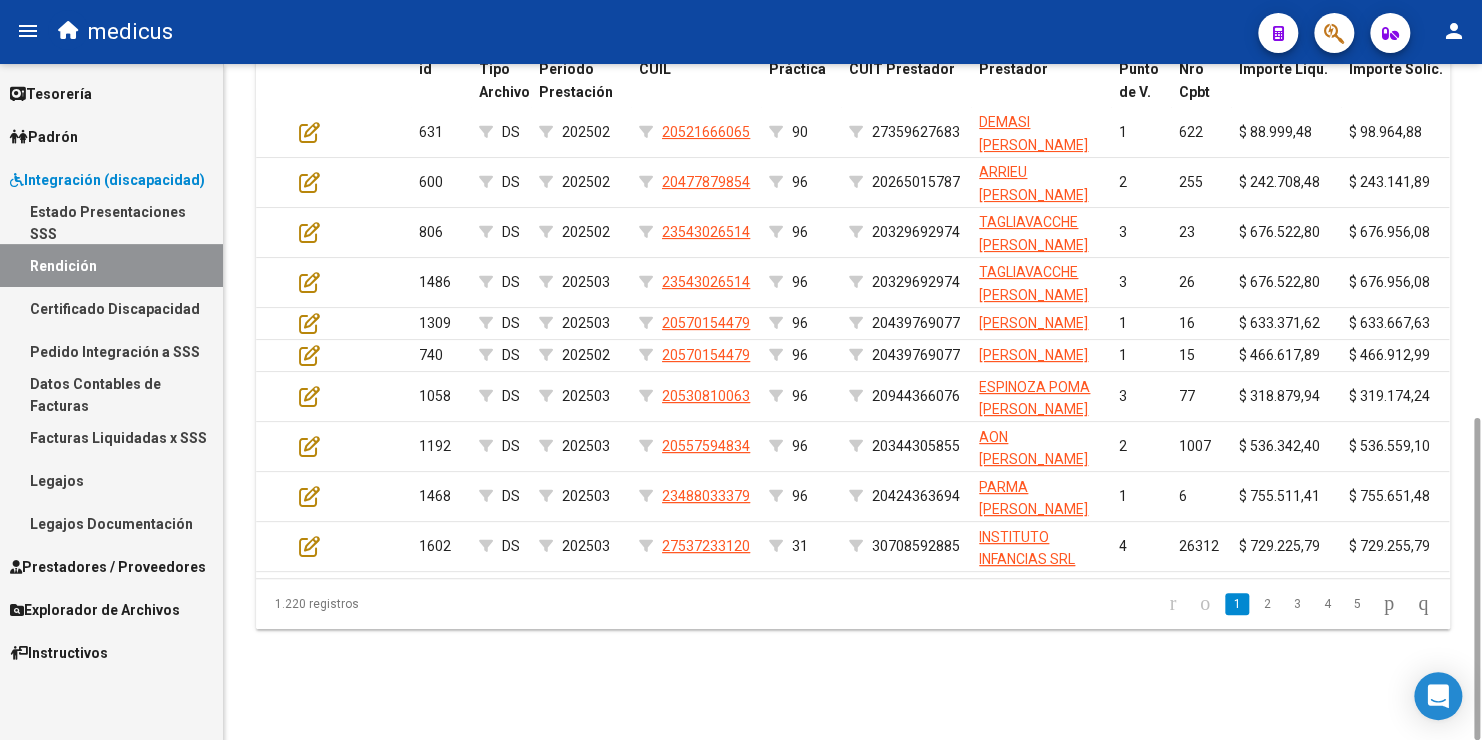 drag, startPoint x: 1482, startPoint y: 420, endPoint x: 1482, endPoint y: 443, distance: 23 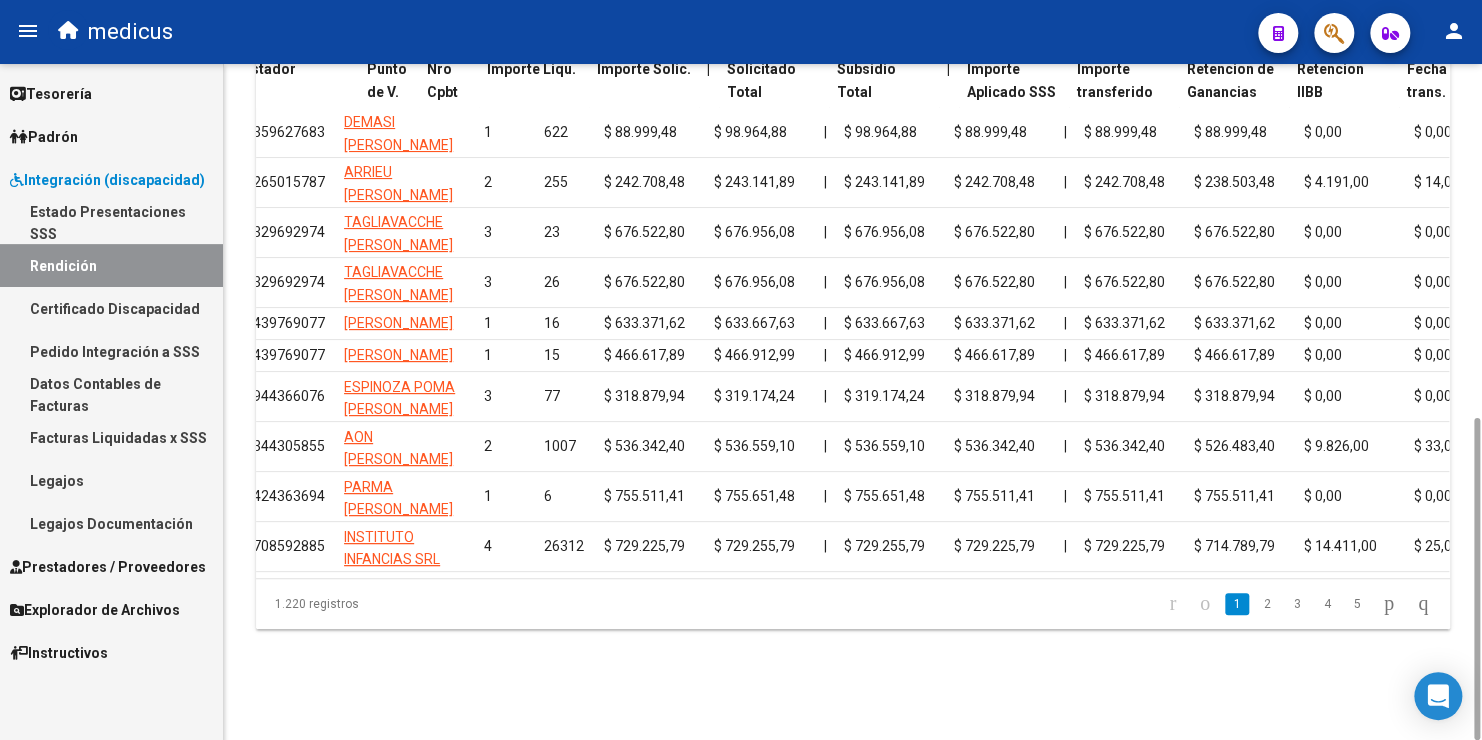 scroll, scrollTop: 0, scrollLeft: 752, axis: horizontal 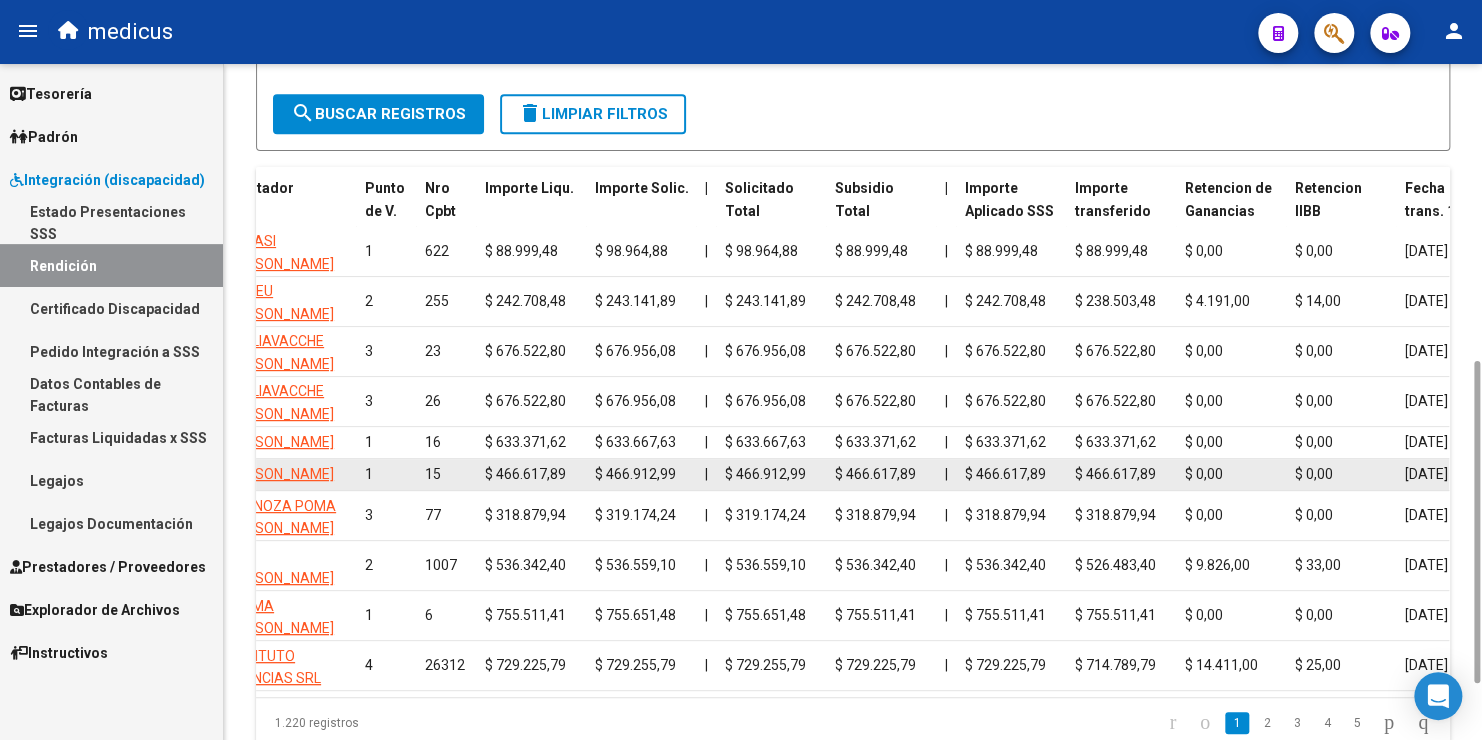 drag, startPoint x: 1474, startPoint y: 344, endPoint x: 1229, endPoint y: 488, distance: 284.18478 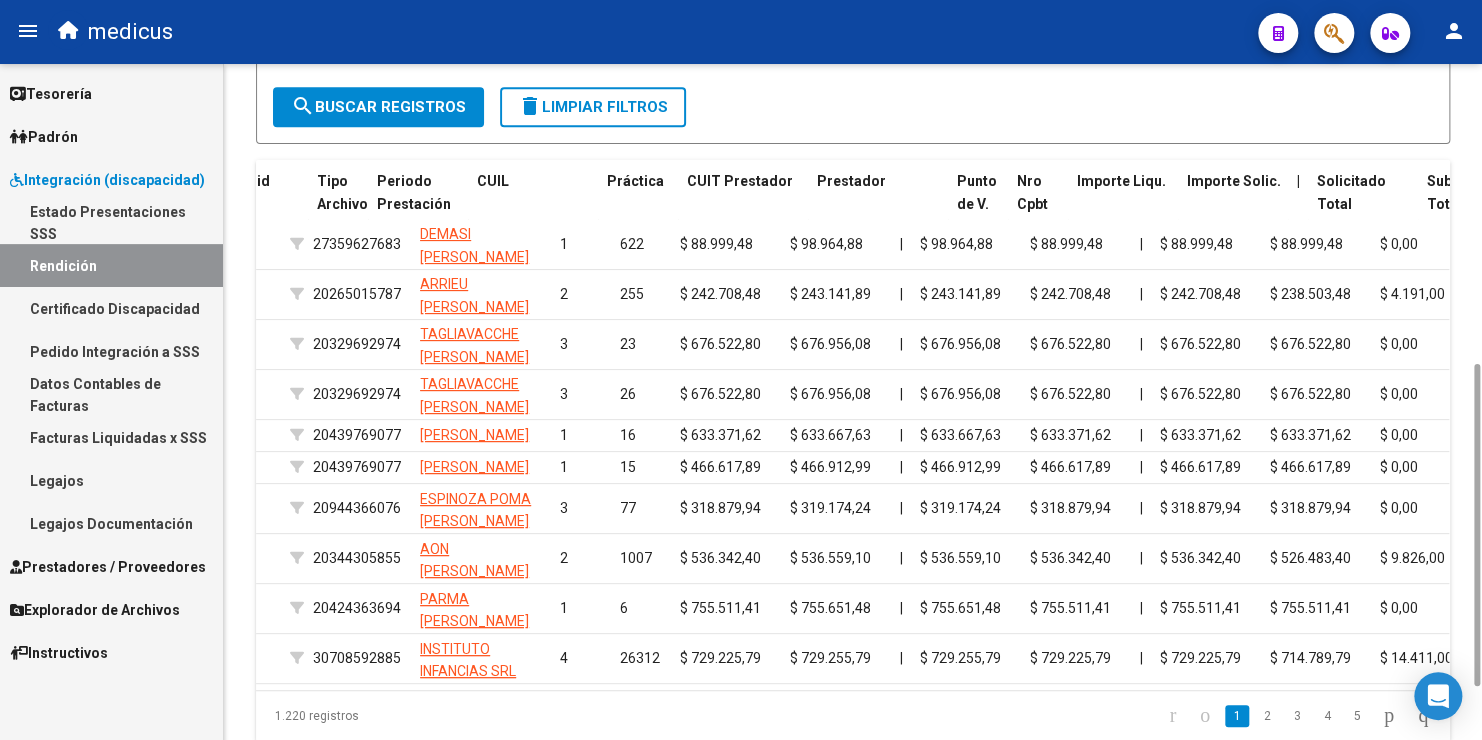 scroll, scrollTop: 0, scrollLeft: 0, axis: both 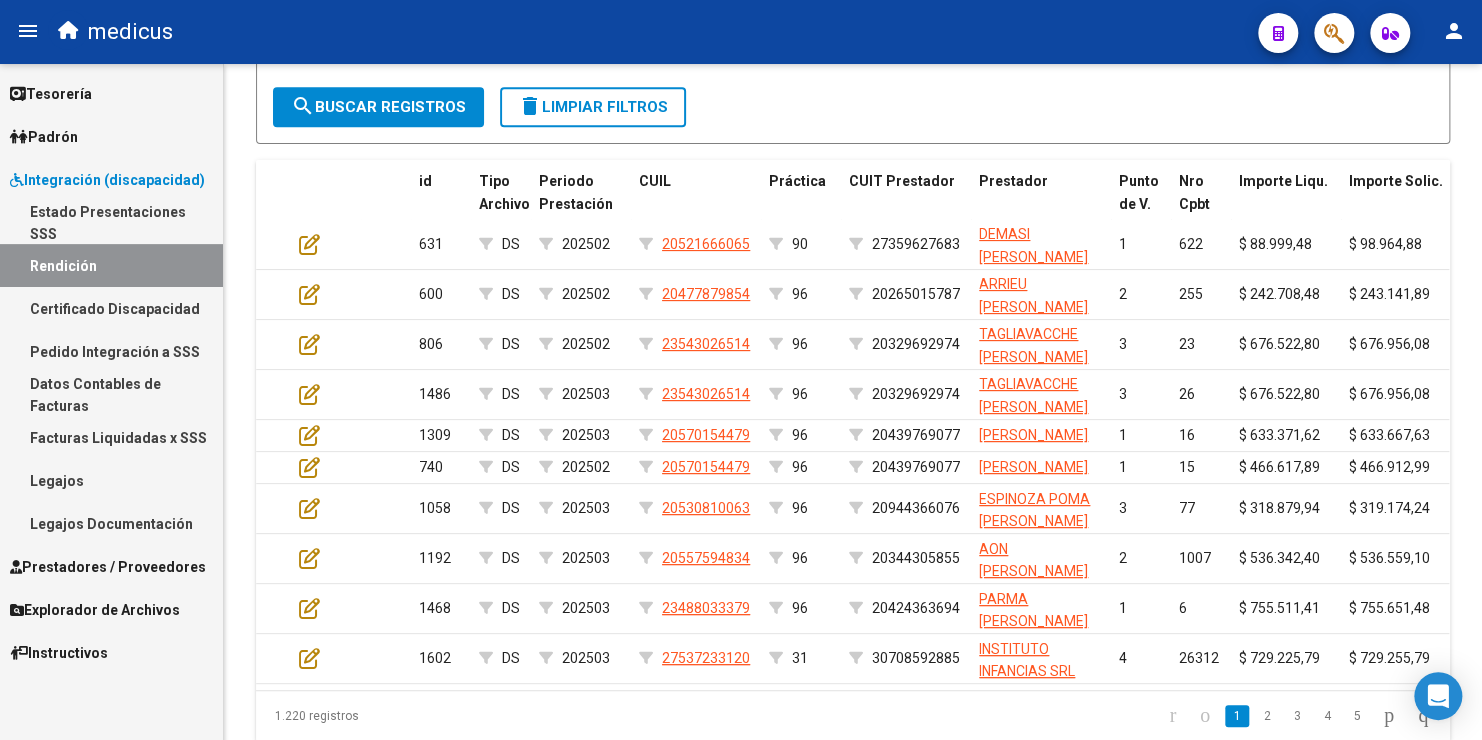 click on "Explorador de Archivos" at bounding box center [95, 610] 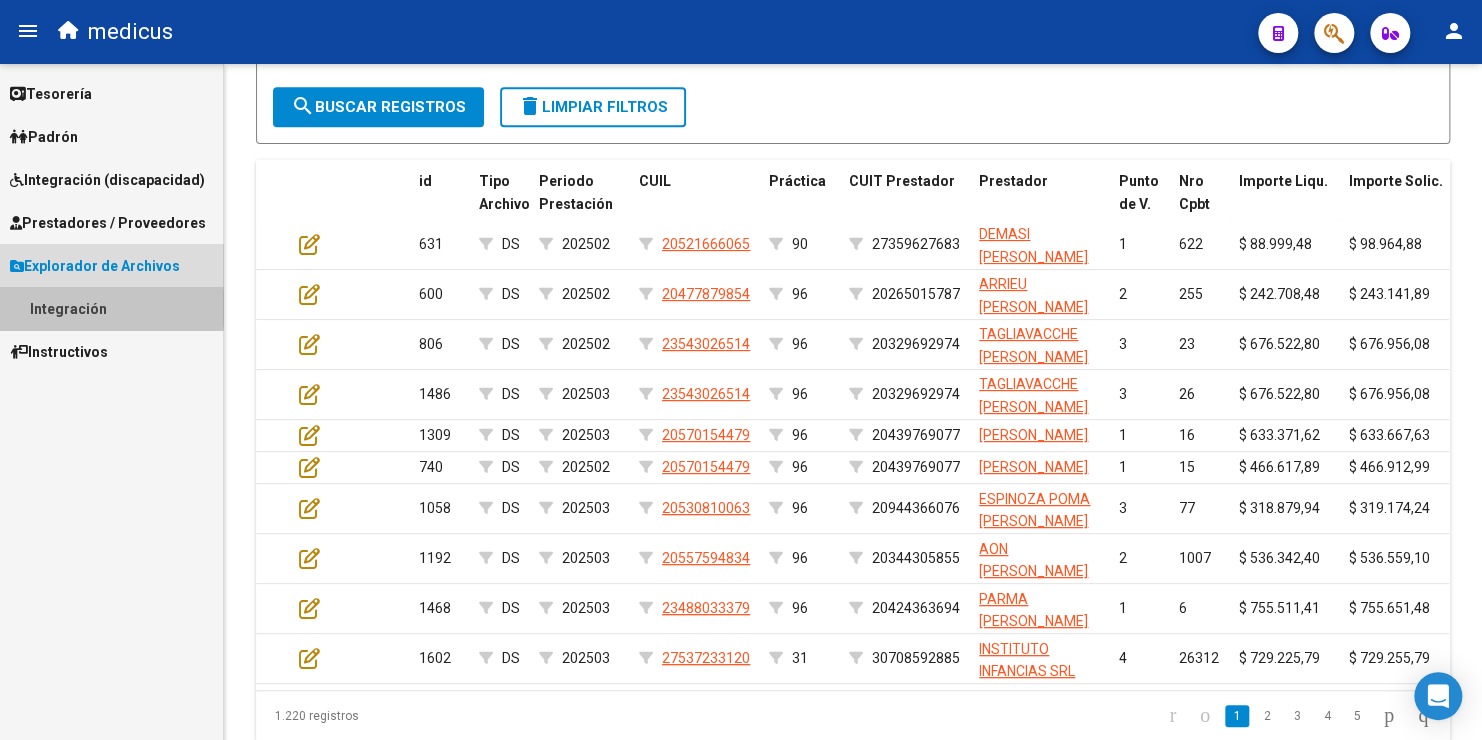click on "Integración" at bounding box center (111, 308) 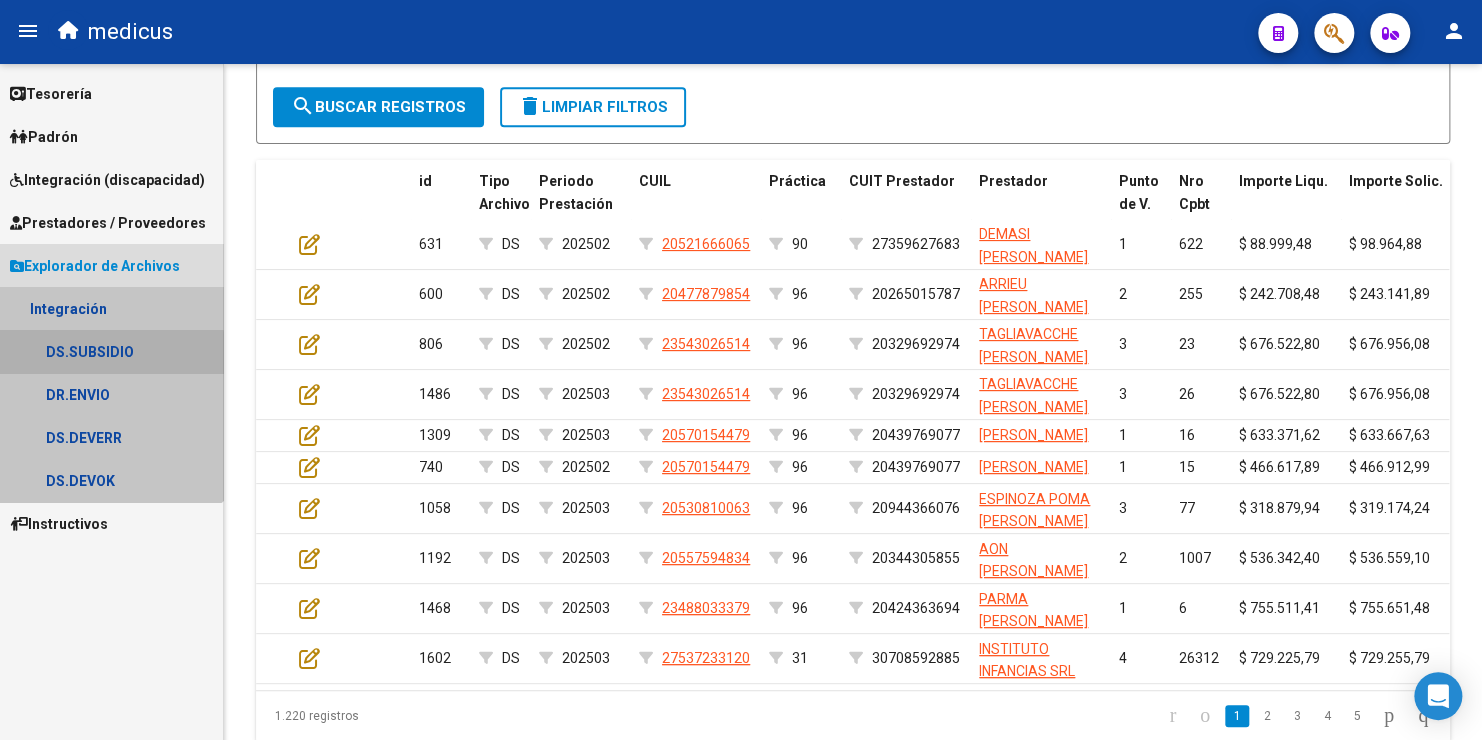 click on "DS.SUBSIDIO" at bounding box center [111, 351] 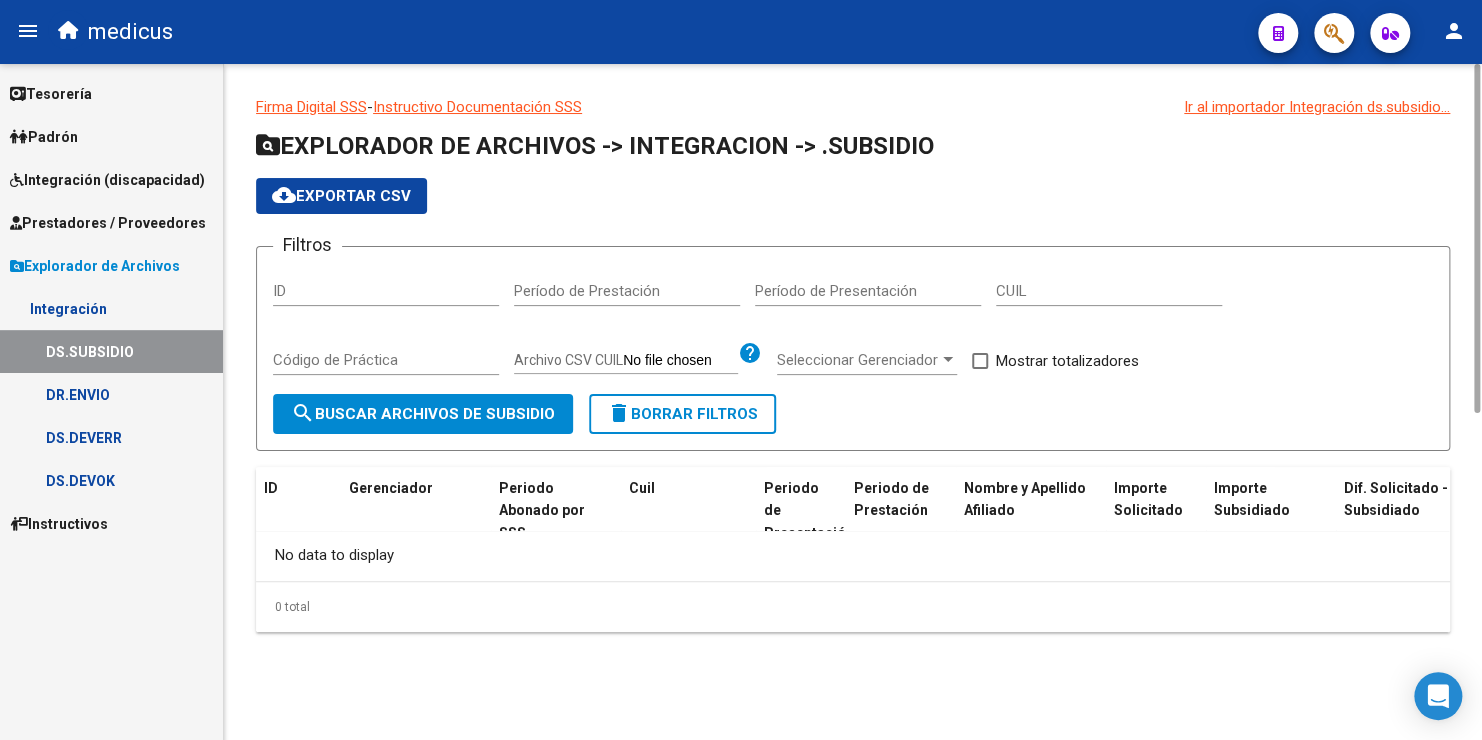 scroll, scrollTop: 0, scrollLeft: 0, axis: both 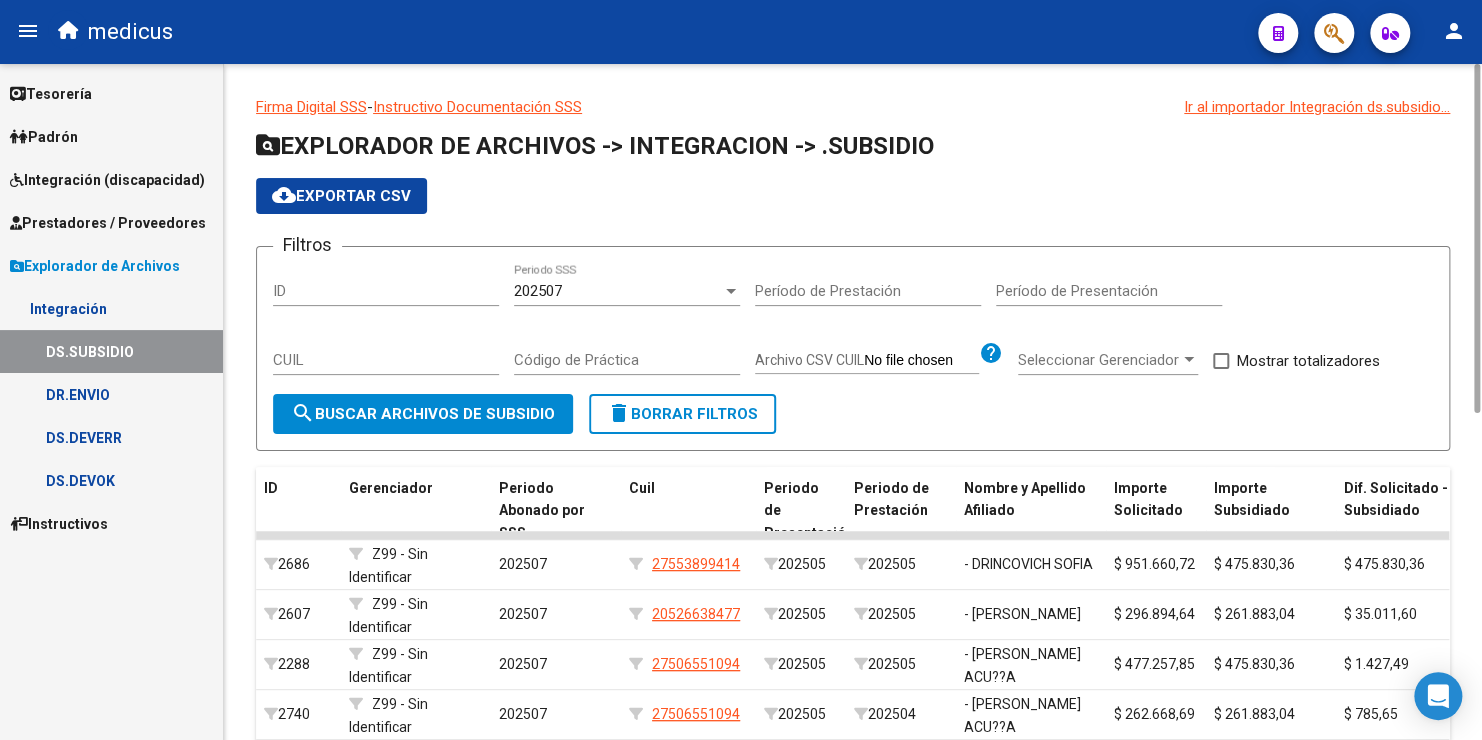click on "202507" at bounding box center [618, 291] 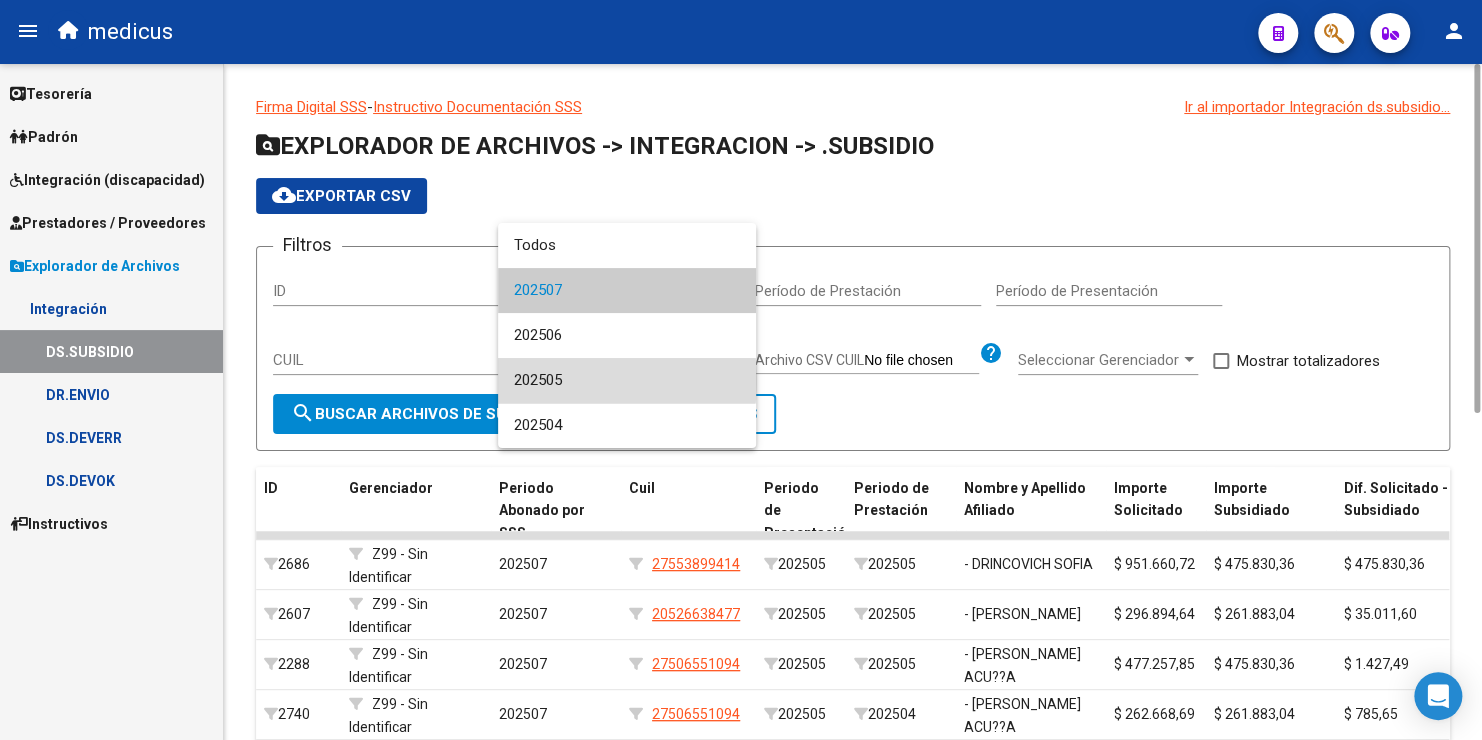 click on "202505" at bounding box center [627, 380] 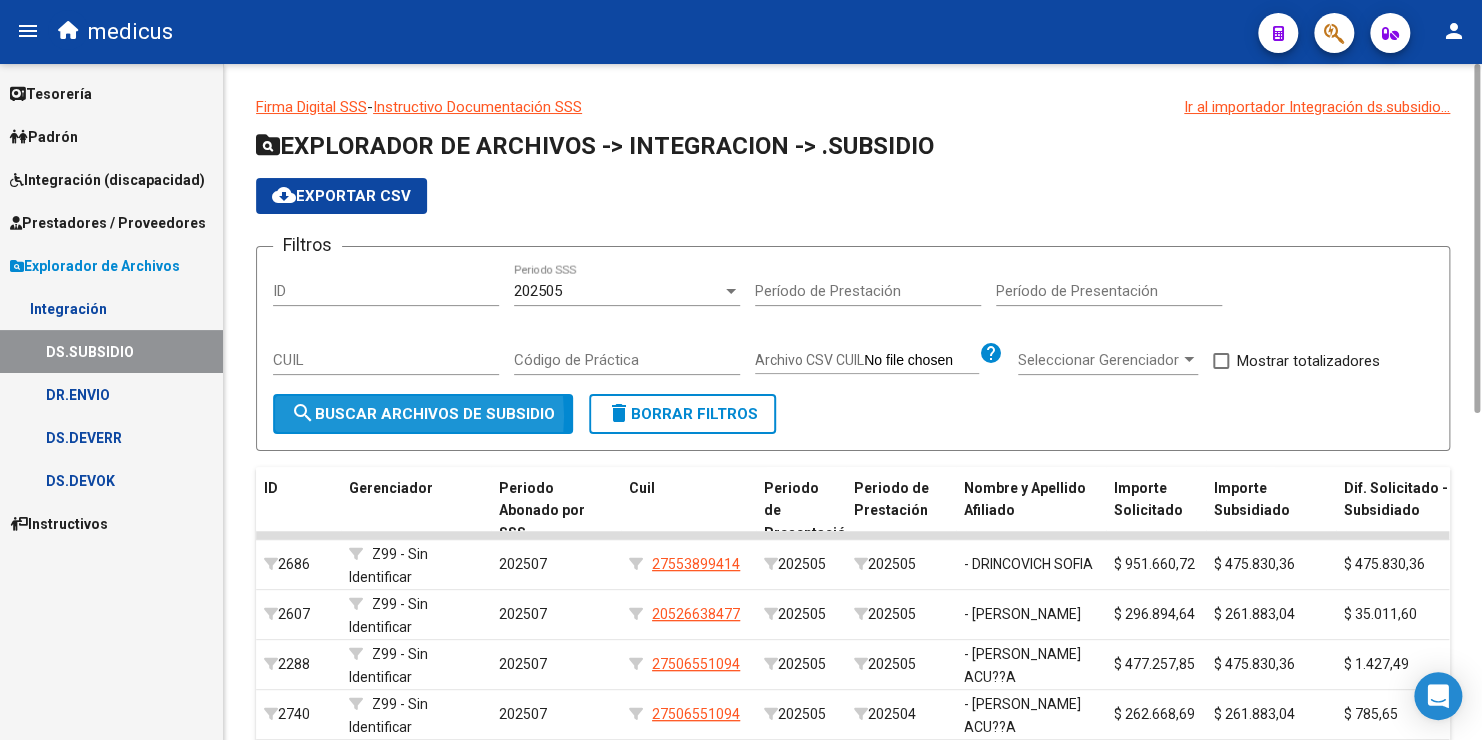 click on "search  Buscar Archivos de Subsidio" 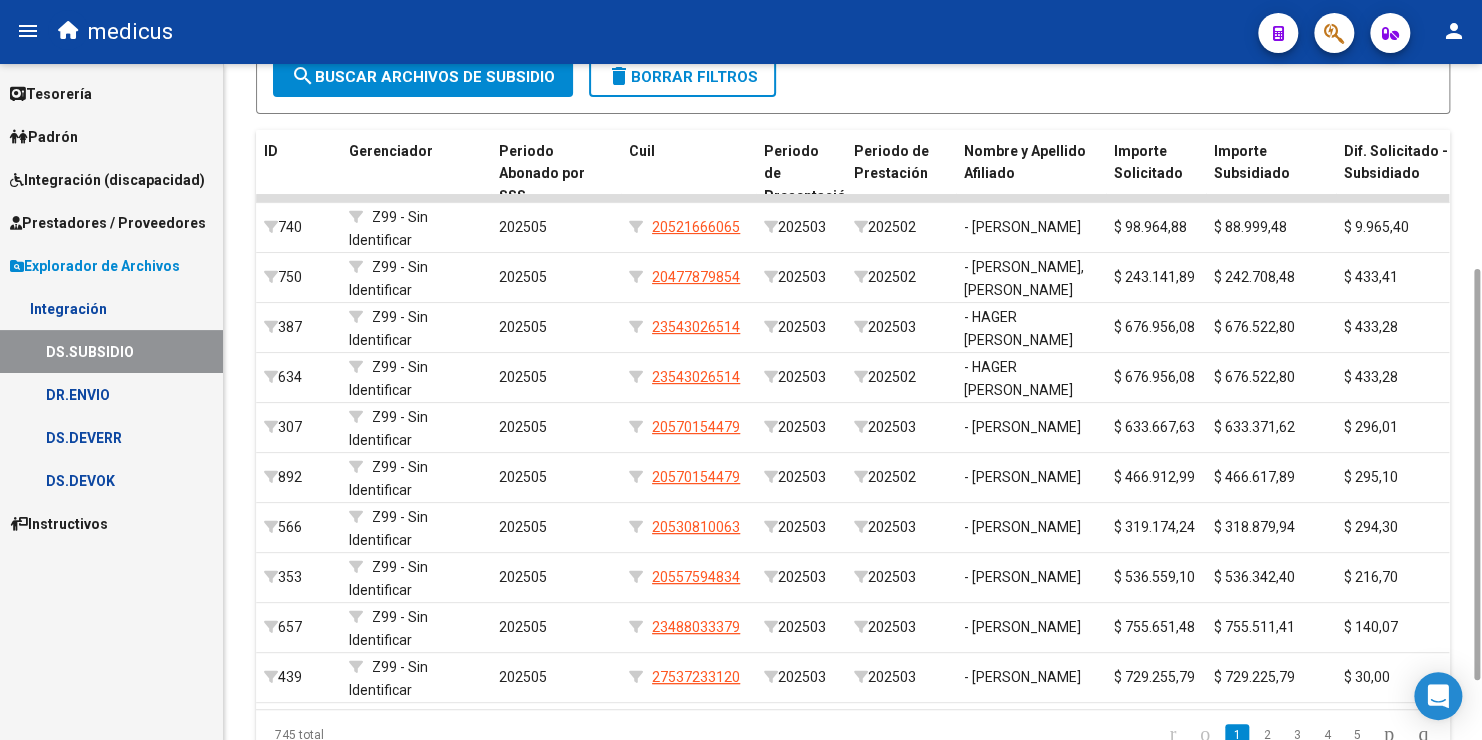 drag, startPoint x: 1473, startPoint y: 382, endPoint x: 863, endPoint y: 712, distance: 693.5416 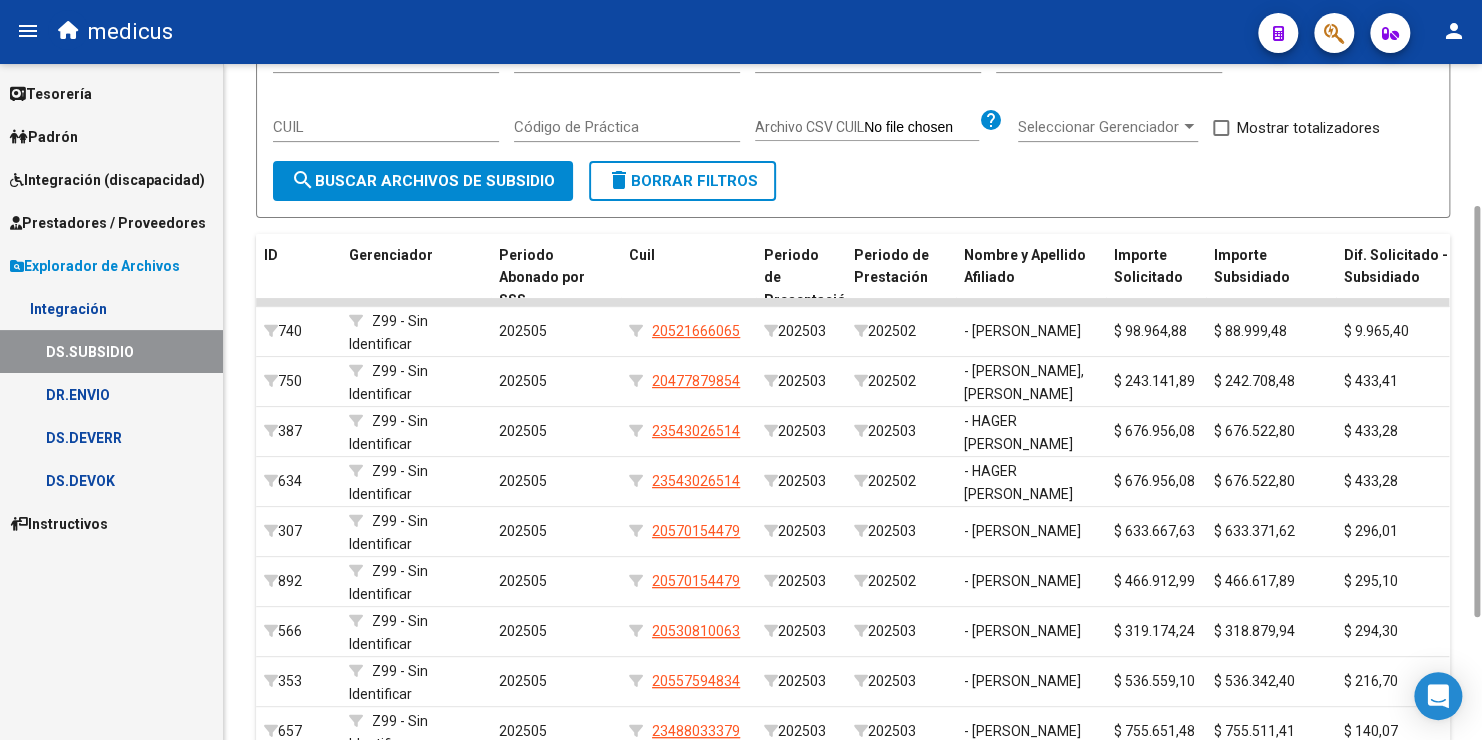 scroll, scrollTop: 433, scrollLeft: 0, axis: vertical 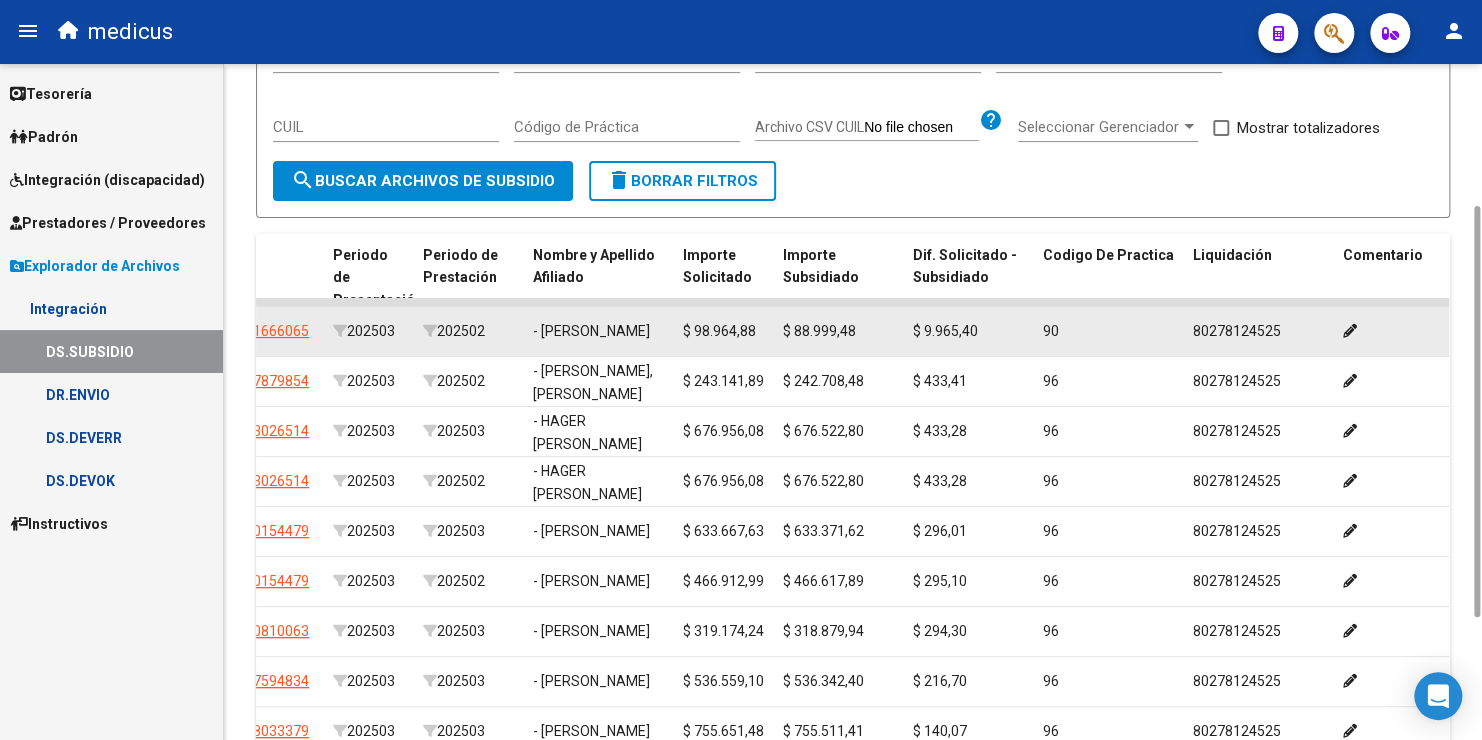 click on "$ 9.965,40" 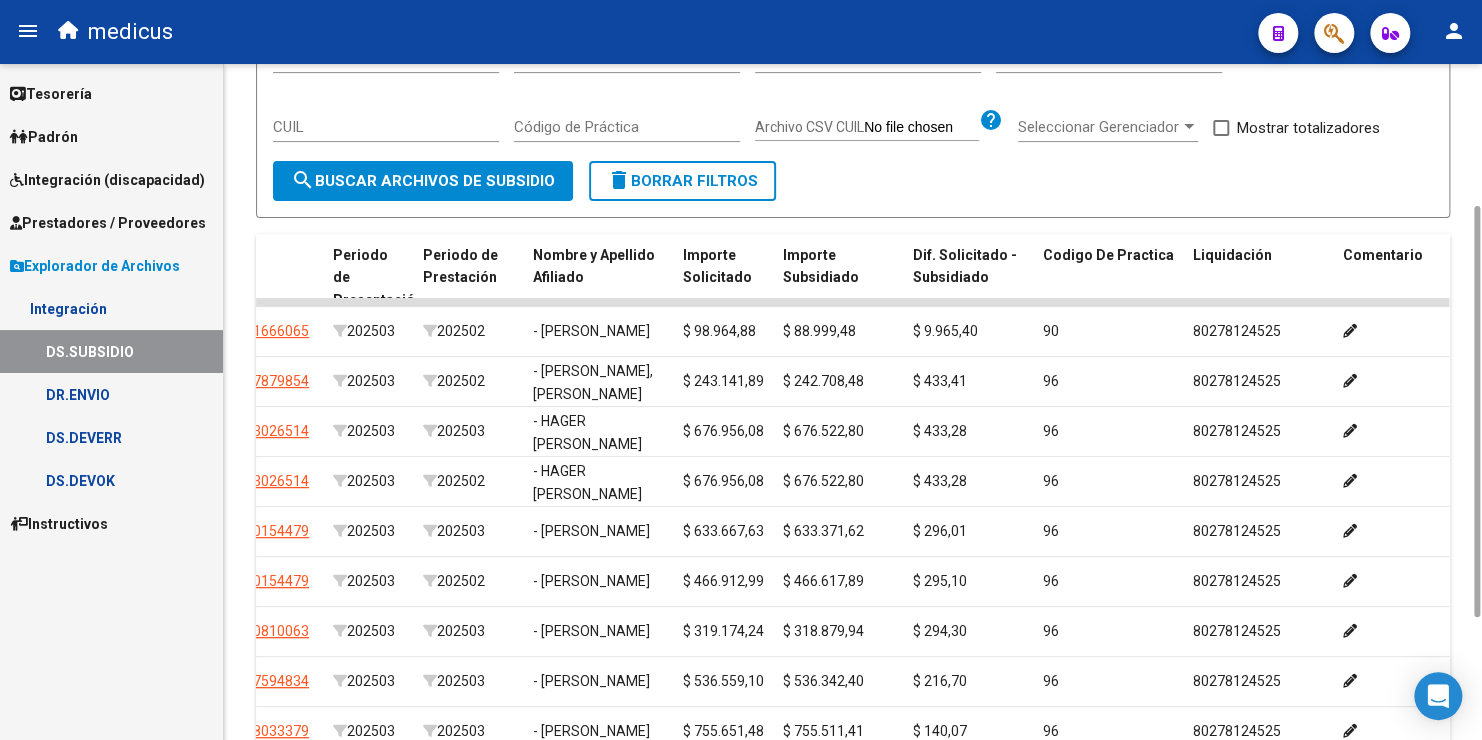 drag, startPoint x: 945, startPoint y: 324, endPoint x: 1124, endPoint y: 177, distance: 231.6247 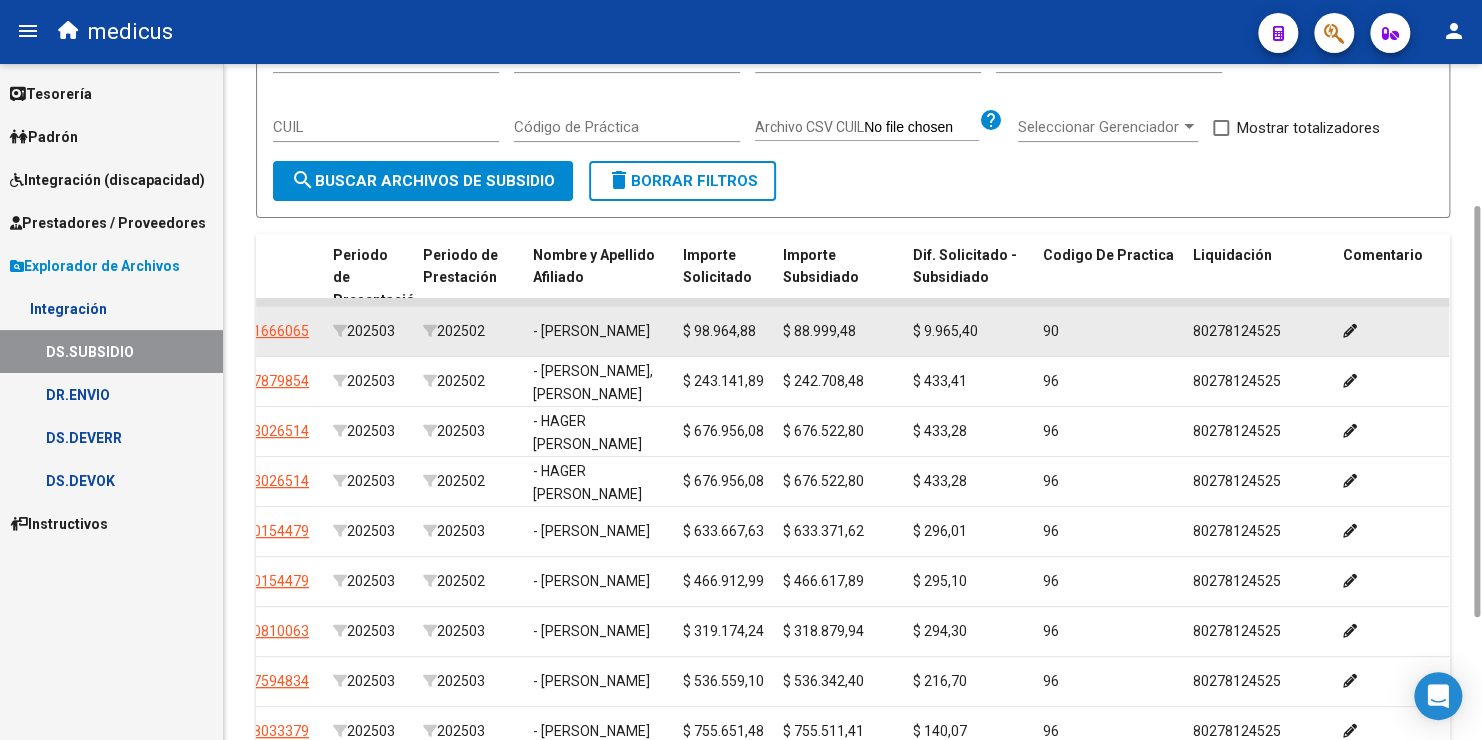 click on "$ 9.965,40" 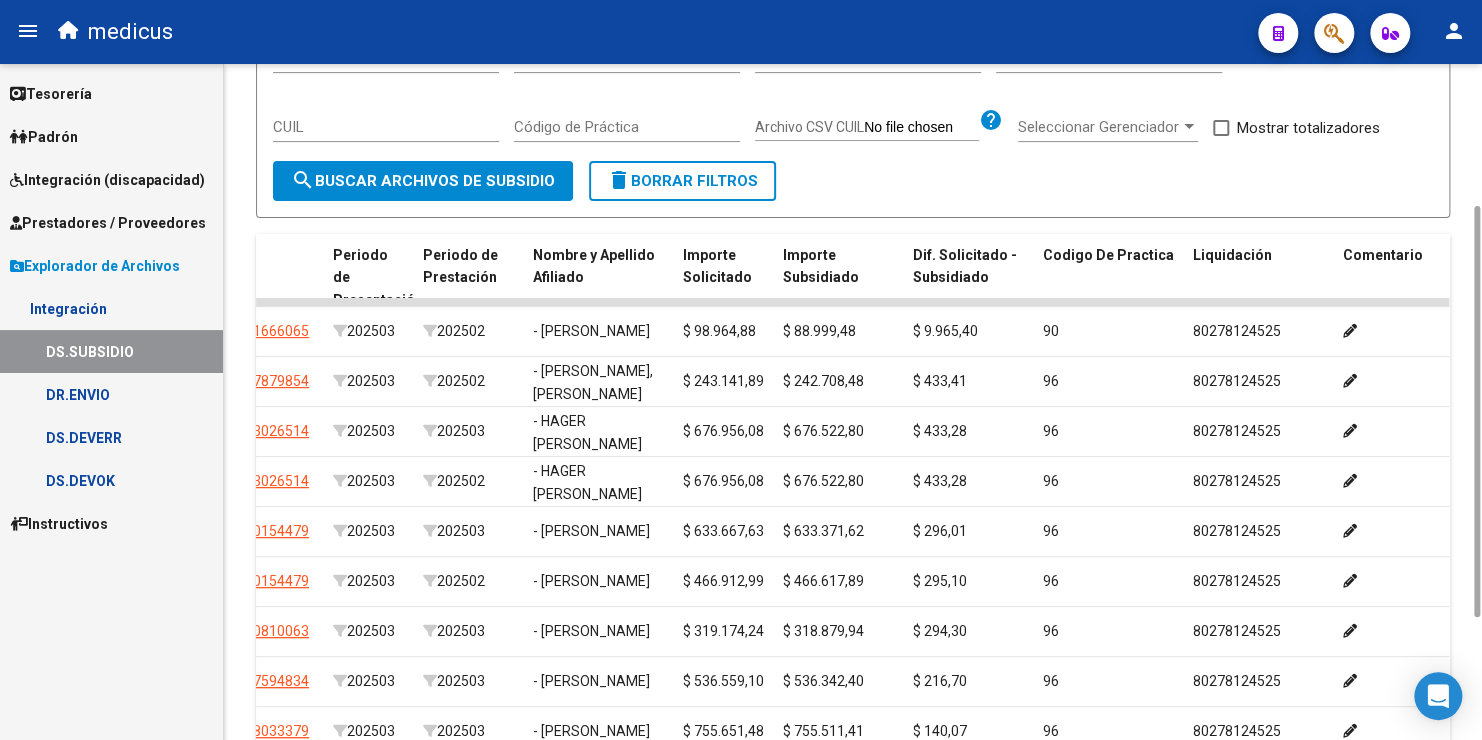 drag, startPoint x: 1000, startPoint y: 225, endPoint x: 1099, endPoint y: 200, distance: 102.10779 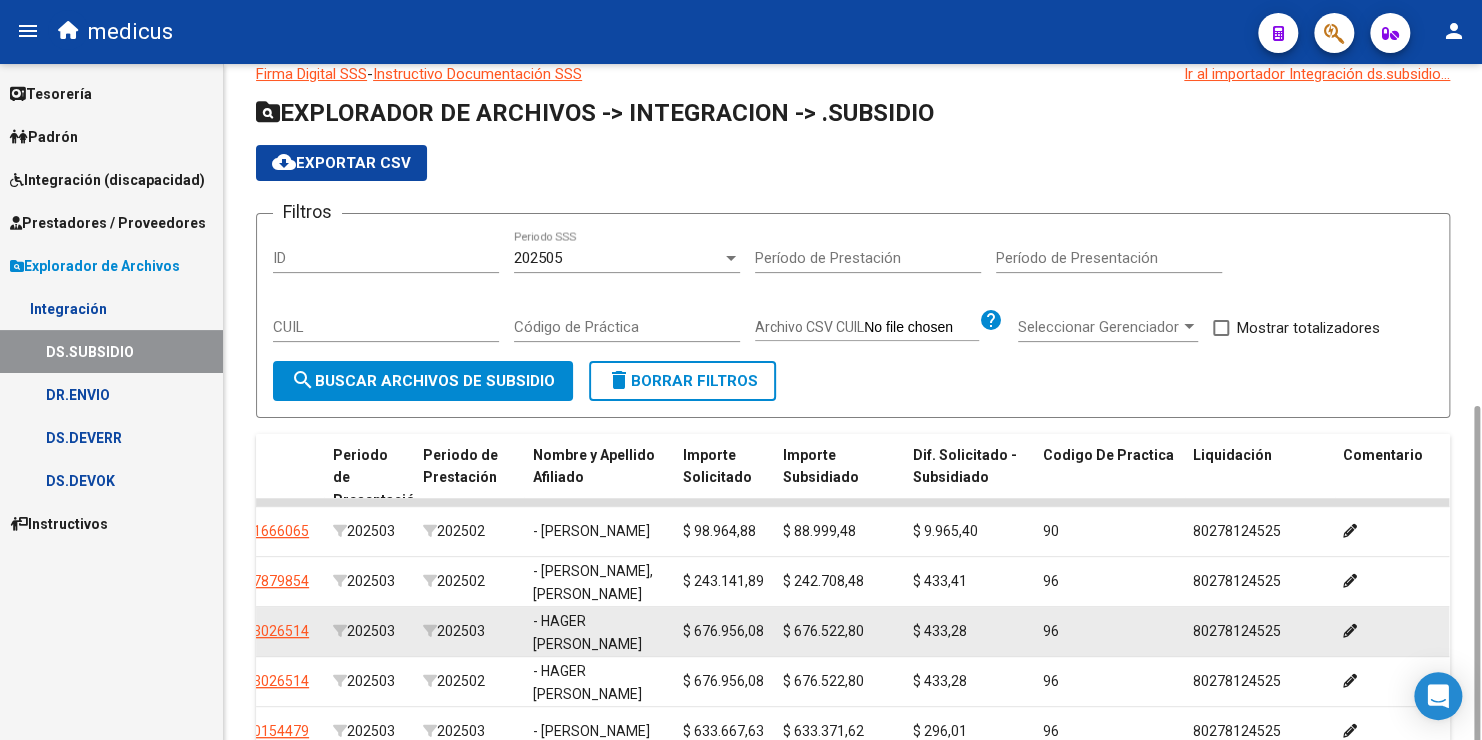 scroll, scrollTop: 233, scrollLeft: 0, axis: vertical 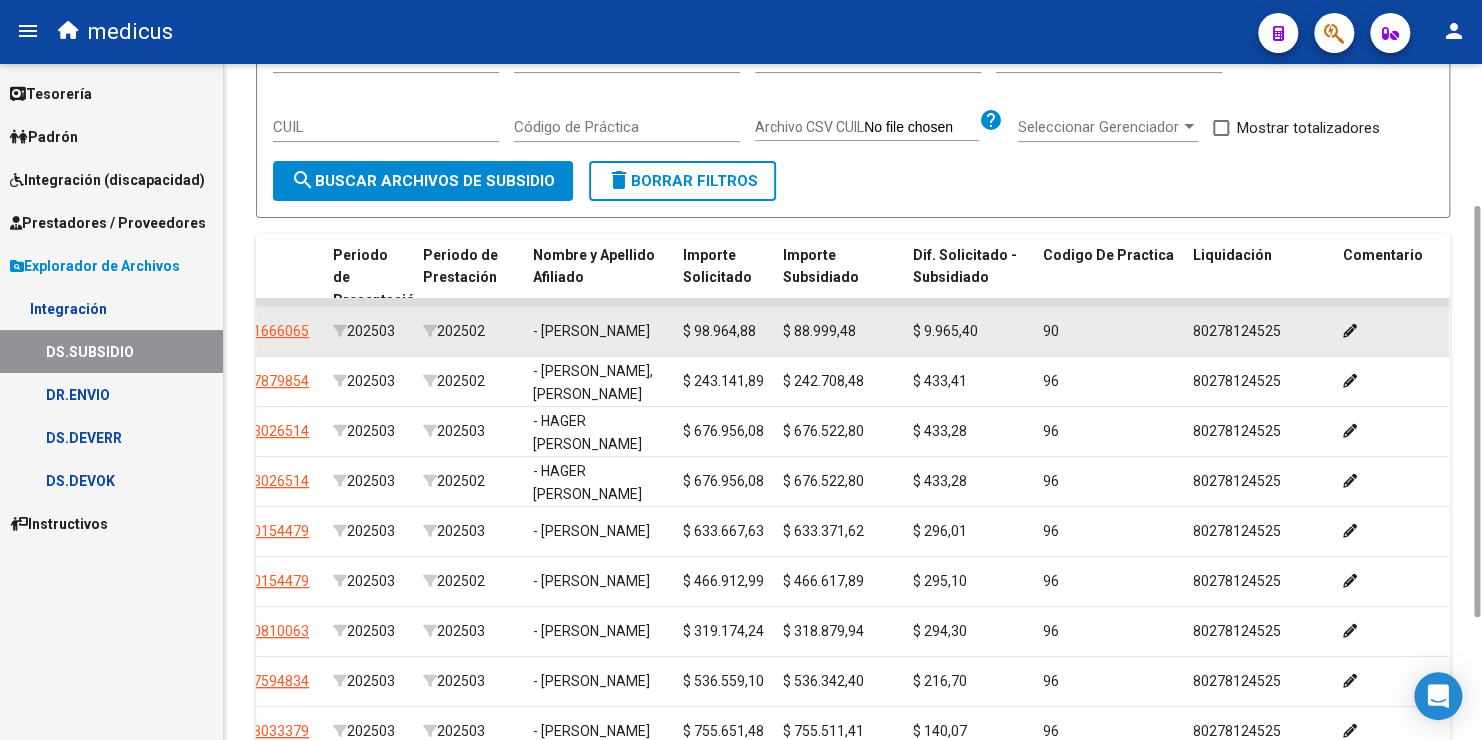 click on "$ 9.965,40" 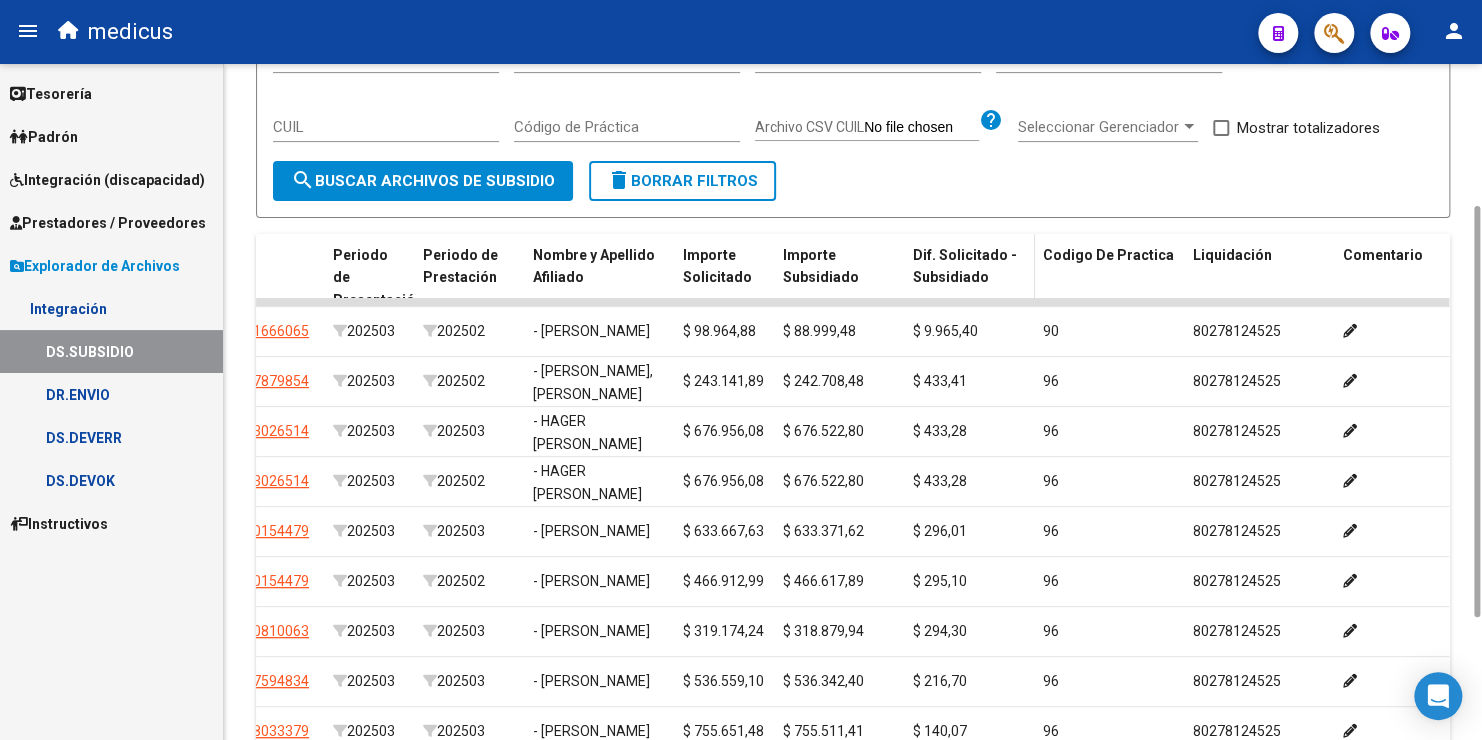 drag, startPoint x: 941, startPoint y: 325, endPoint x: 940, endPoint y: 265, distance: 60.00833 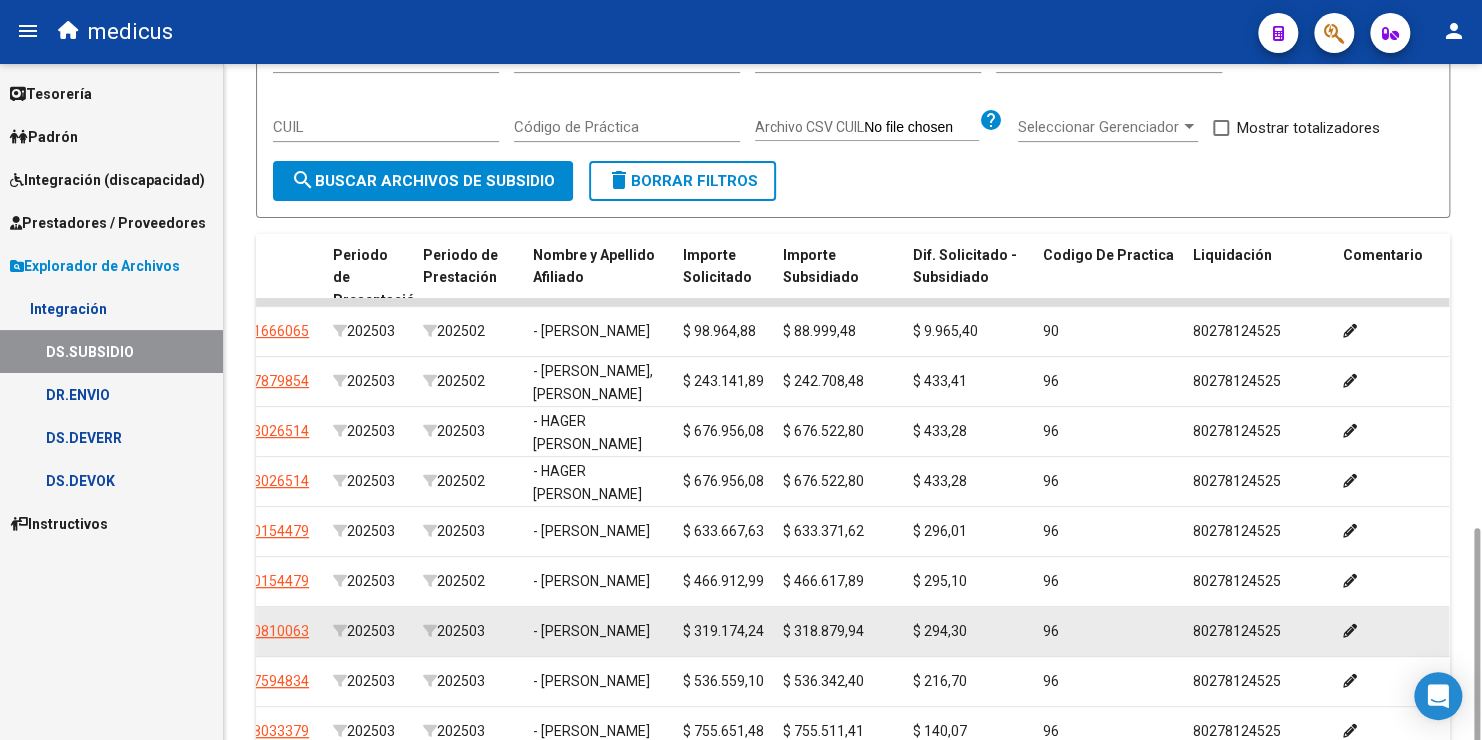 scroll, scrollTop: 433, scrollLeft: 0, axis: vertical 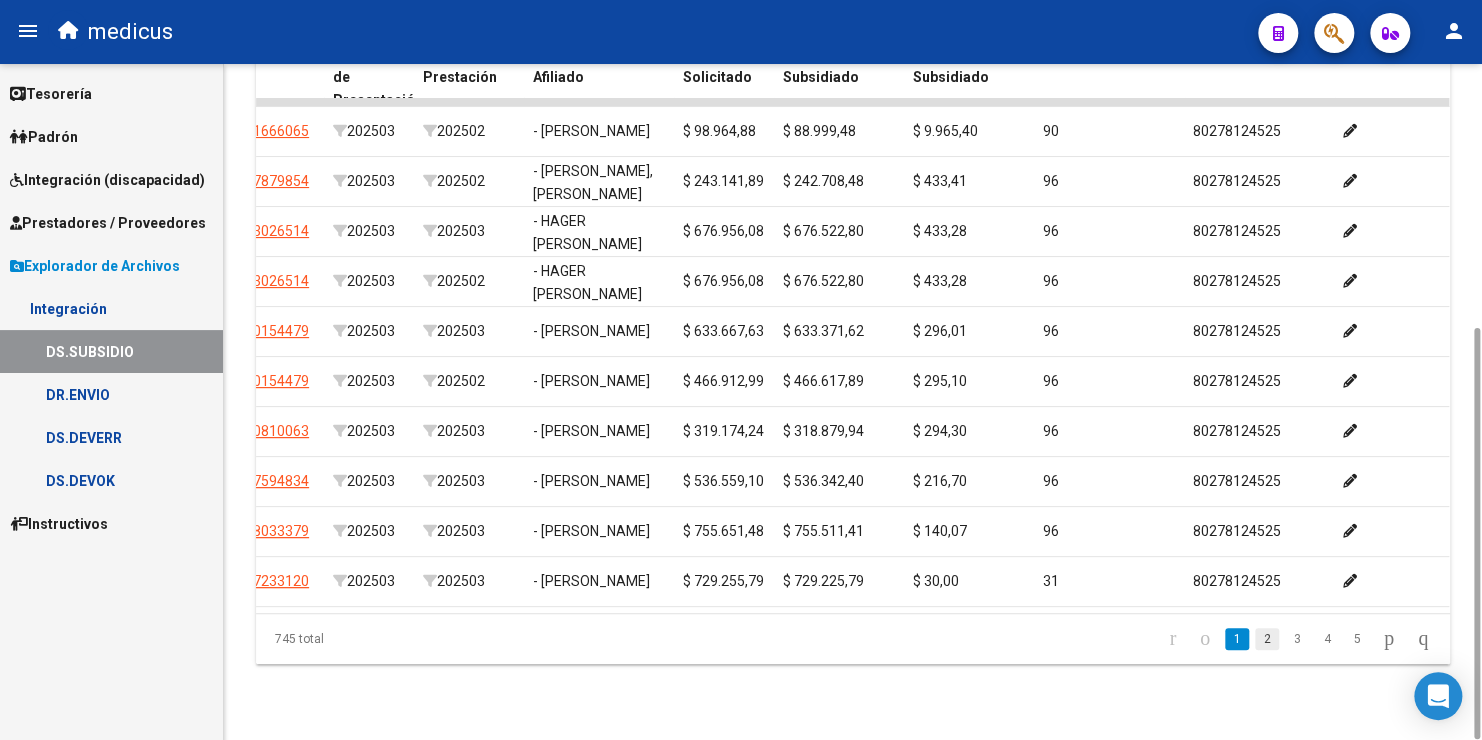 click on "2" 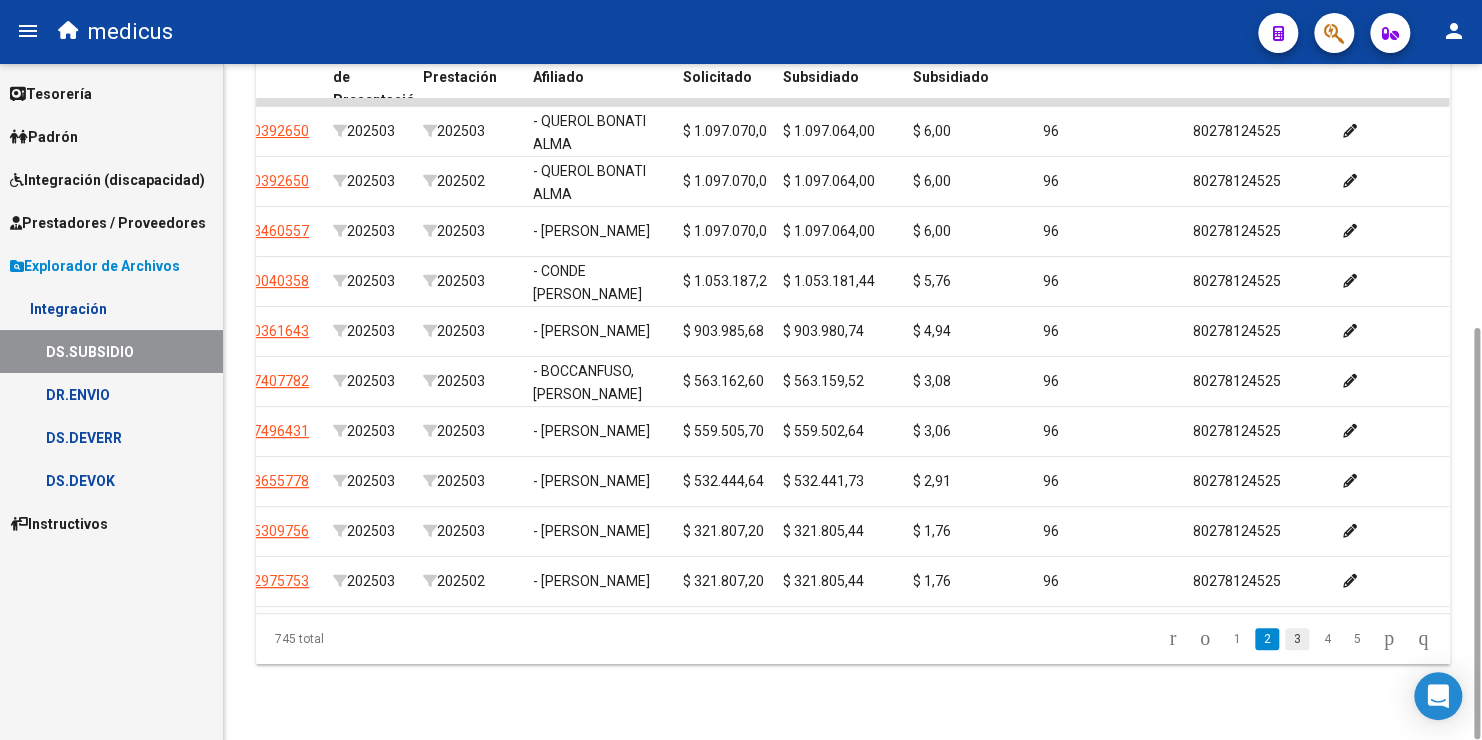 click on "3" 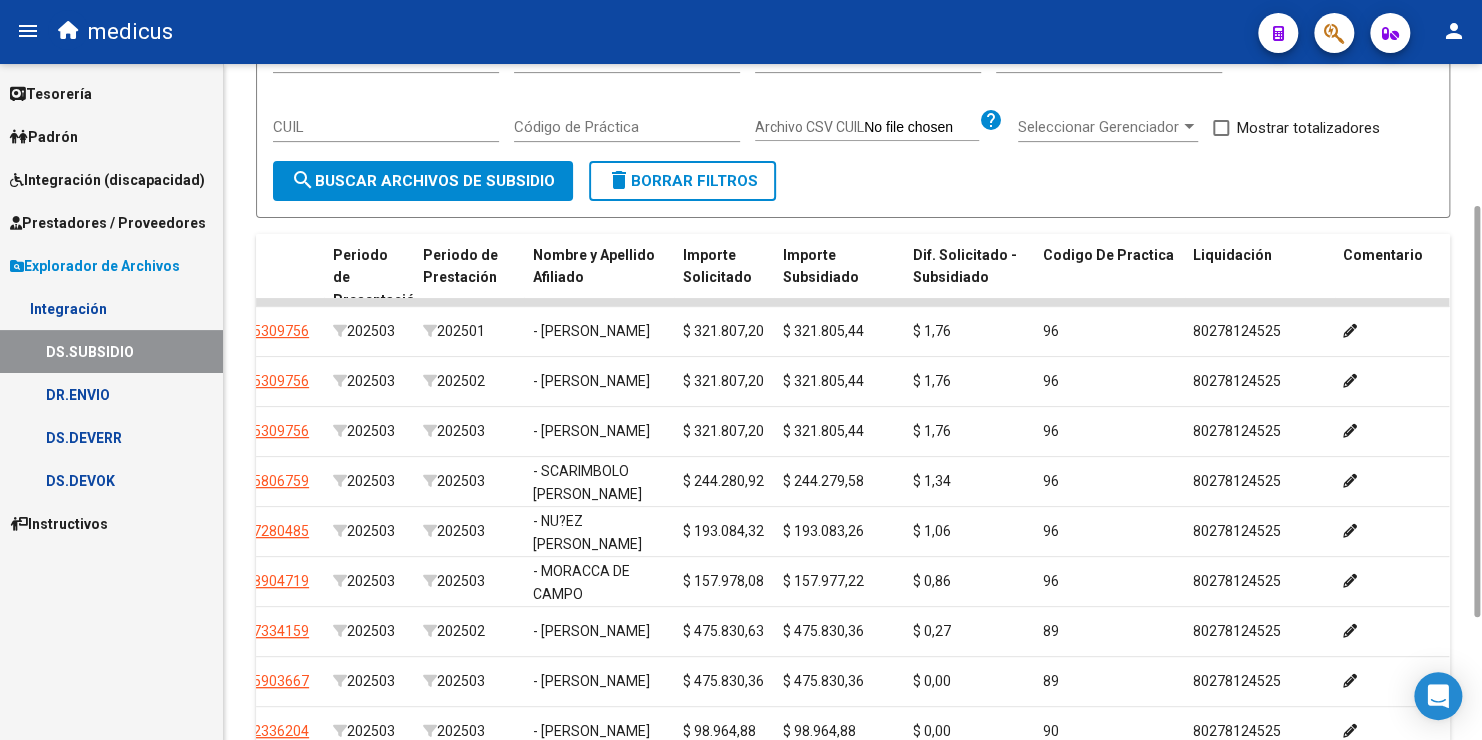 scroll, scrollTop: 0, scrollLeft: 0, axis: both 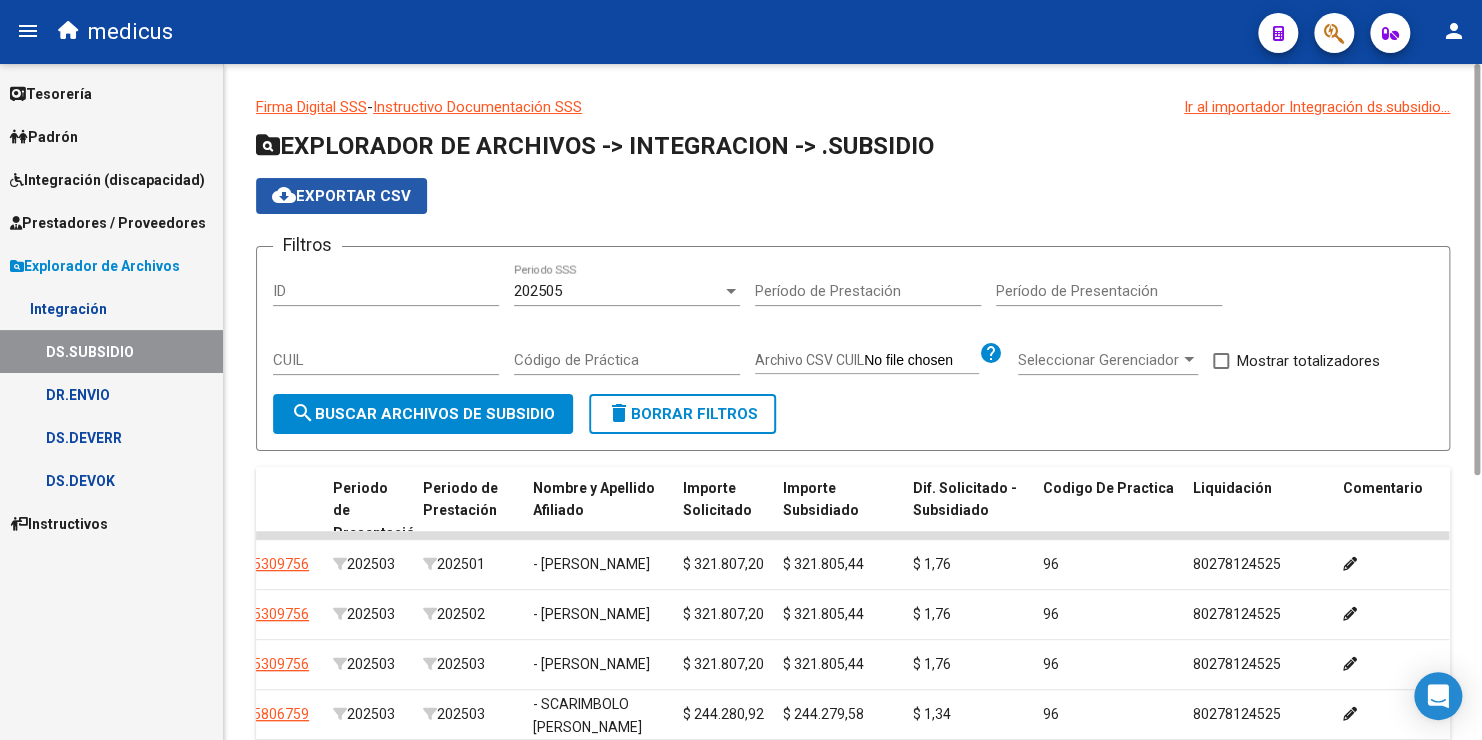 click on "cloud_download  Exportar CSV" 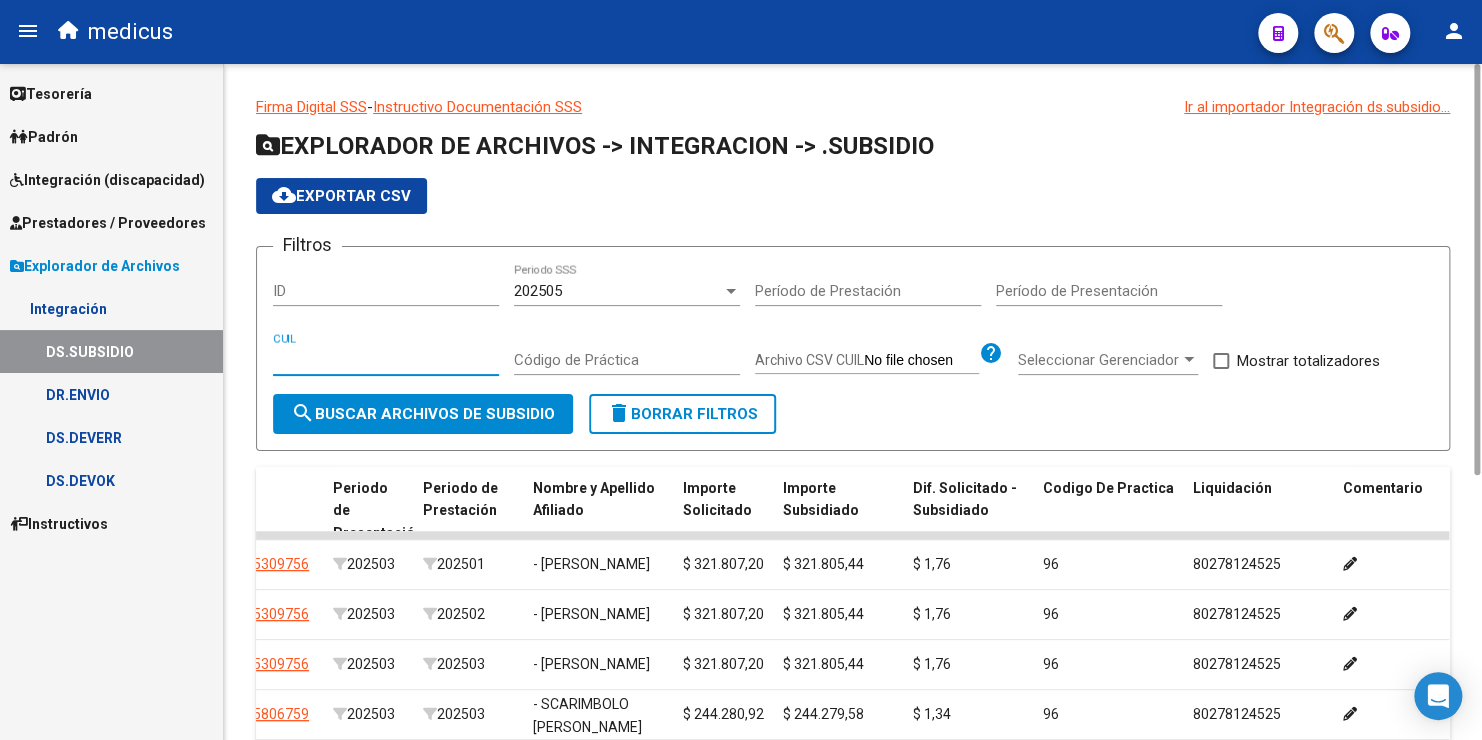 click on "CUIL" at bounding box center [386, 360] 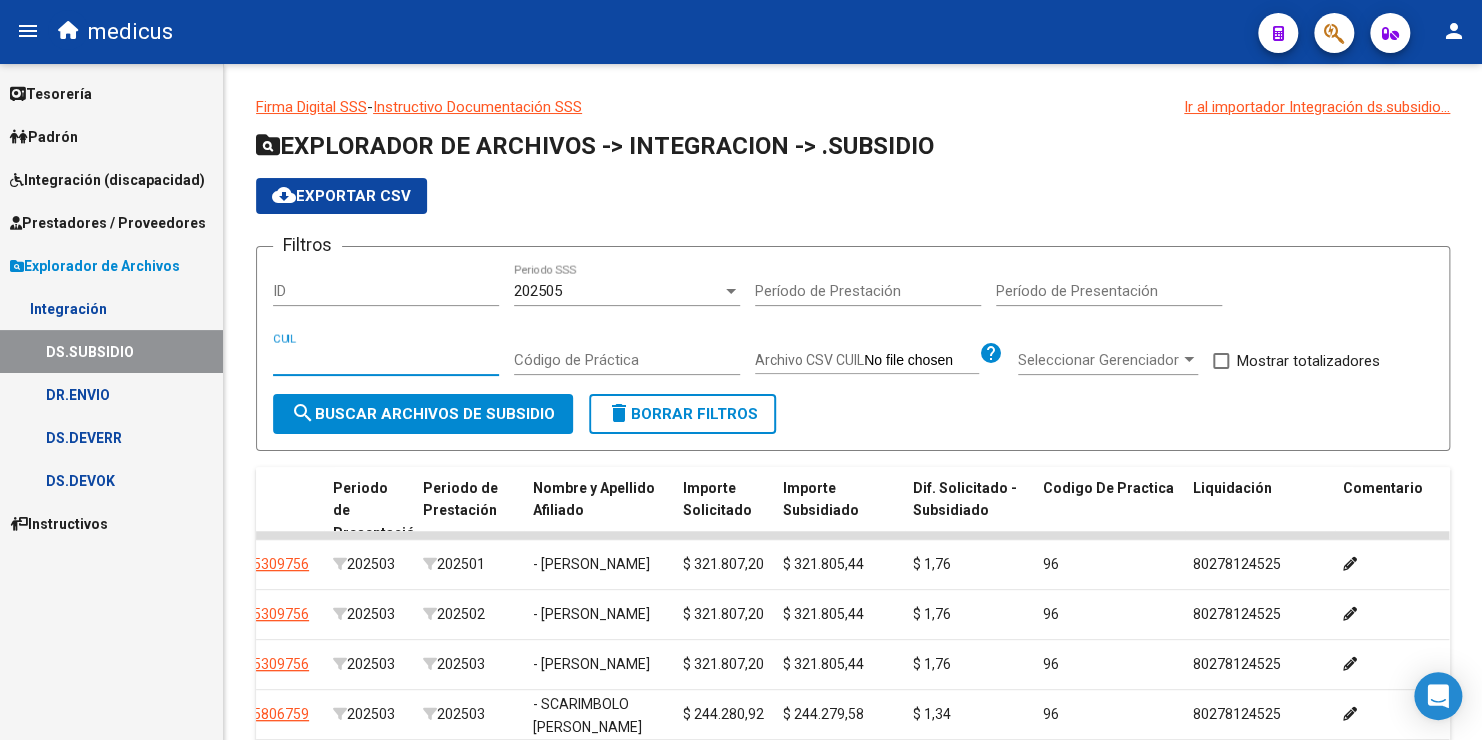 click on "Integración (discapacidad)" at bounding box center [107, 180] 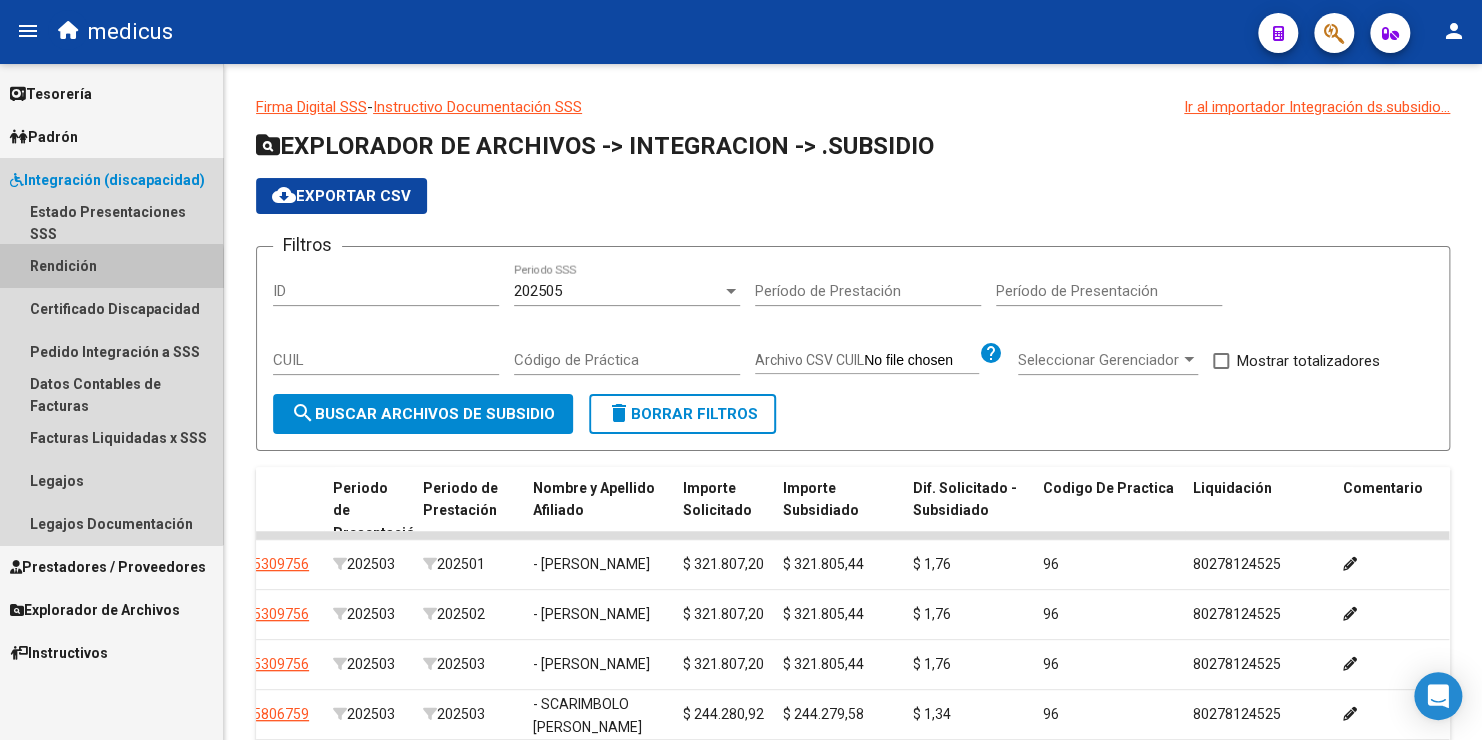 click on "Rendición" at bounding box center [111, 265] 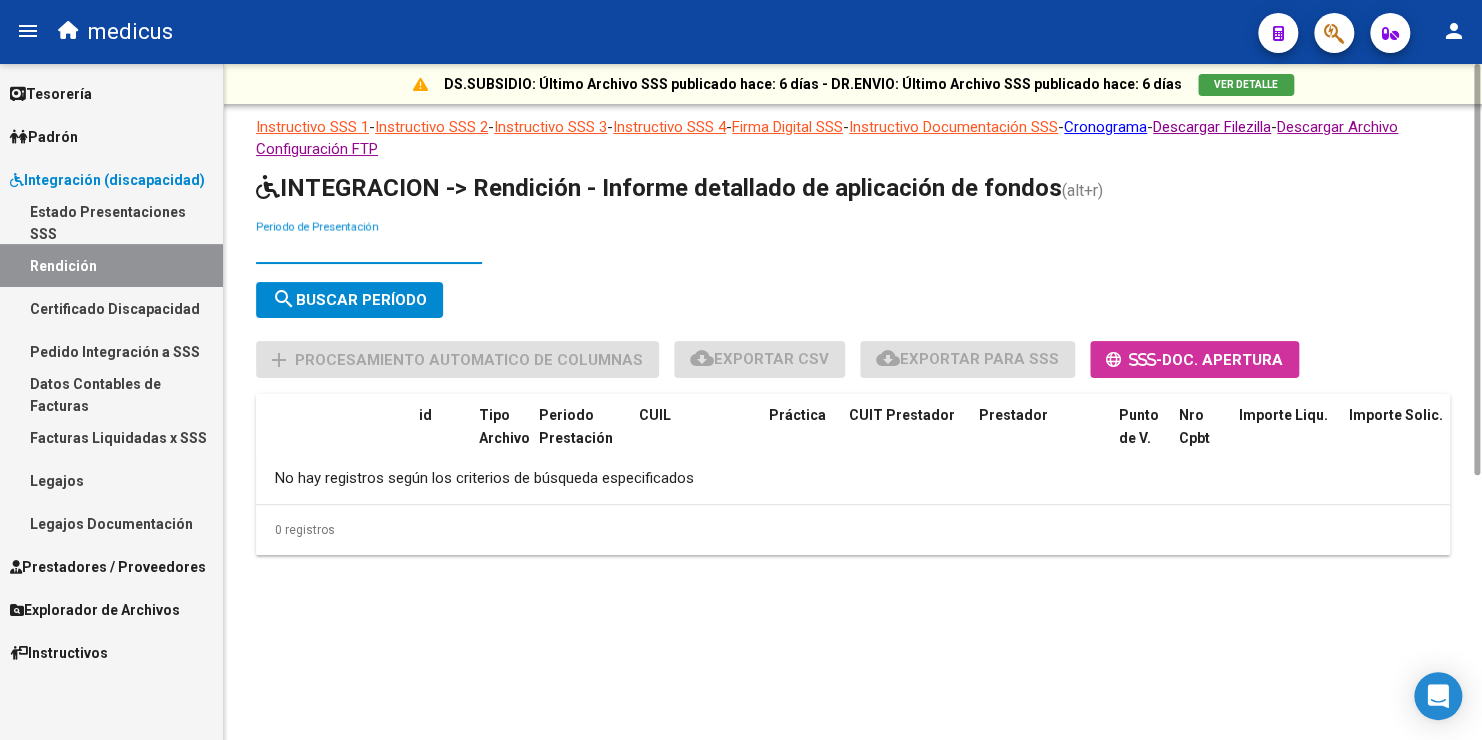 click on "Periodo de Presentación" at bounding box center (369, 248) 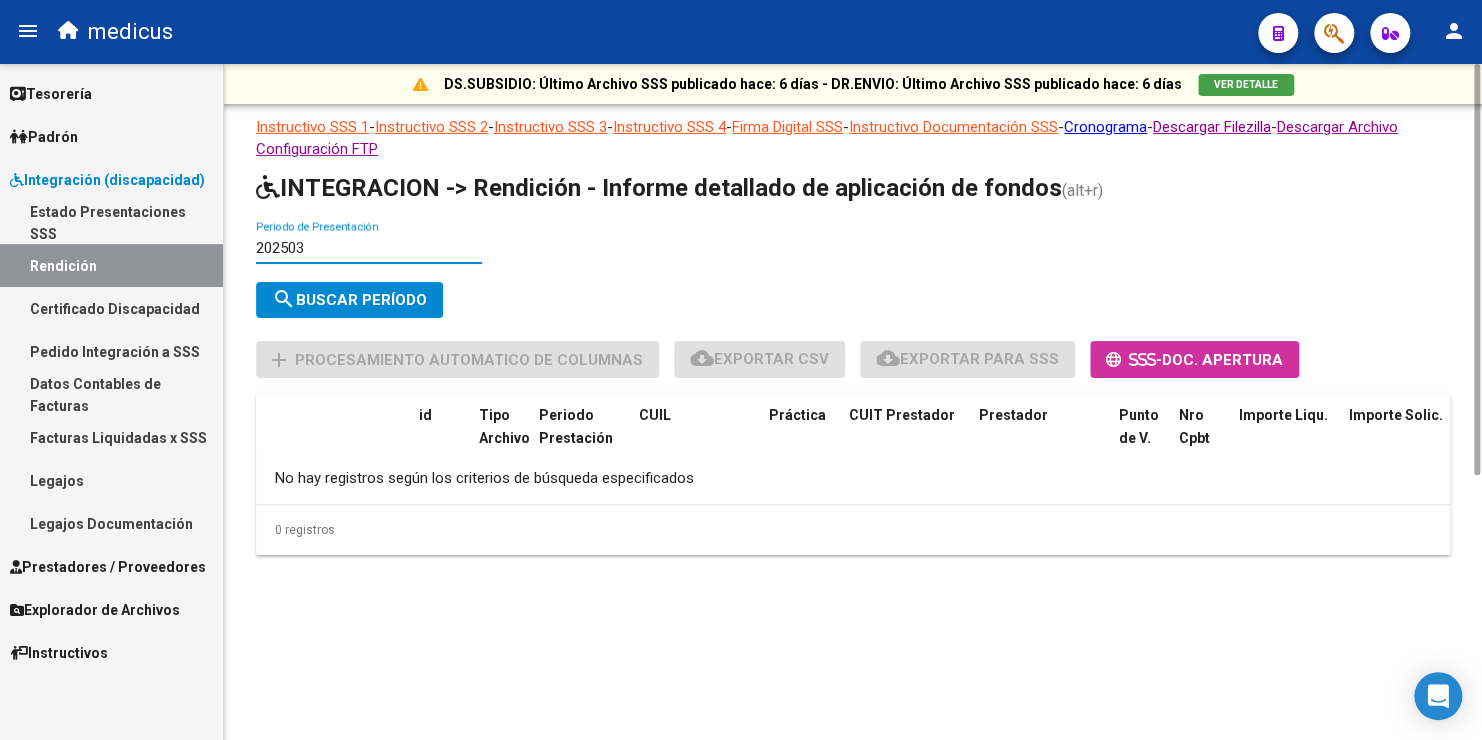type on "202503" 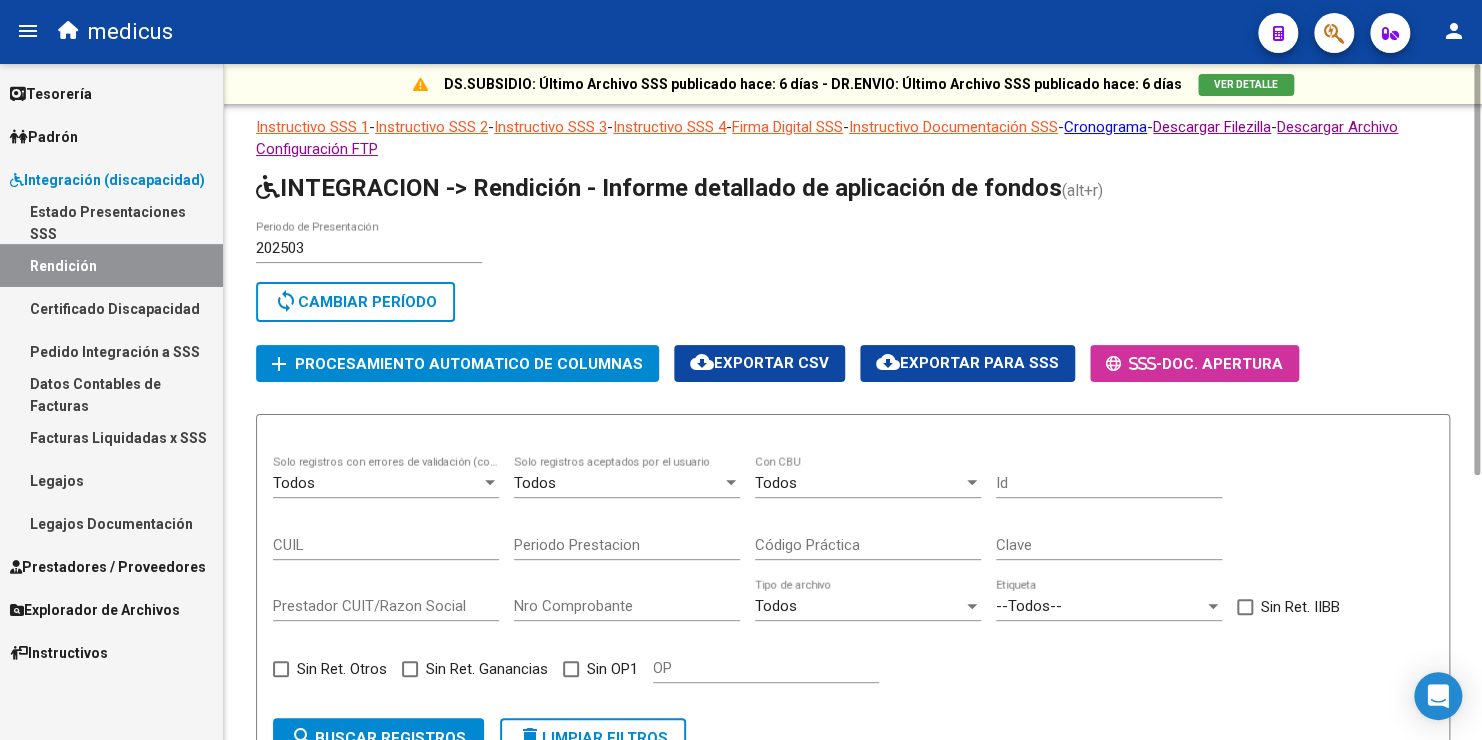 click on "CUIL" 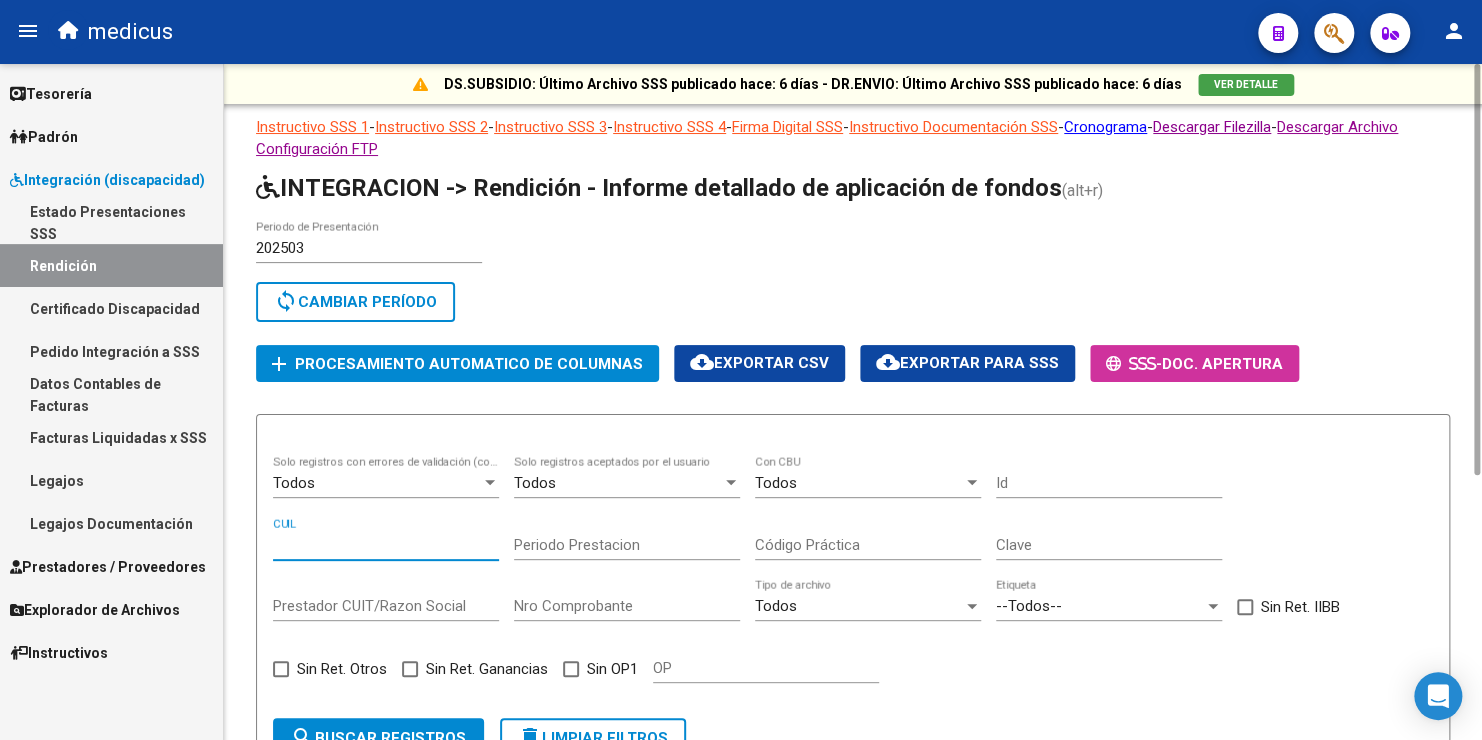paste on "20521666065" 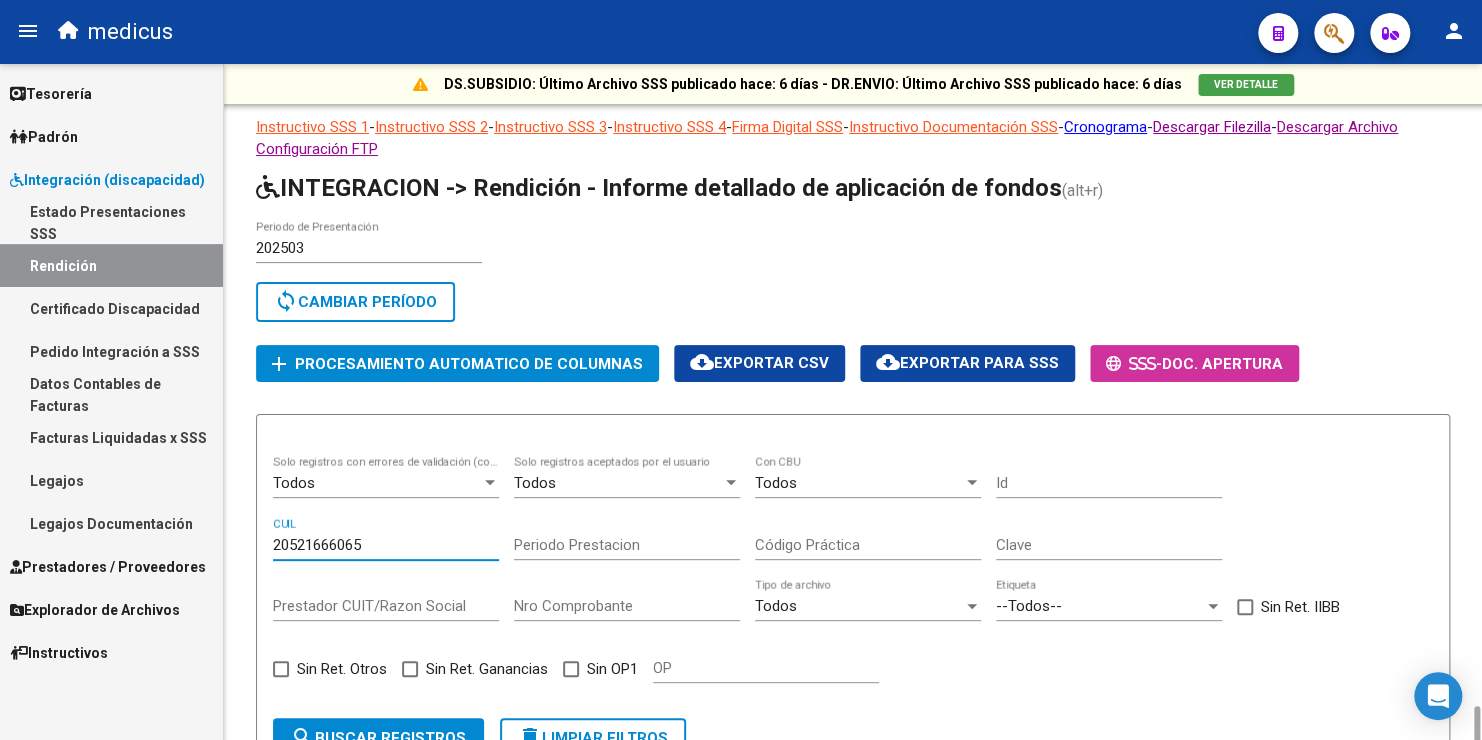 scroll, scrollTop: 393, scrollLeft: 0, axis: vertical 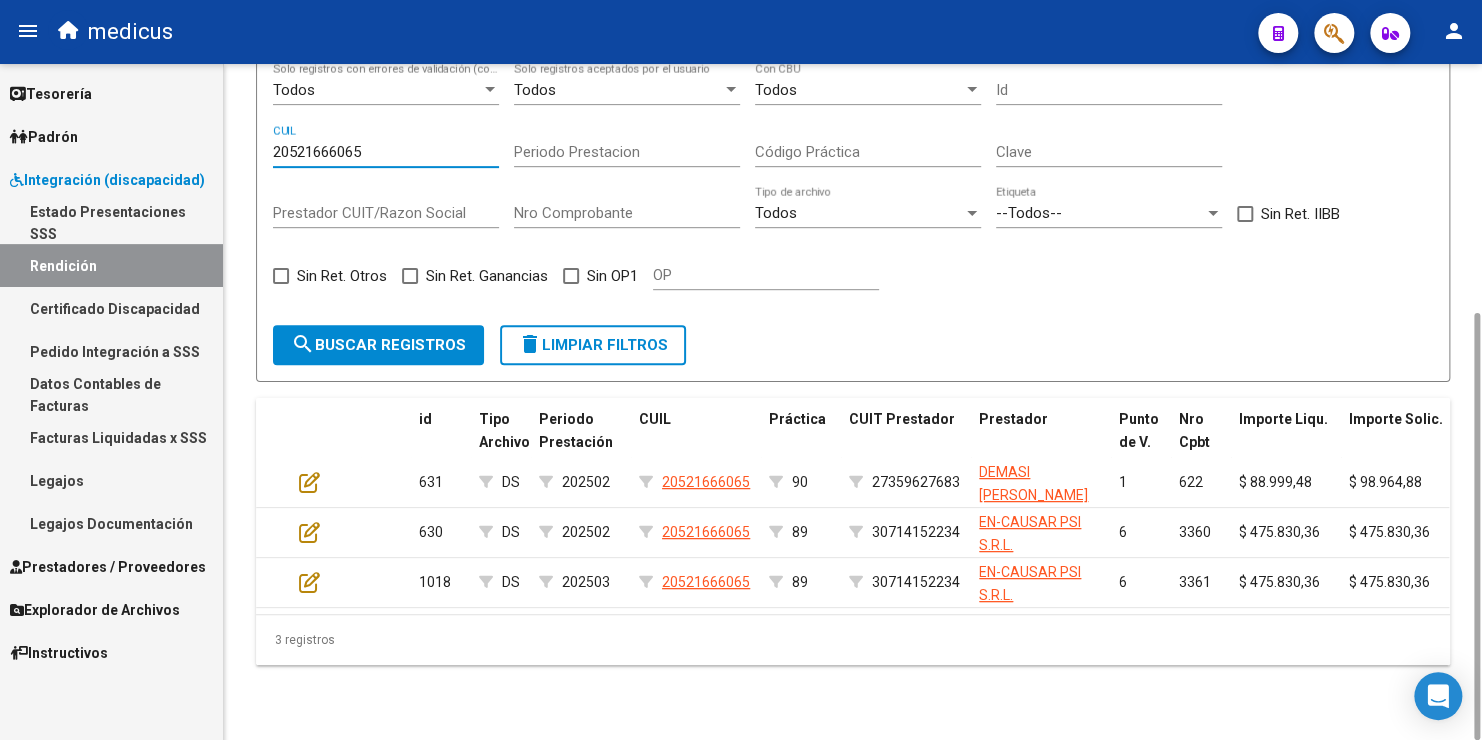 type on "20521666065" 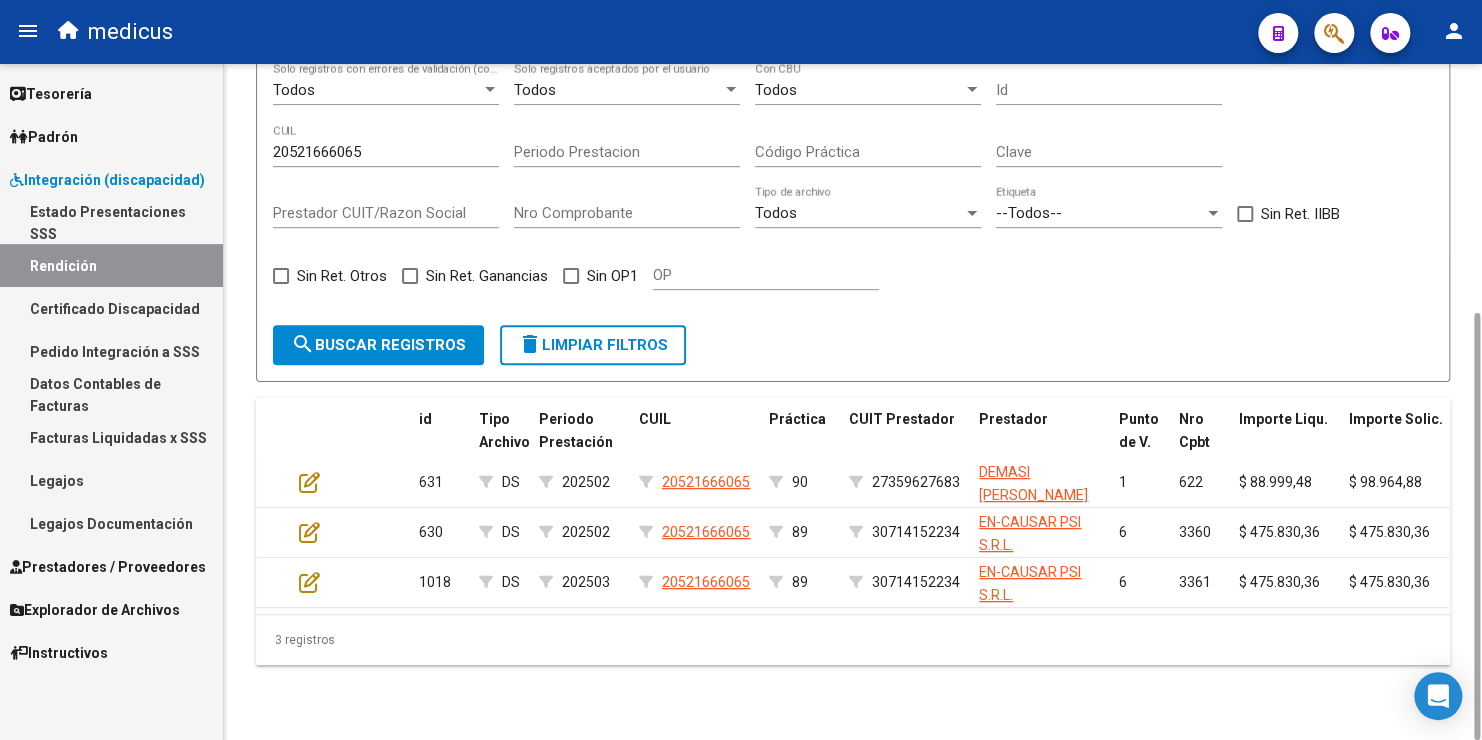 drag, startPoint x: 659, startPoint y: 627, endPoint x: 732, endPoint y: 639, distance: 73.97973 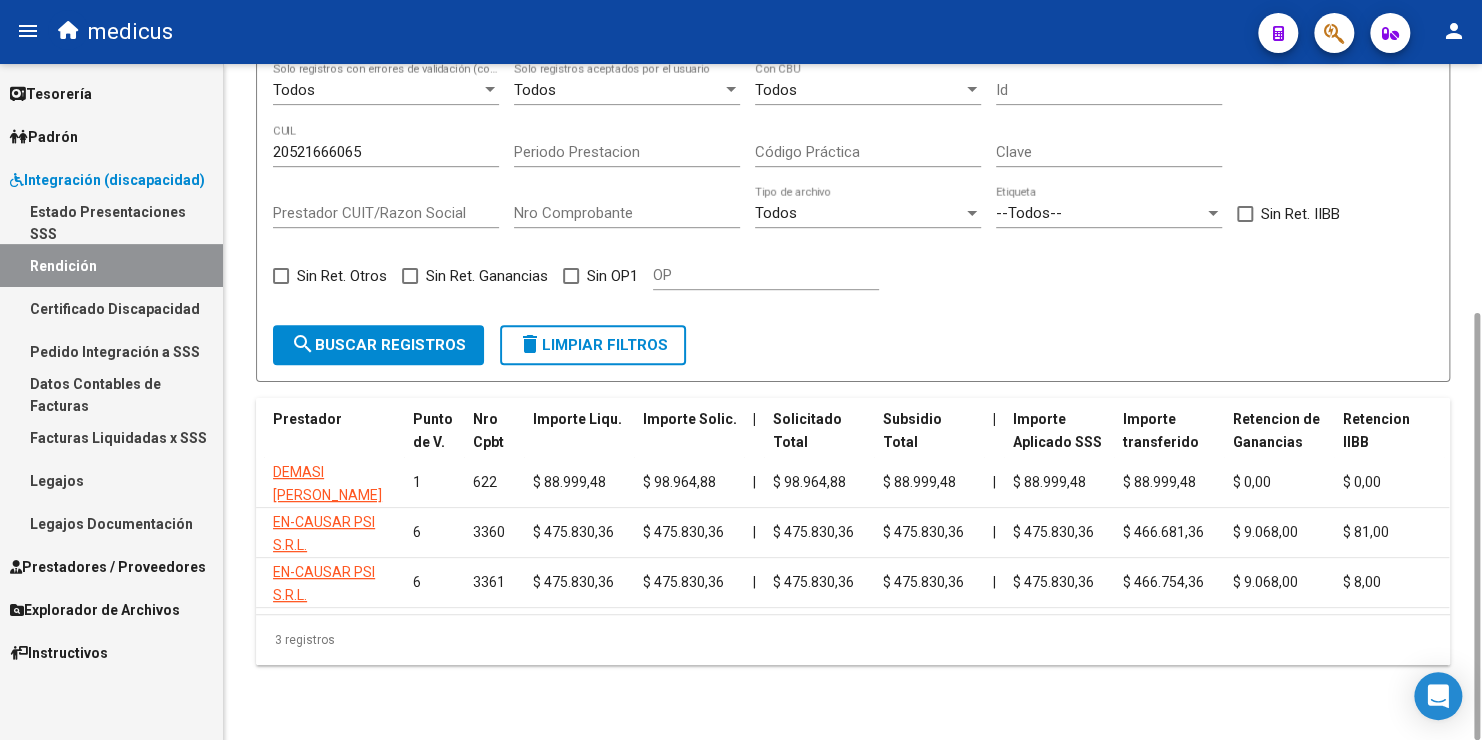 scroll, scrollTop: 0, scrollLeft: 720, axis: horizontal 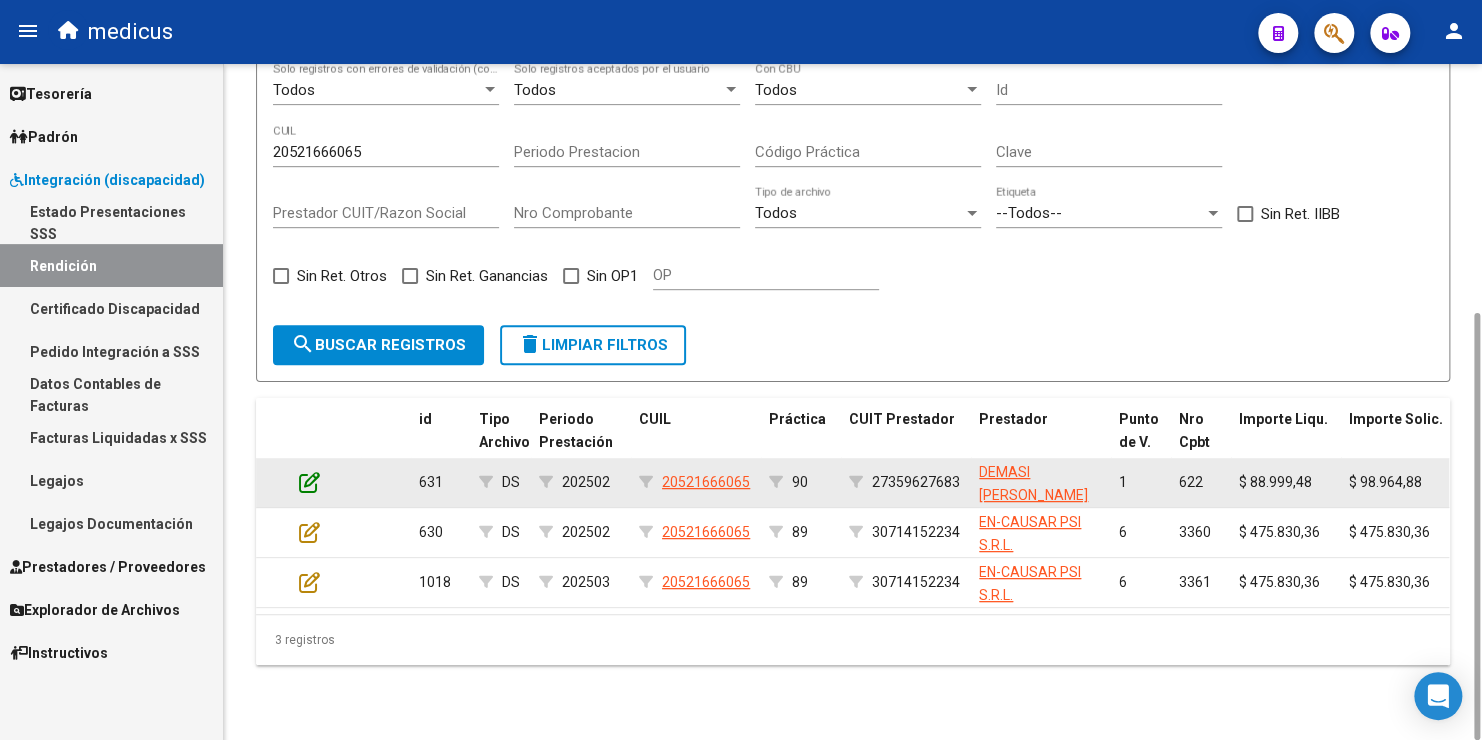 click 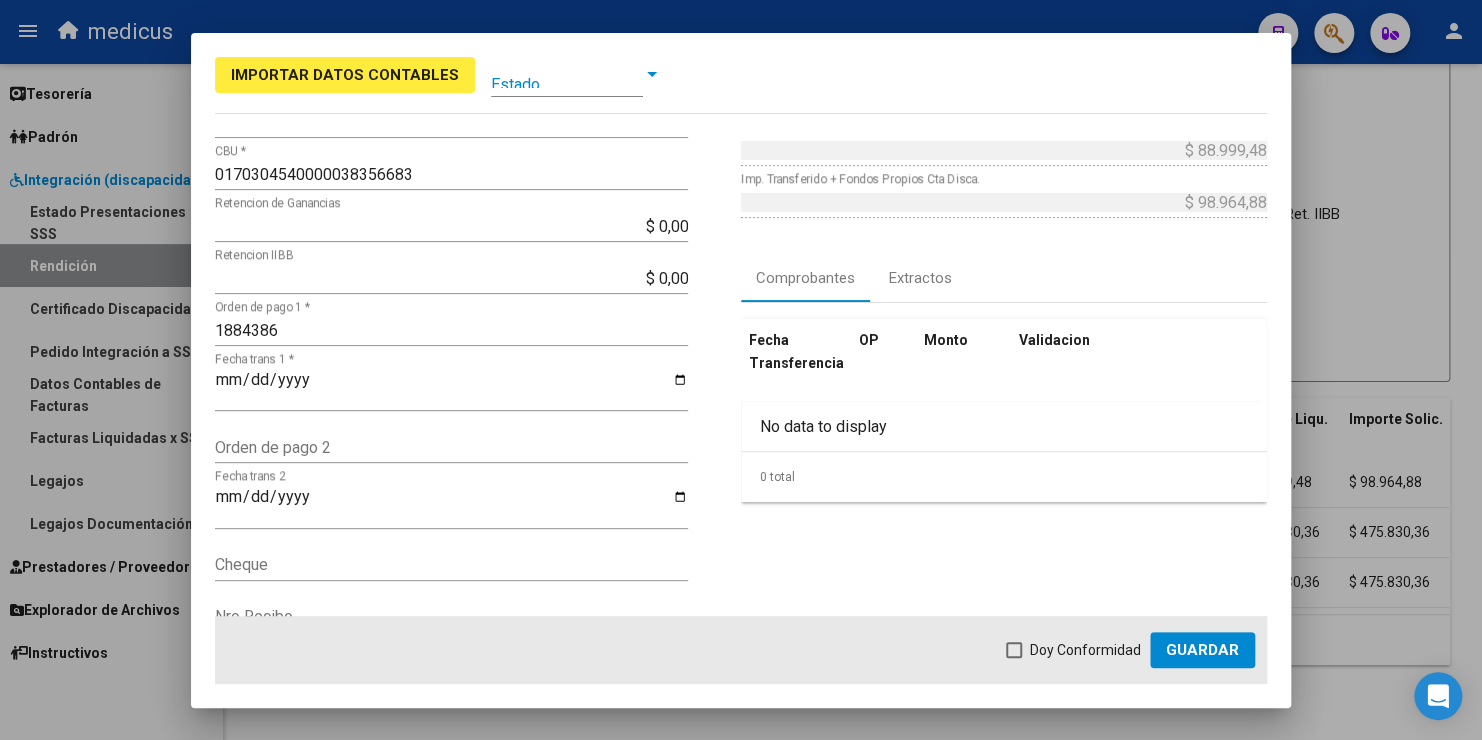 scroll, scrollTop: 184, scrollLeft: 0, axis: vertical 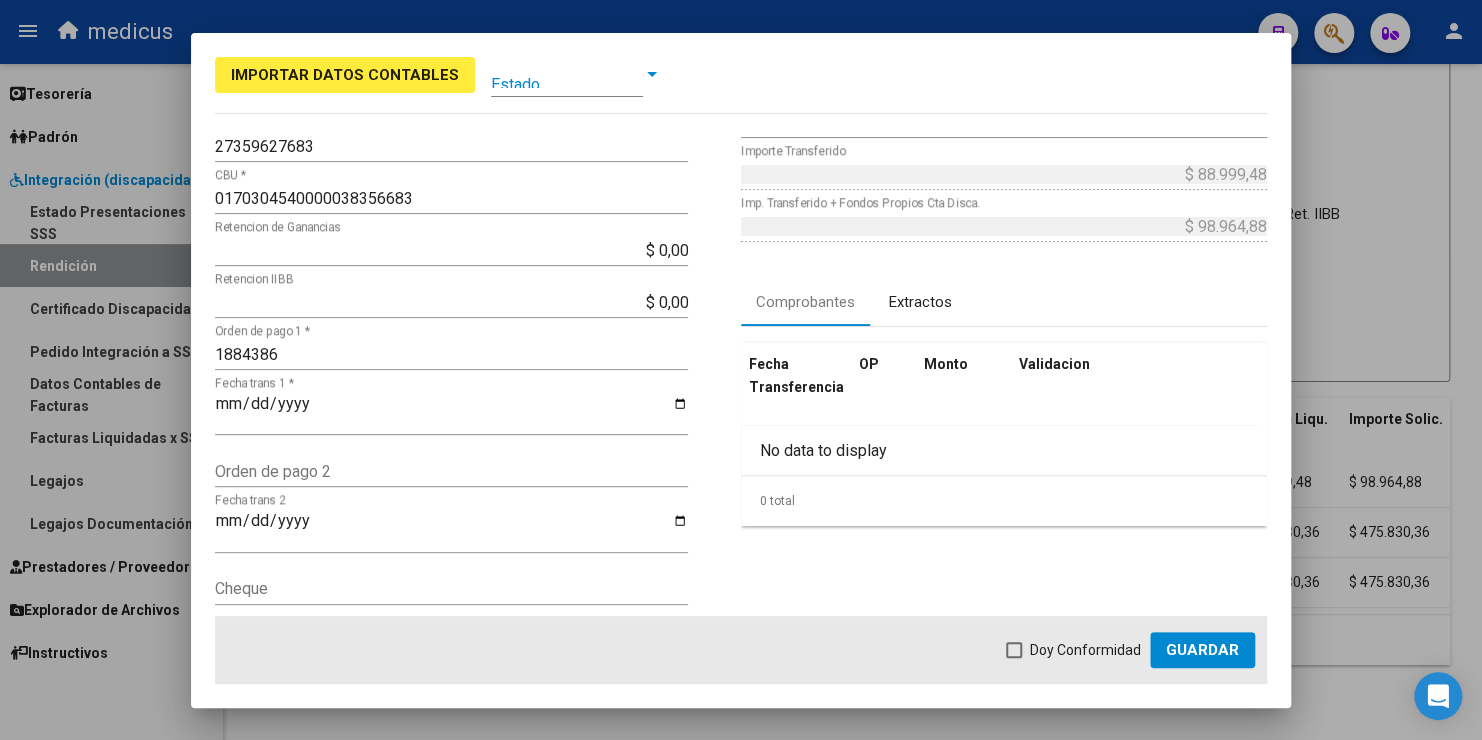 click on "Extractos" at bounding box center (920, 302) 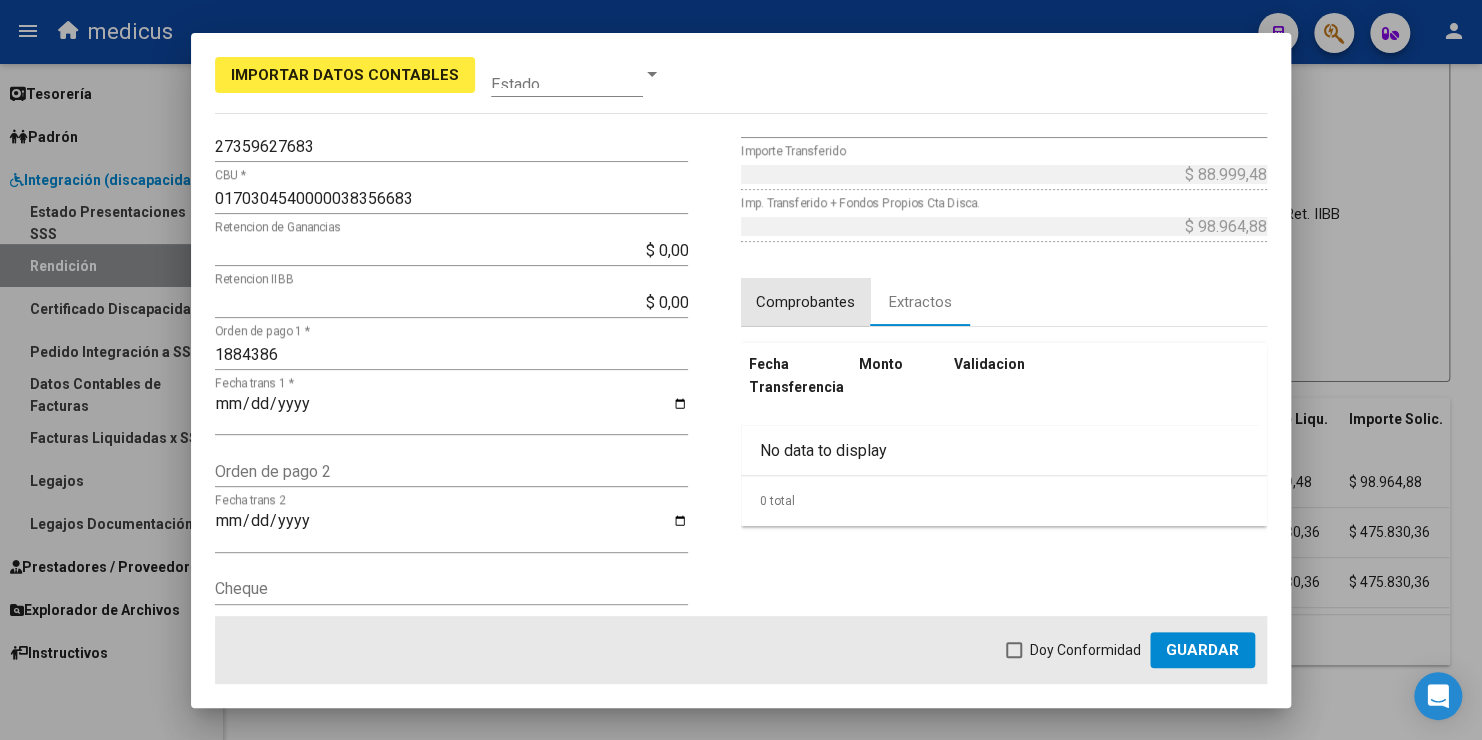 click on "Comprobantes" at bounding box center (805, 302) 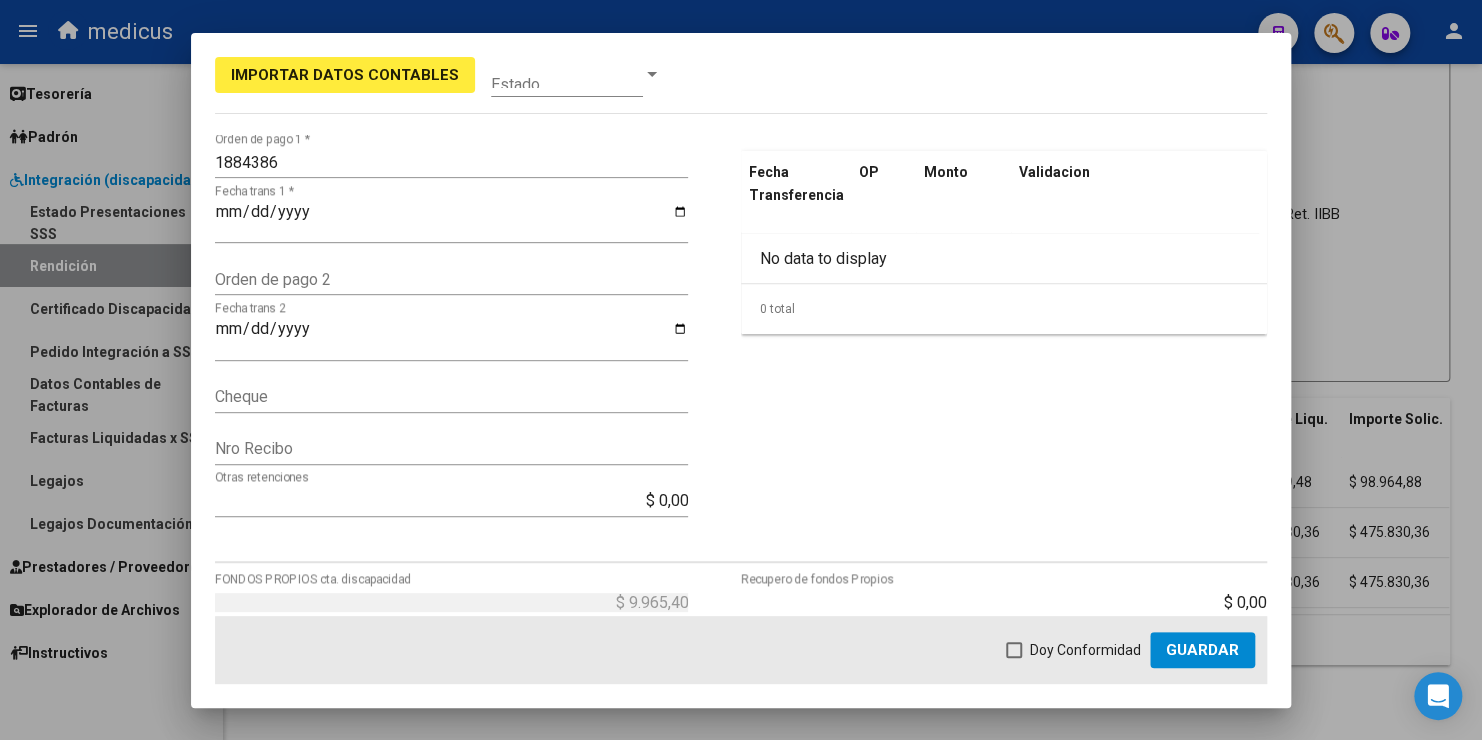 scroll, scrollTop: 400, scrollLeft: 0, axis: vertical 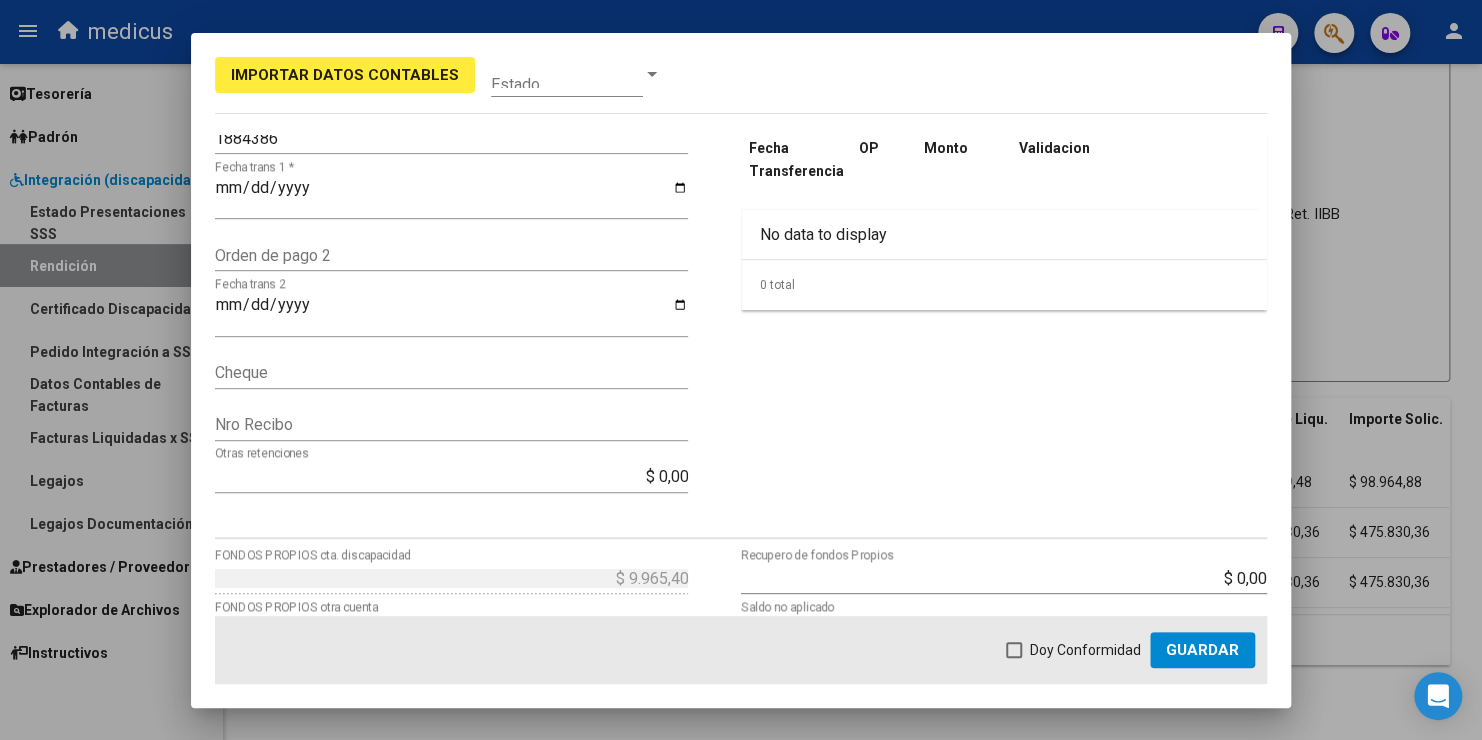click at bounding box center (741, 370) 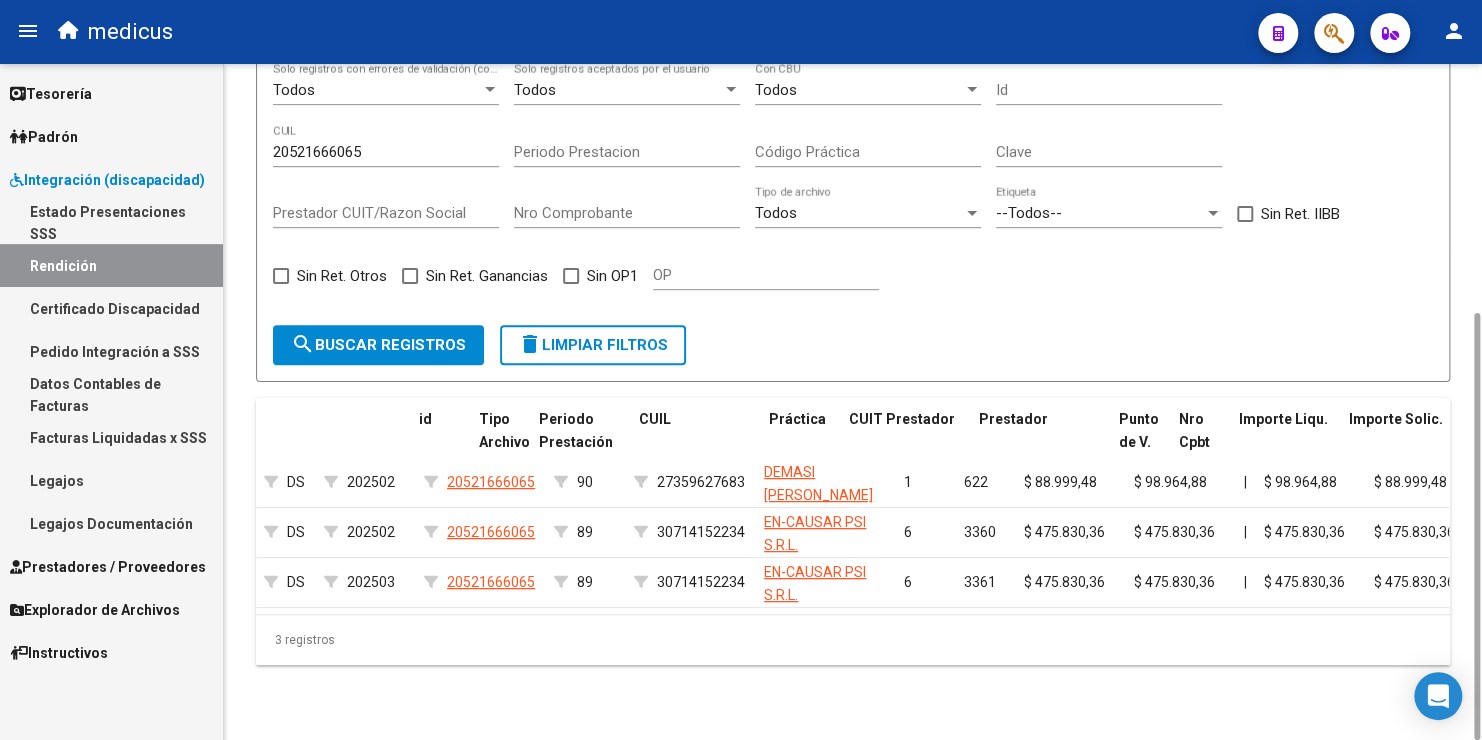 scroll, scrollTop: 0, scrollLeft: 0, axis: both 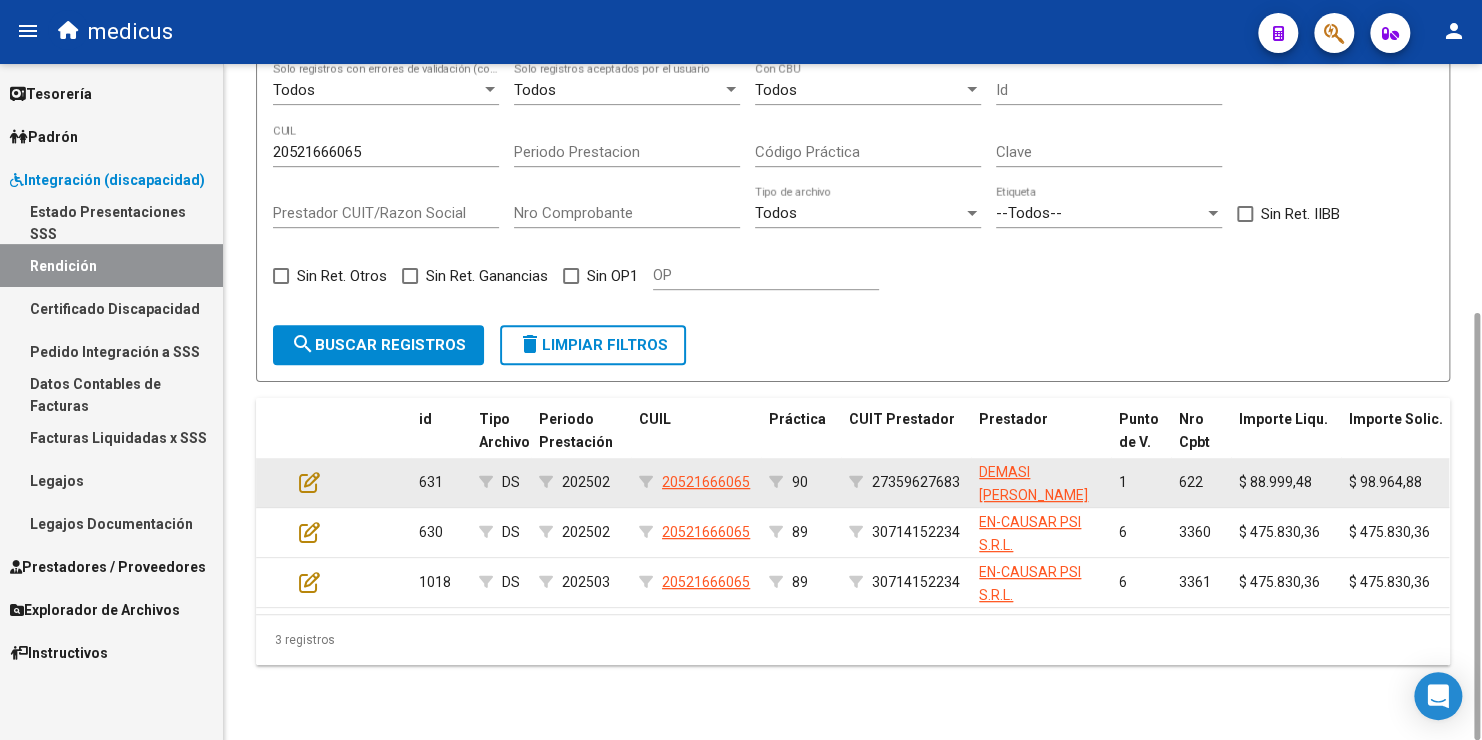 drag, startPoint x: 960, startPoint y: 479, endPoint x: 870, endPoint y: 492, distance: 90.934044 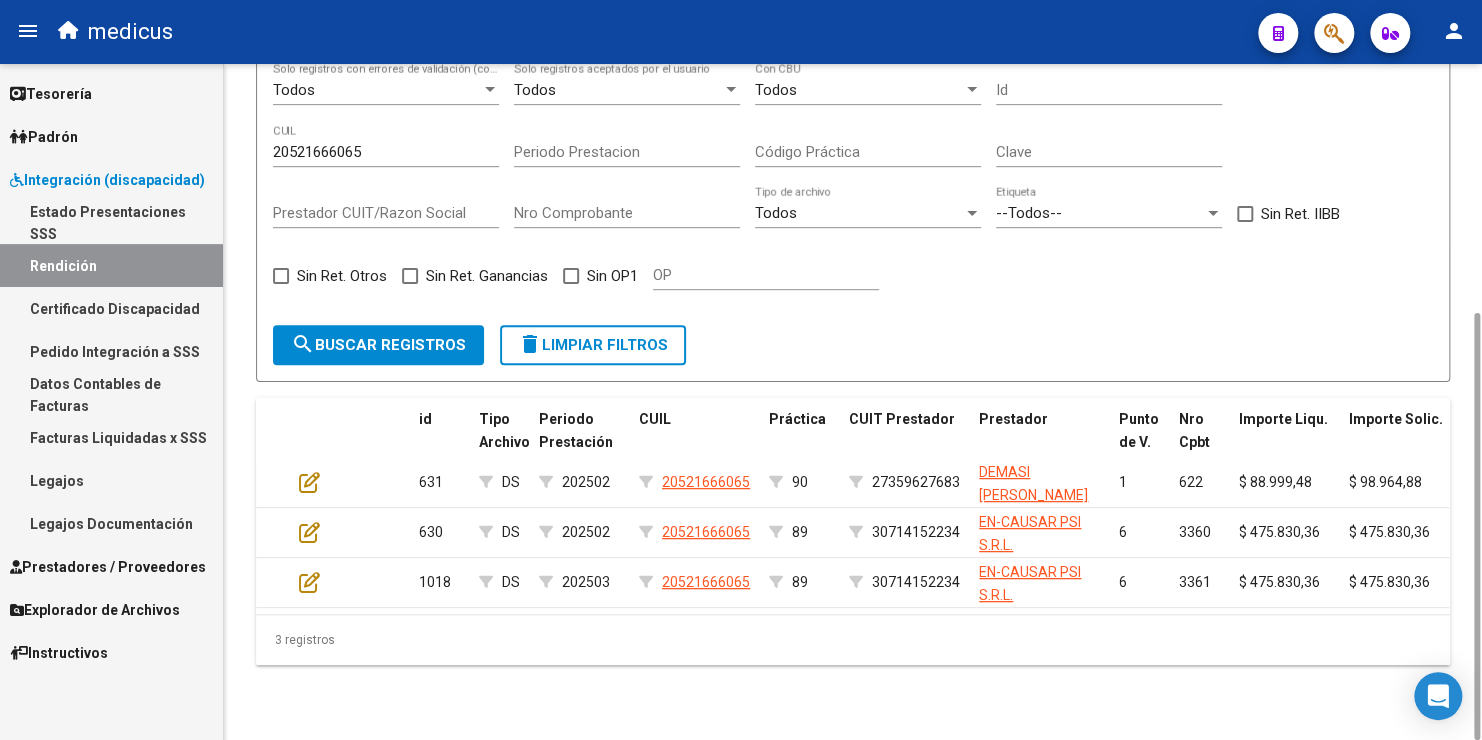 copy on "27359627683" 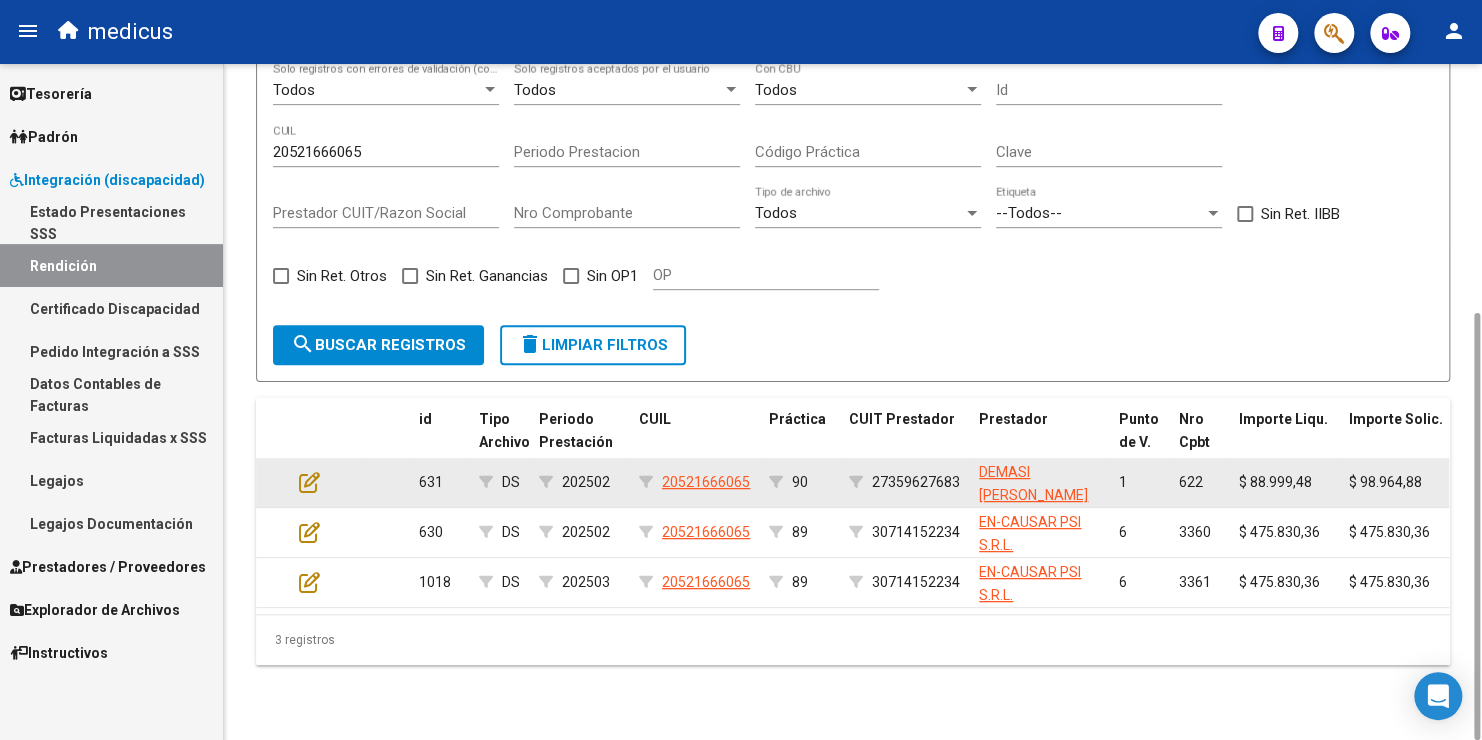copy on "27359627683" 